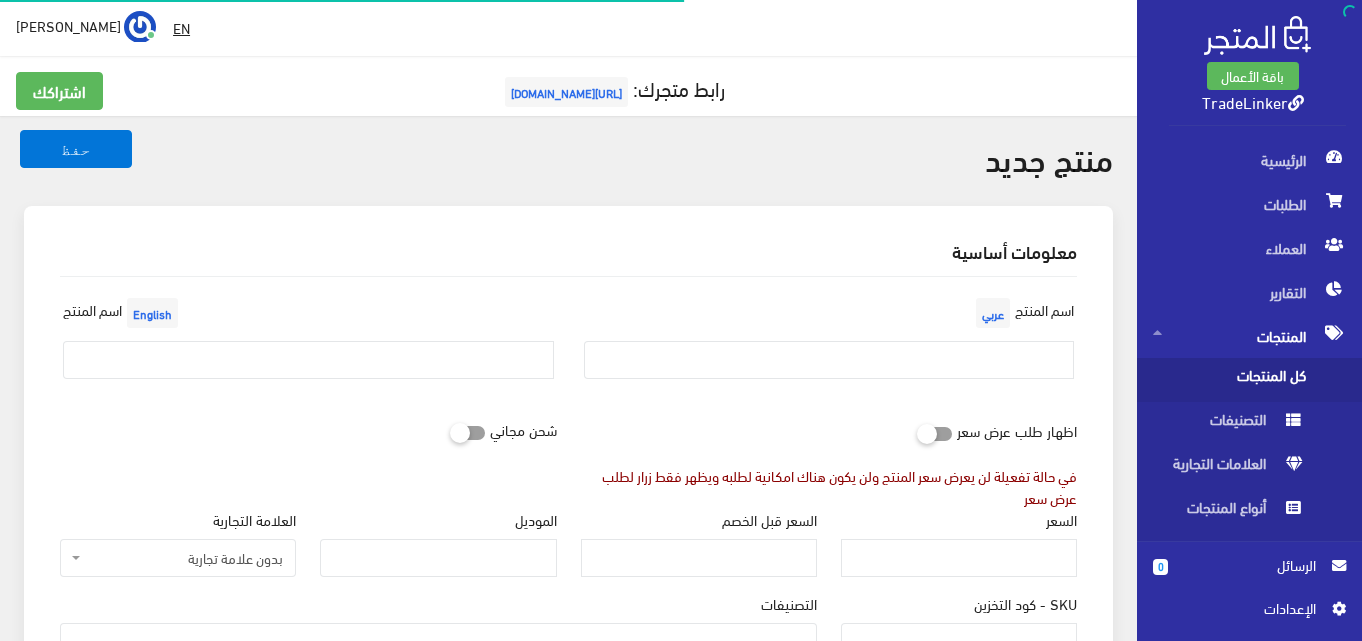 select 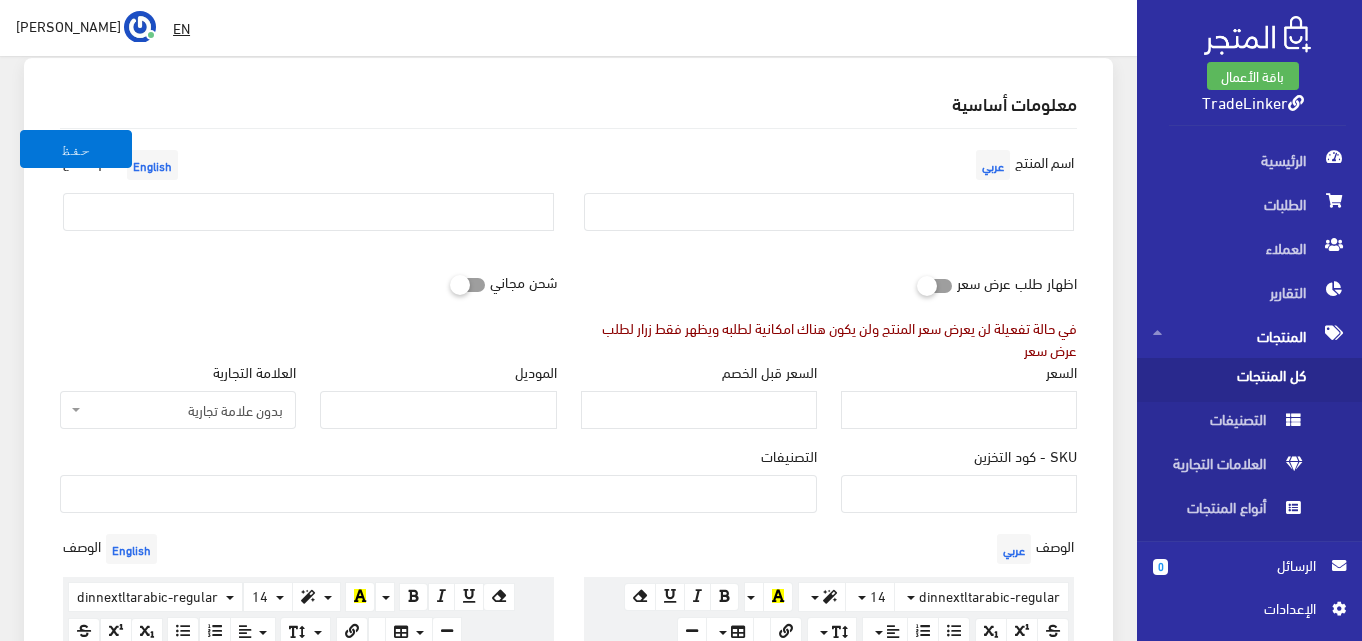 scroll, scrollTop: 100, scrollLeft: 0, axis: vertical 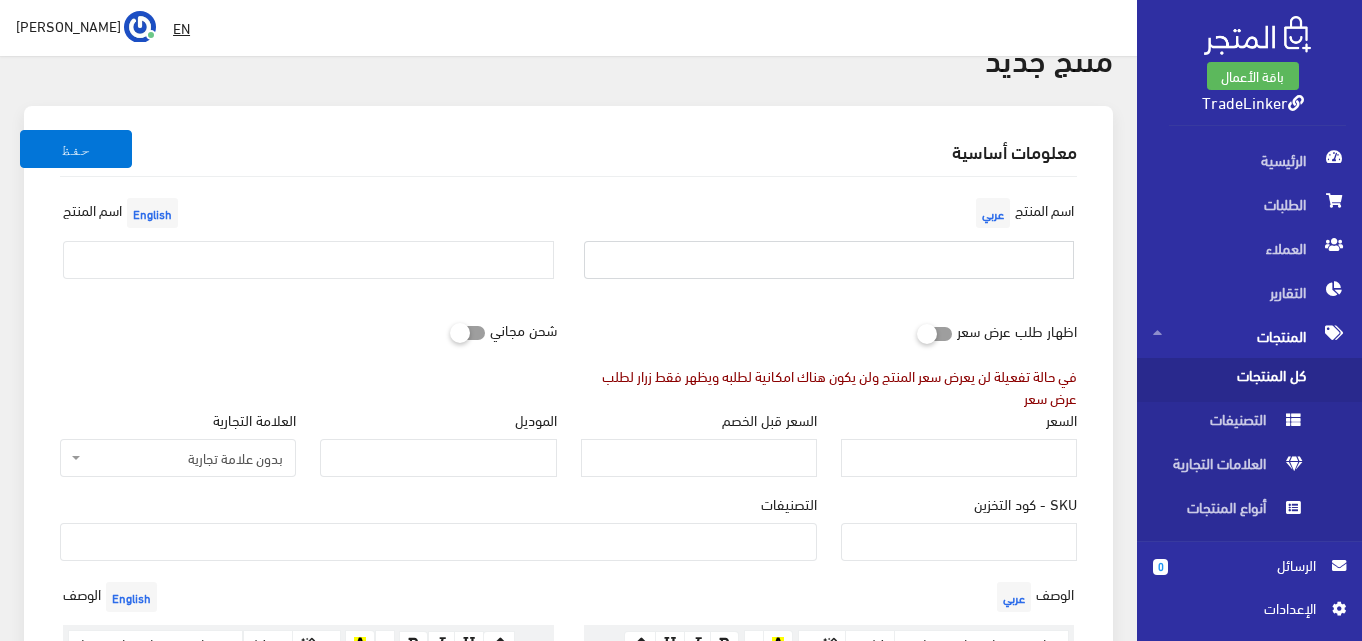 click at bounding box center [829, 260] 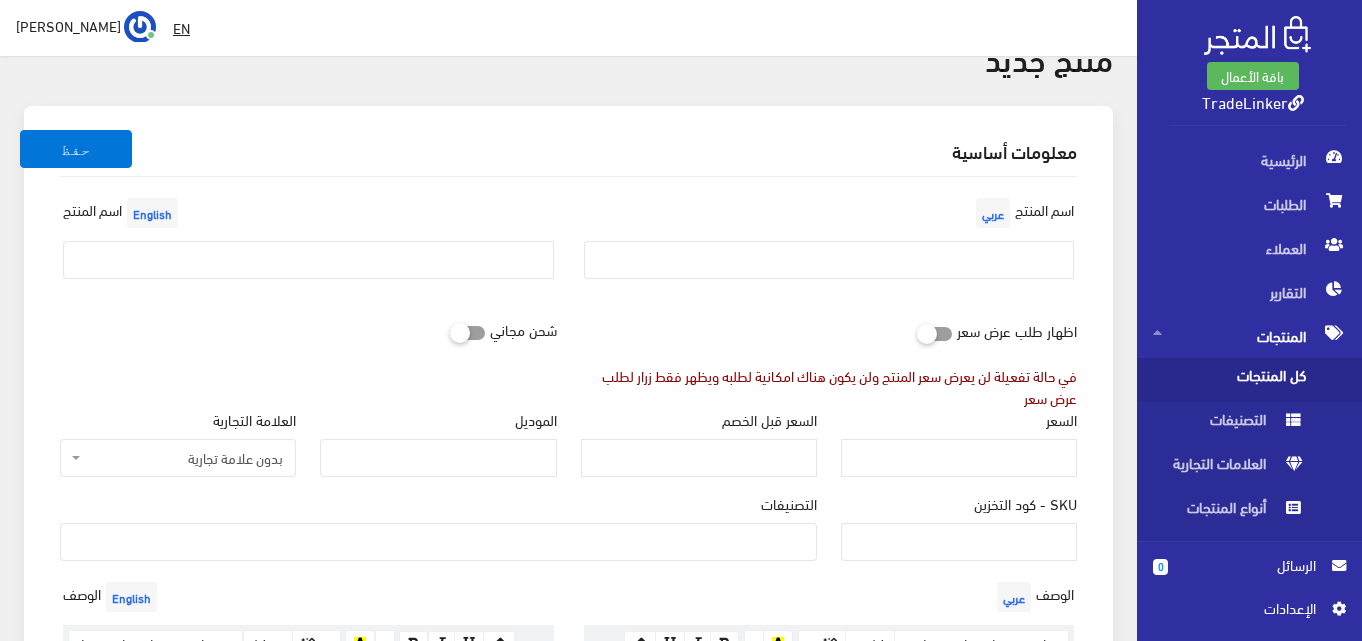 click on "اسم المنتج  عربي" at bounding box center [829, 244] 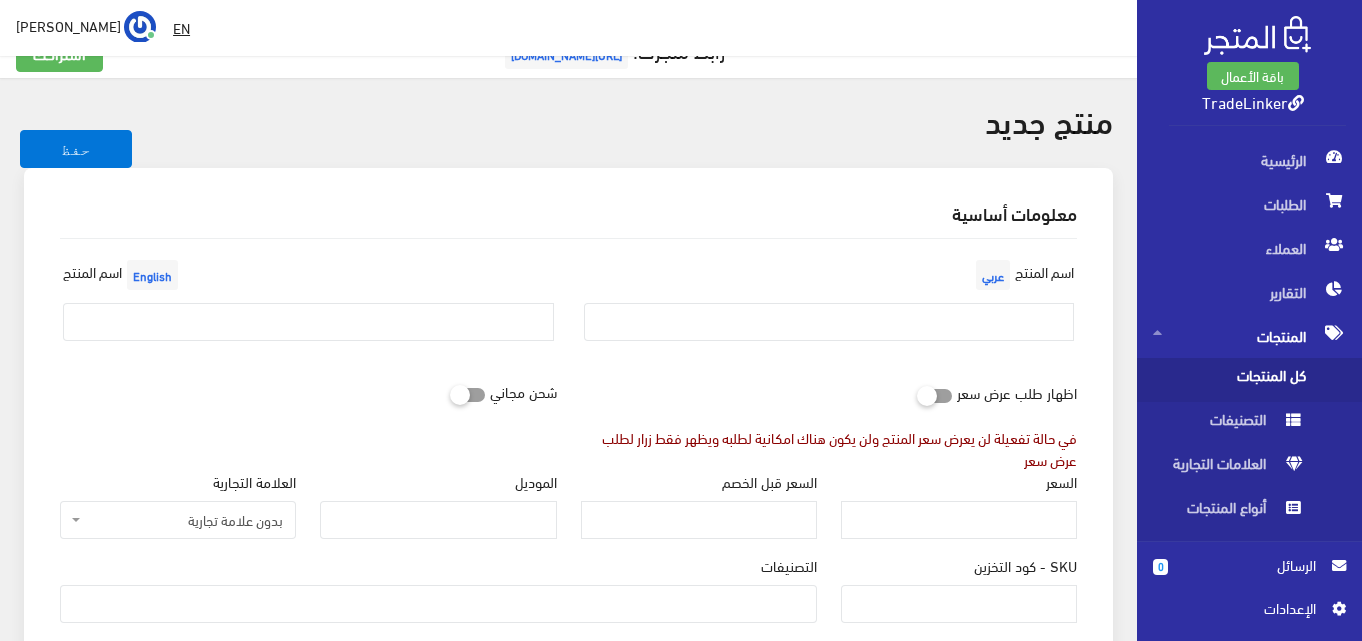 scroll, scrollTop: 0, scrollLeft: 0, axis: both 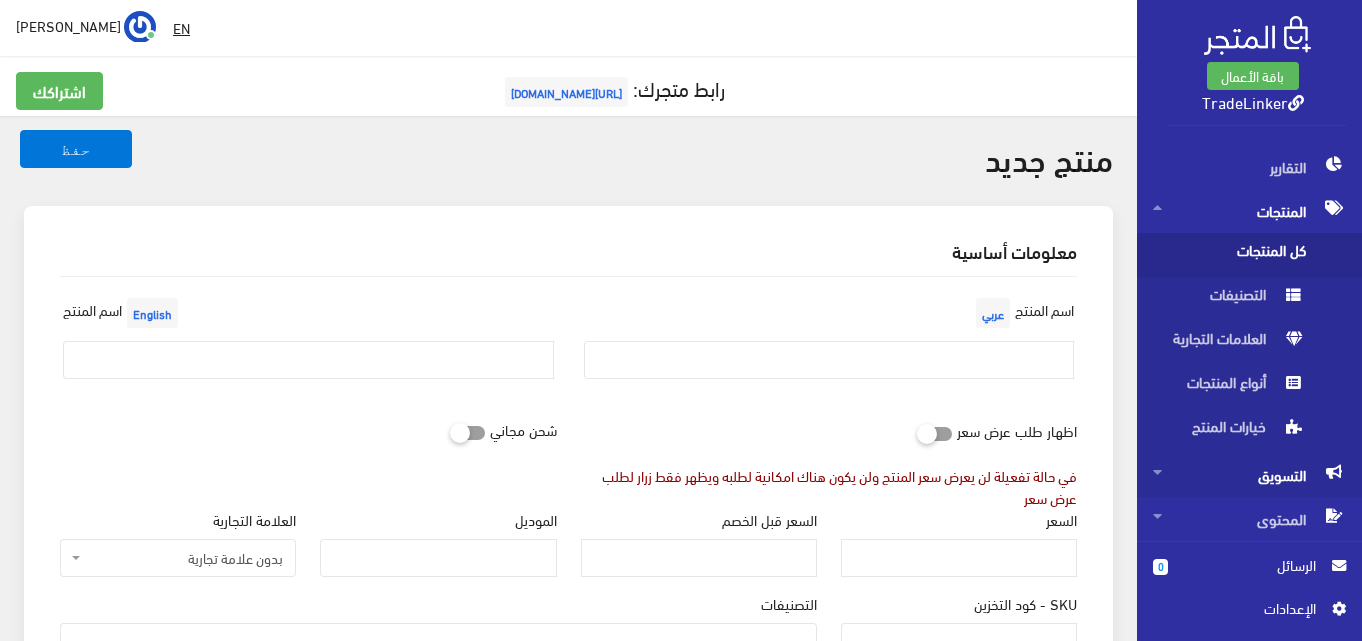 click on "التسويق" at bounding box center [1249, 475] 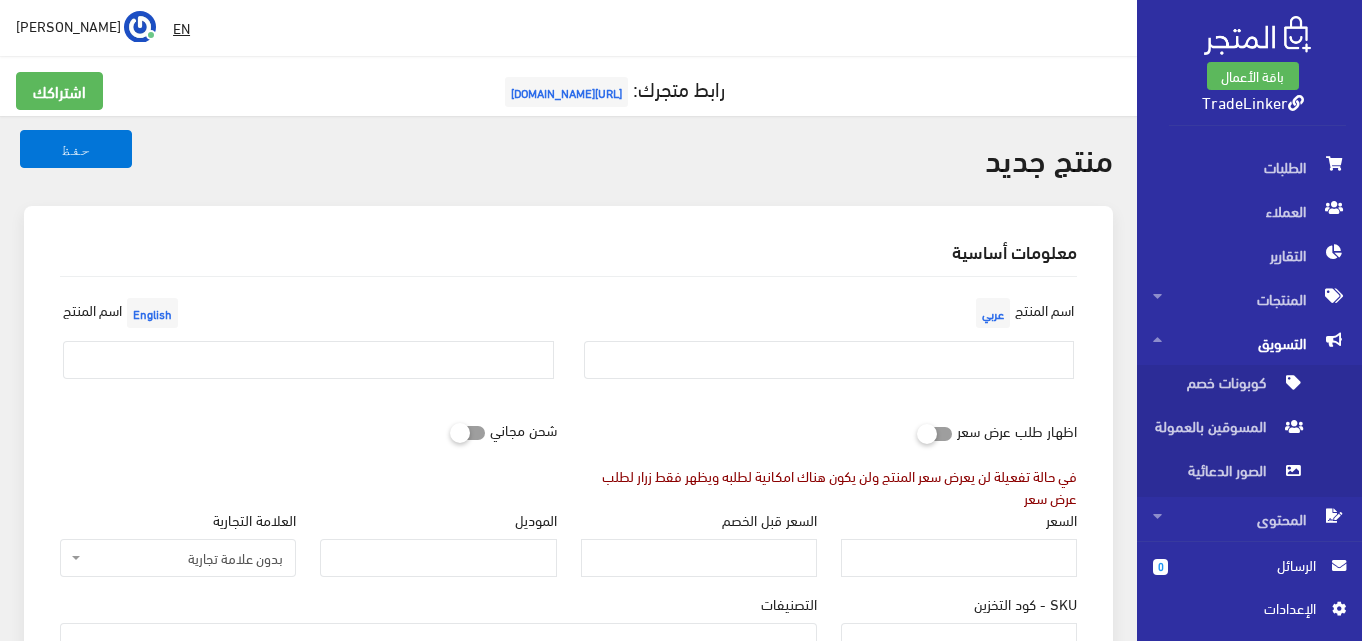 scroll, scrollTop: 37, scrollLeft: 0, axis: vertical 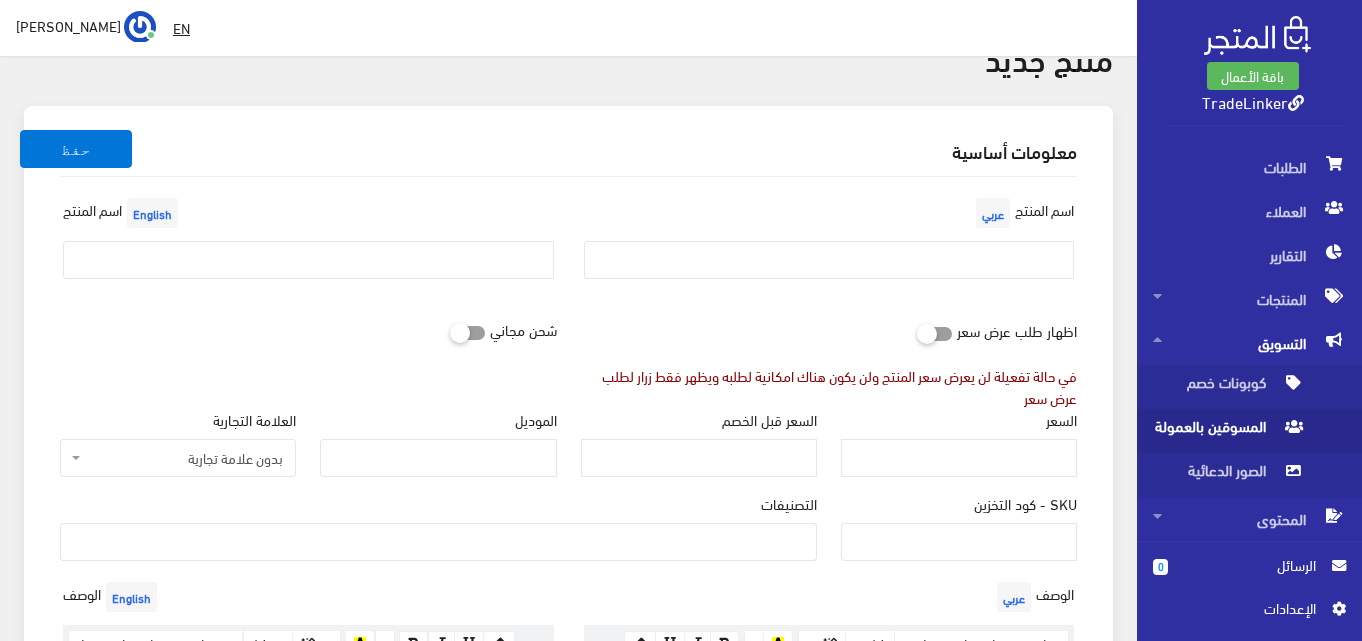 click on "المسوقين بالعمولة" at bounding box center [1229, 431] 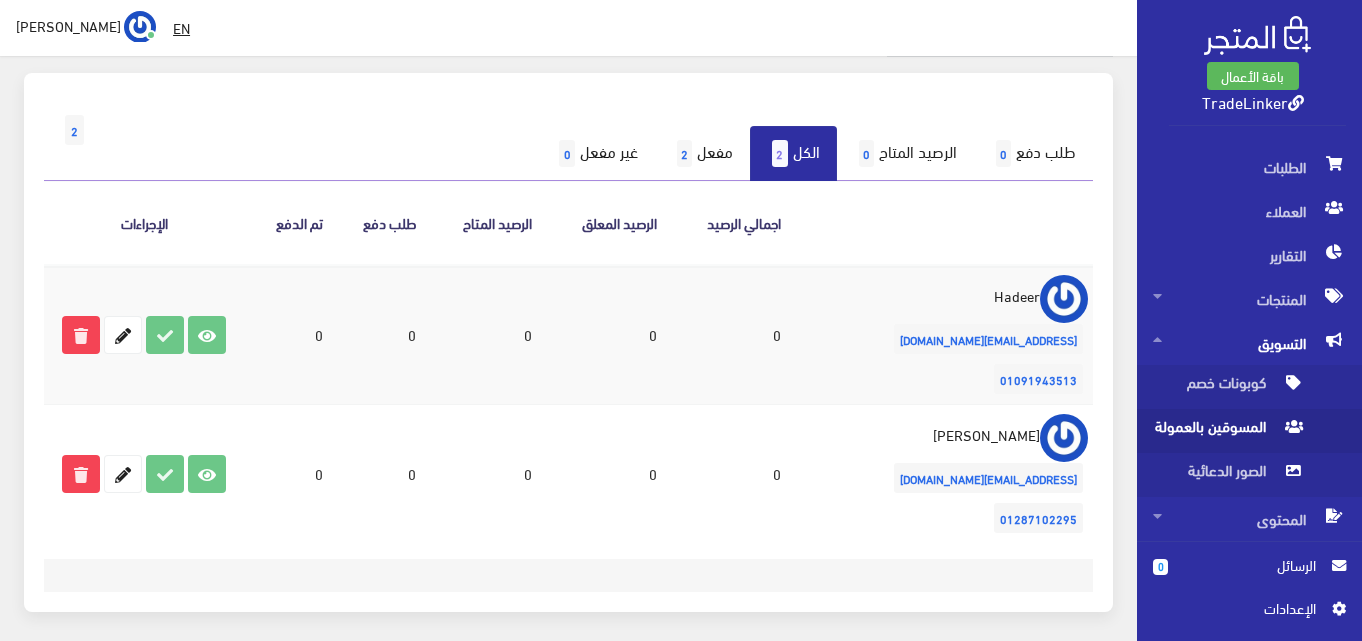 scroll, scrollTop: 300, scrollLeft: 0, axis: vertical 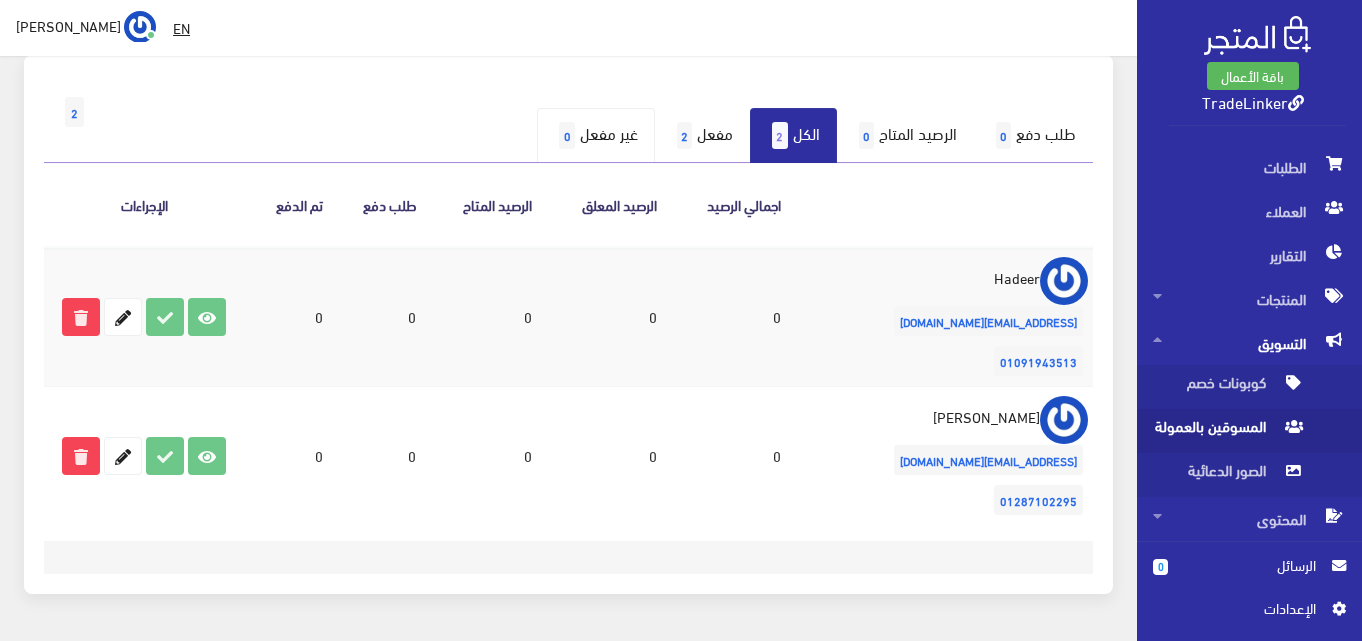 click on "غير مفعل
0" at bounding box center [595, 136] 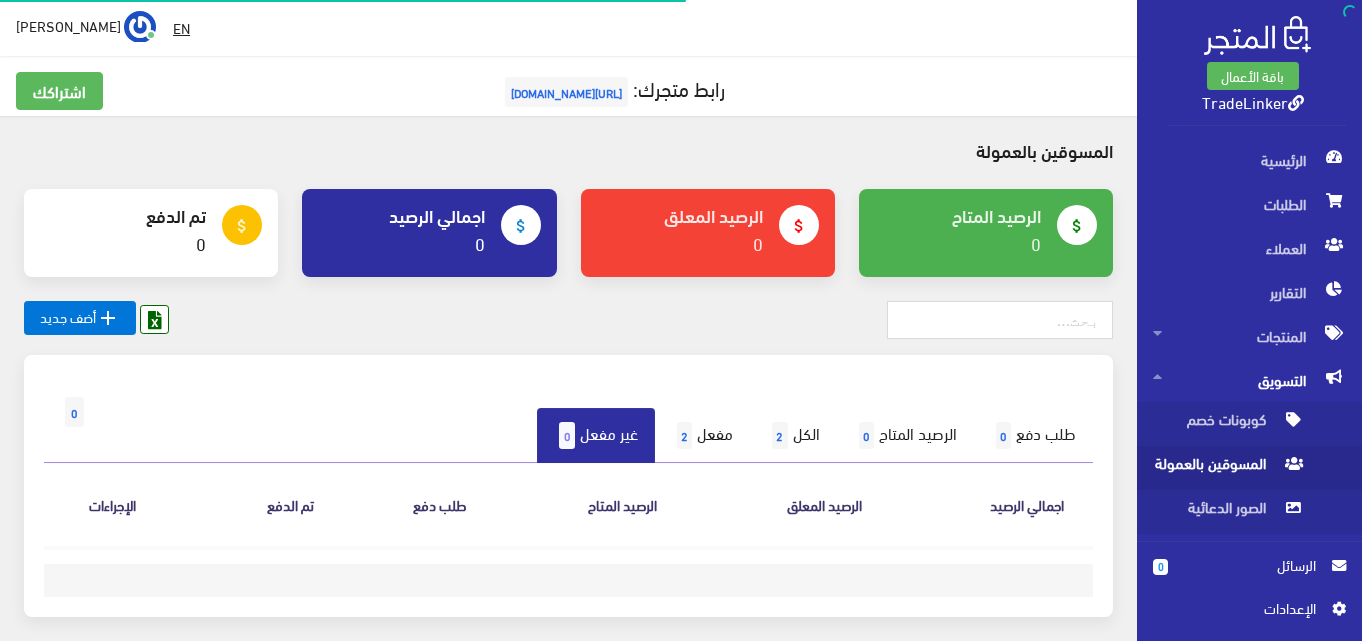 scroll, scrollTop: 0, scrollLeft: 0, axis: both 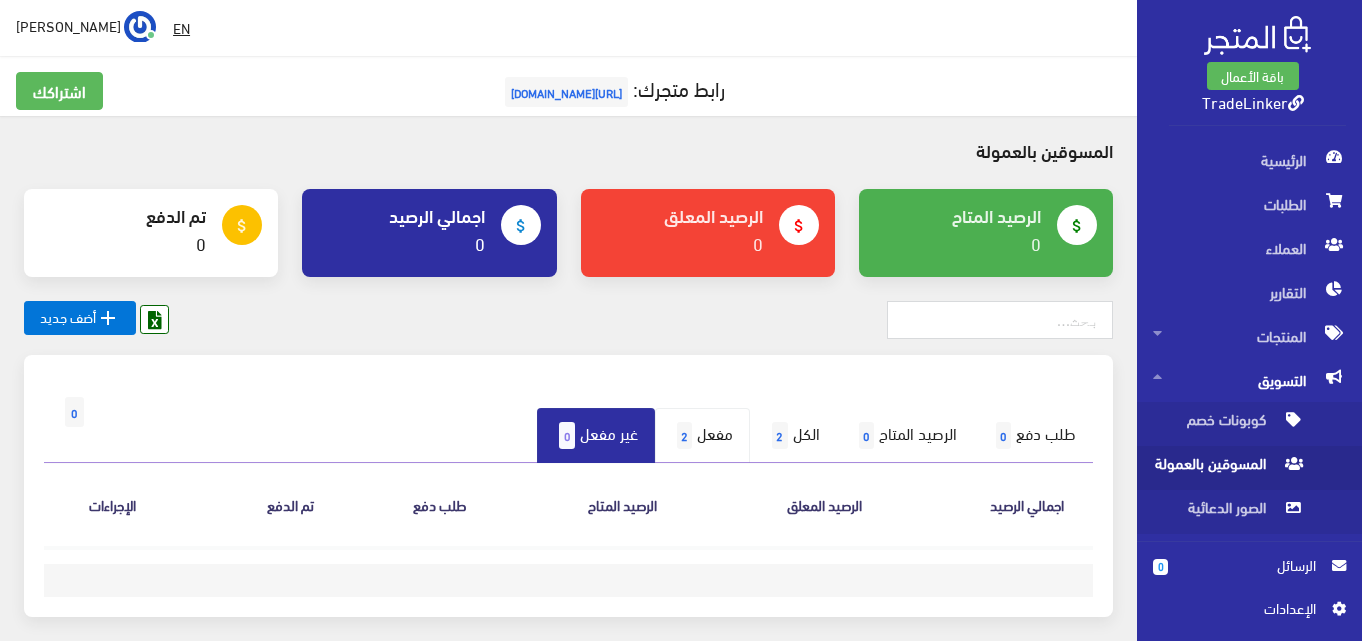 click on "مفعل
2" at bounding box center (702, 436) 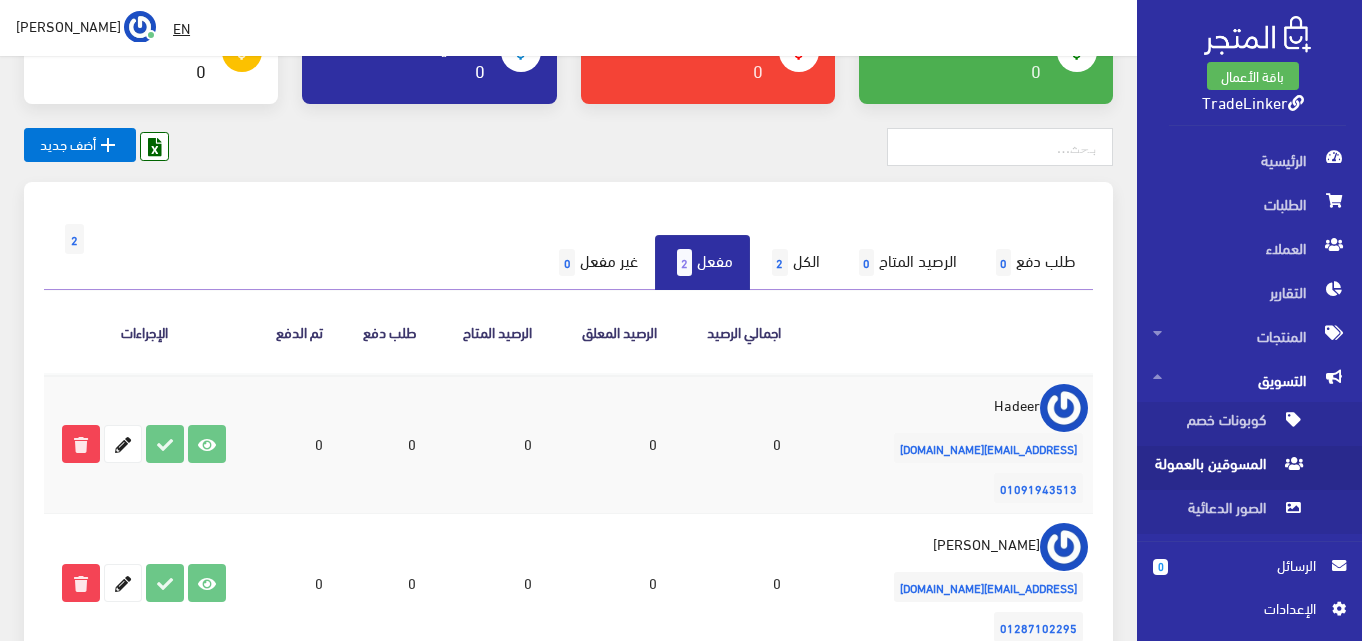 scroll, scrollTop: 165, scrollLeft: 0, axis: vertical 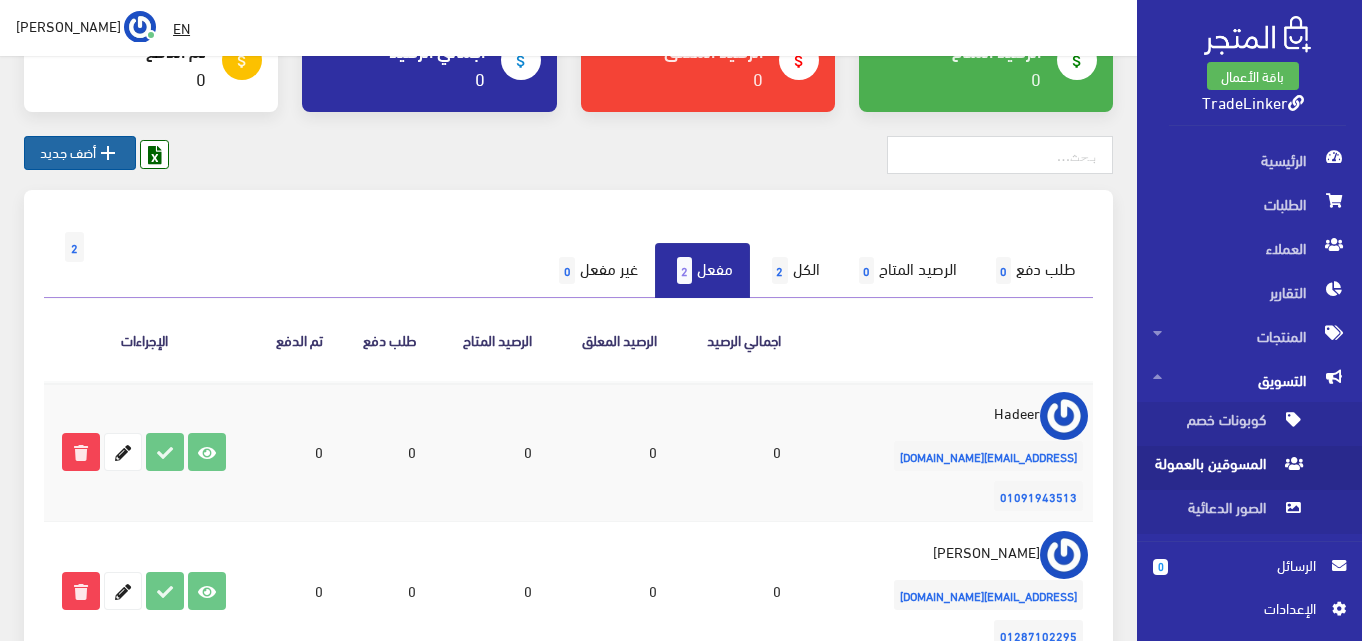 click on "" at bounding box center [108, 153] 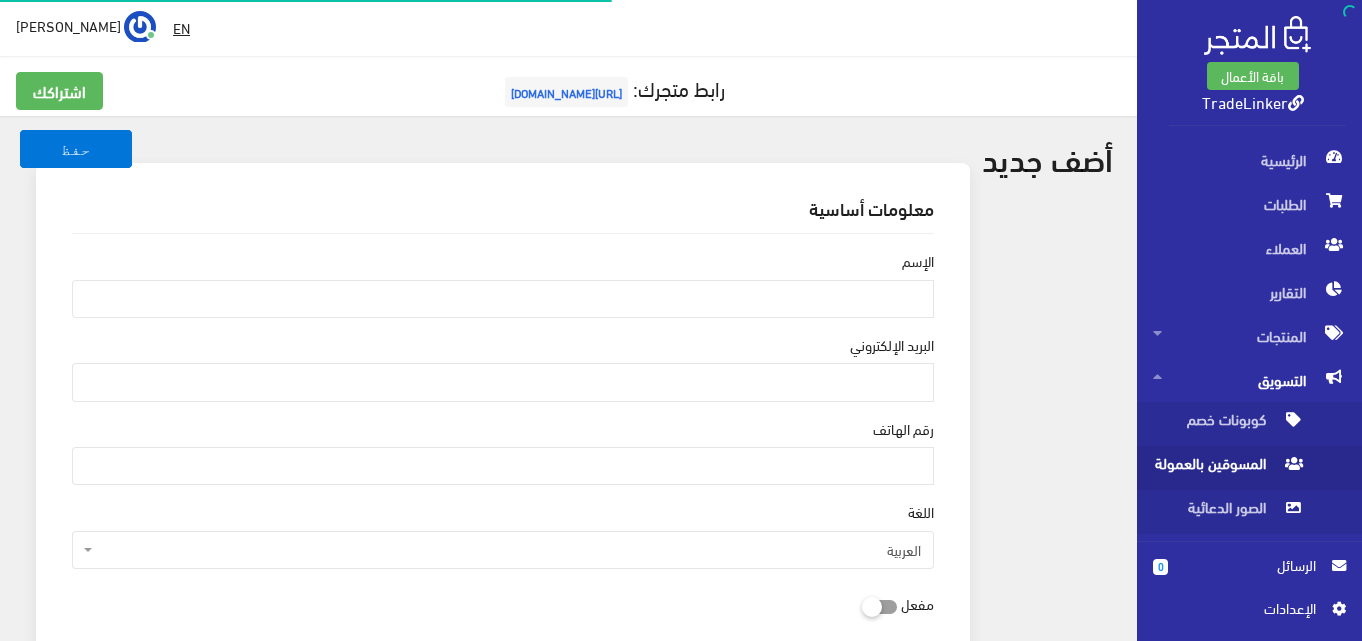scroll, scrollTop: 0, scrollLeft: 0, axis: both 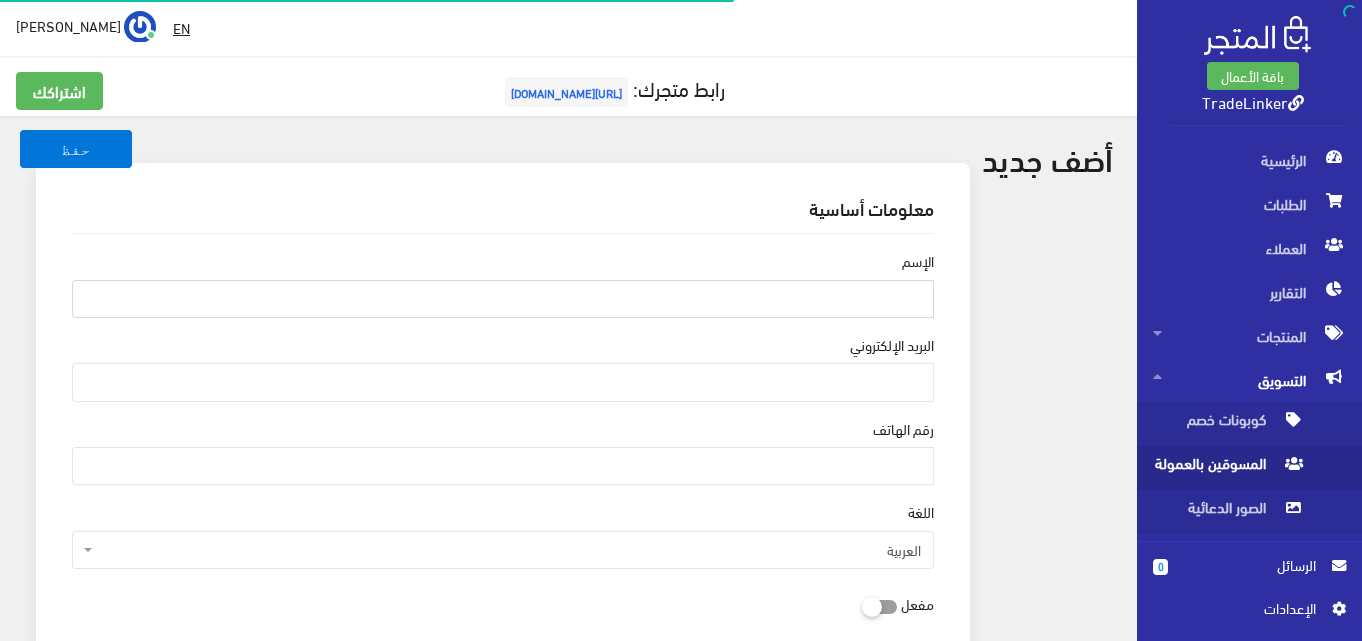 click on "الإسم" at bounding box center (503, 299) 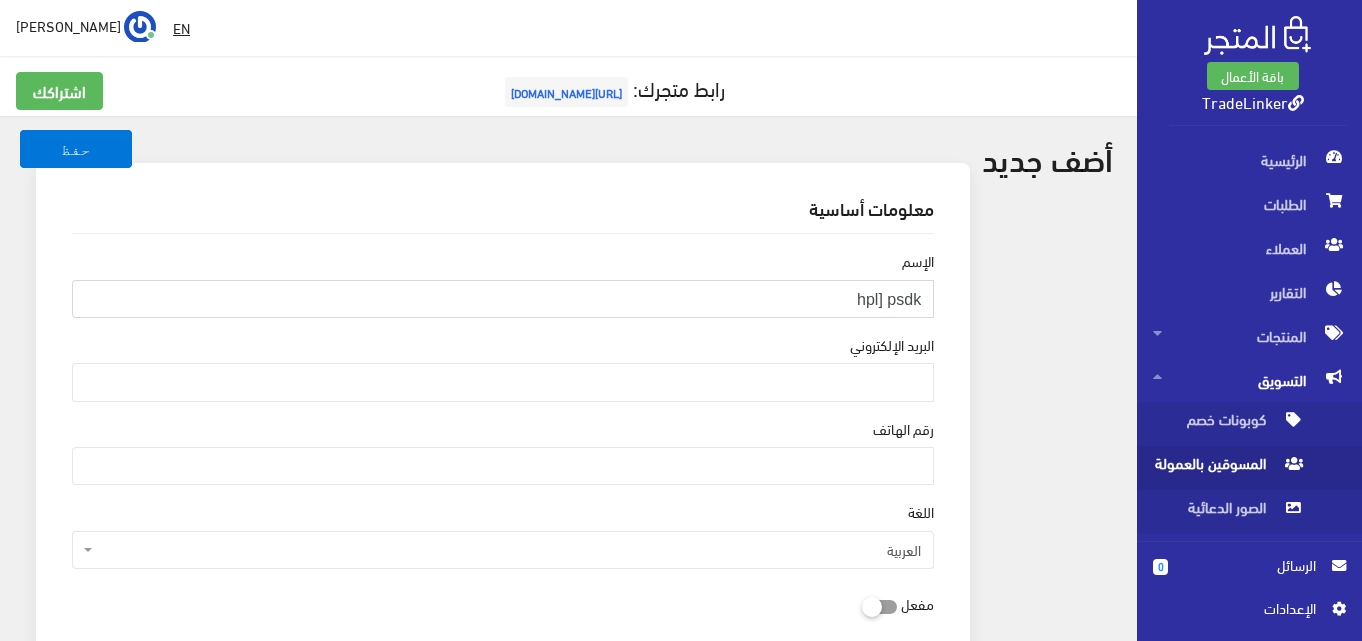 click on "hpl] psdk" at bounding box center (503, 299) 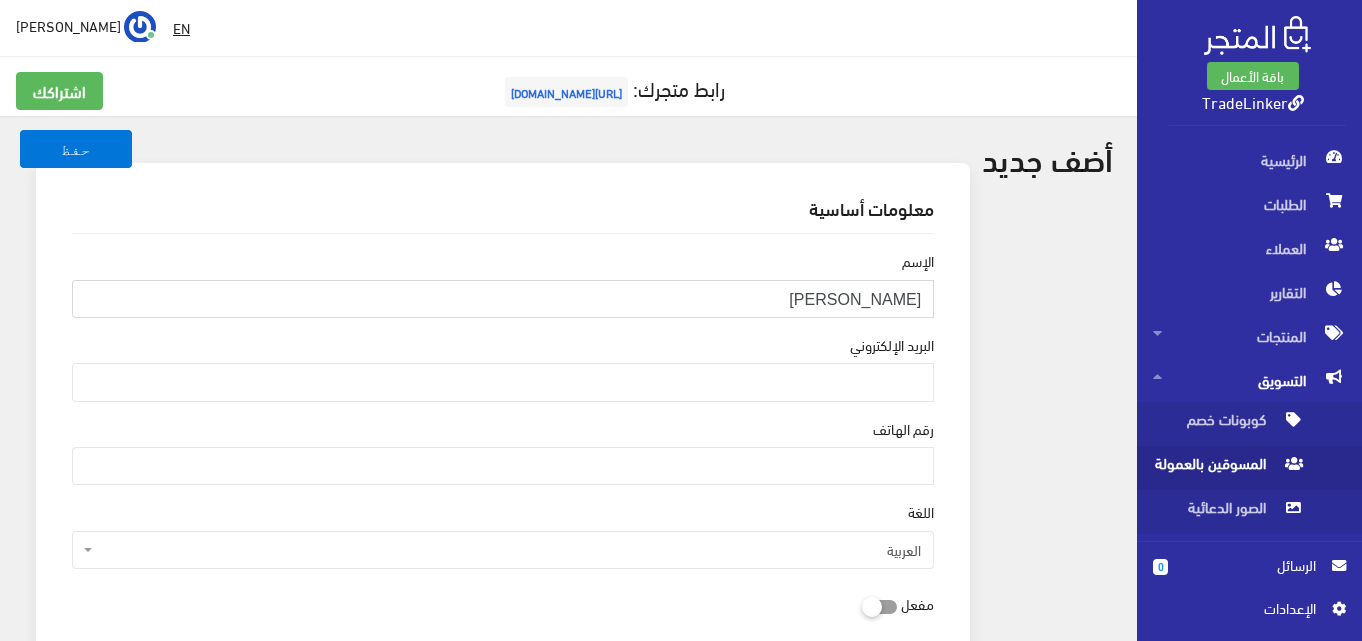 type on "[PERSON_NAME]" 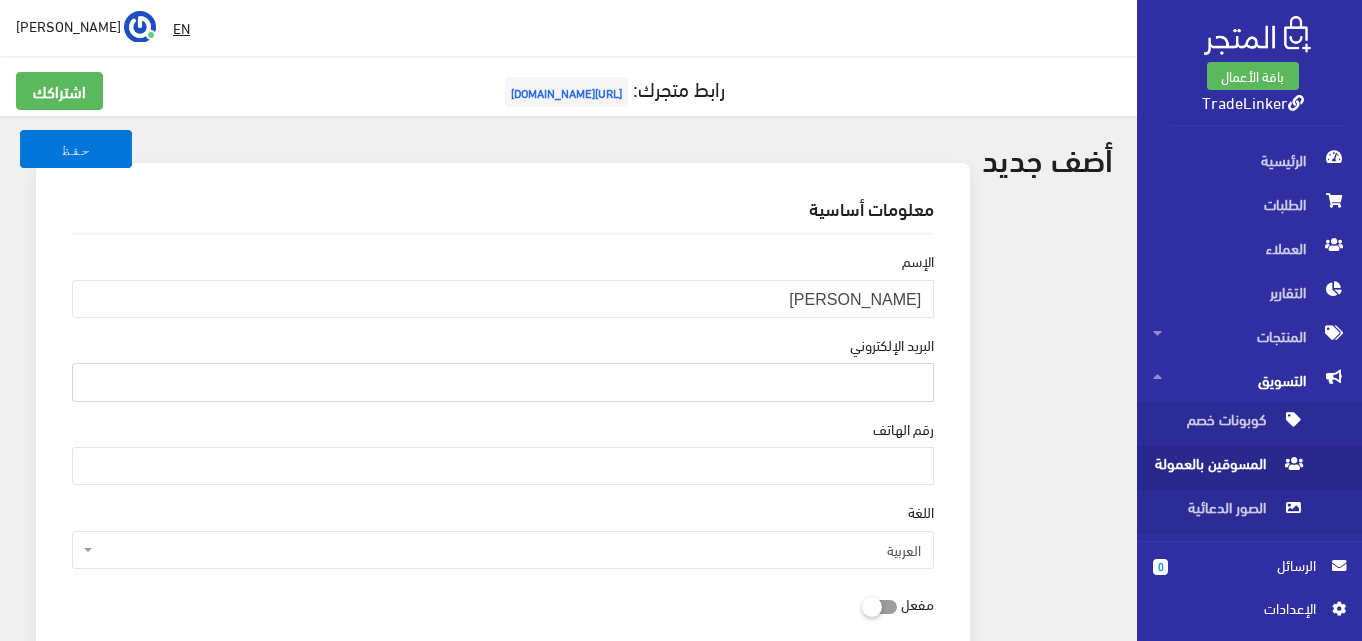click on "البريد اﻹلكتروني" at bounding box center [503, 382] 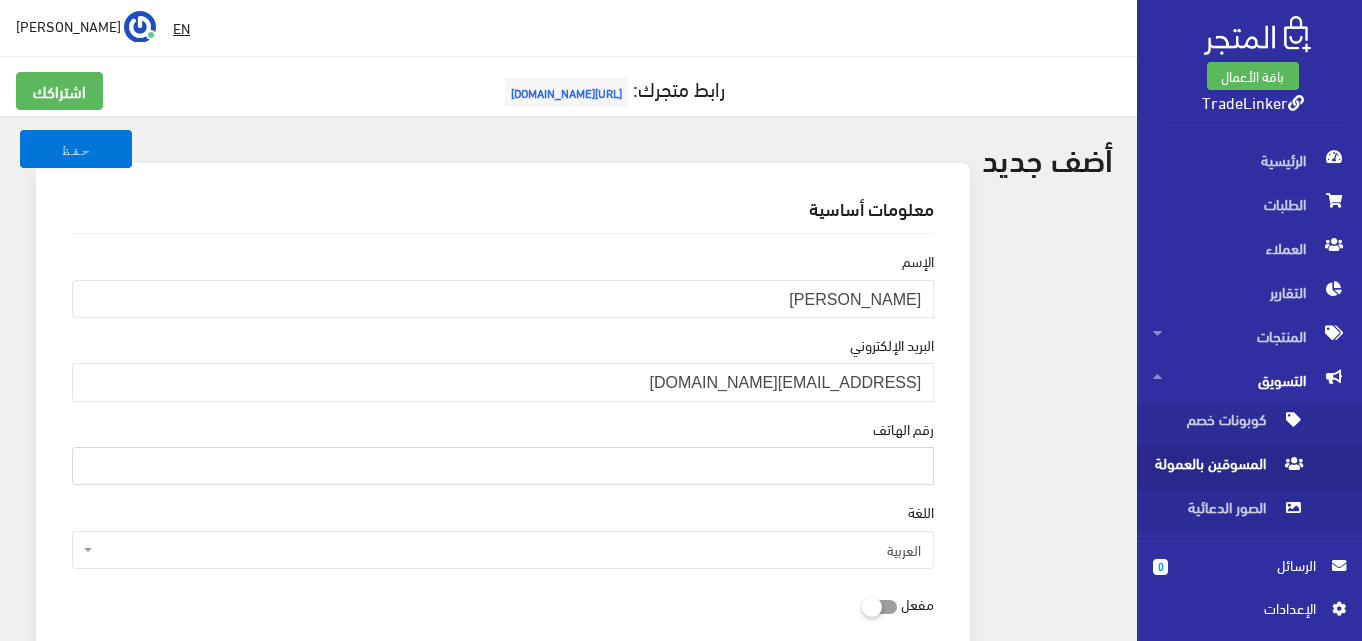 click on "رقم الهاتف" at bounding box center [503, 466] 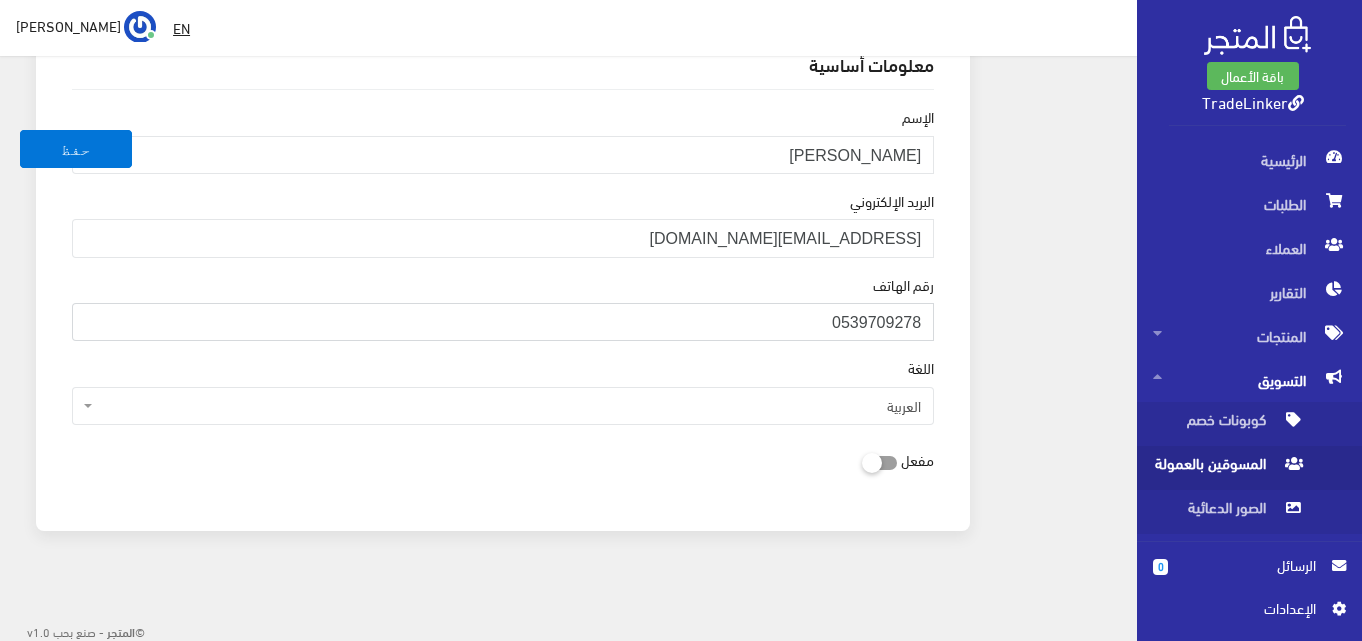 scroll, scrollTop: 147, scrollLeft: 0, axis: vertical 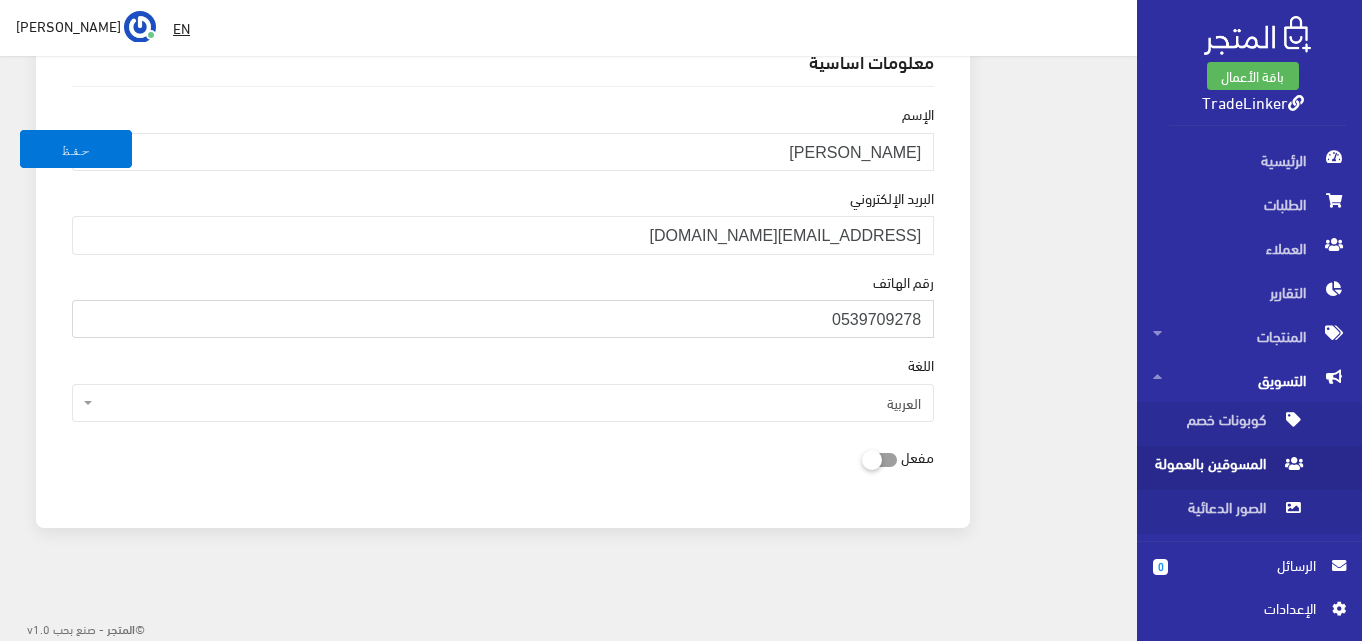 type on "0539709278" 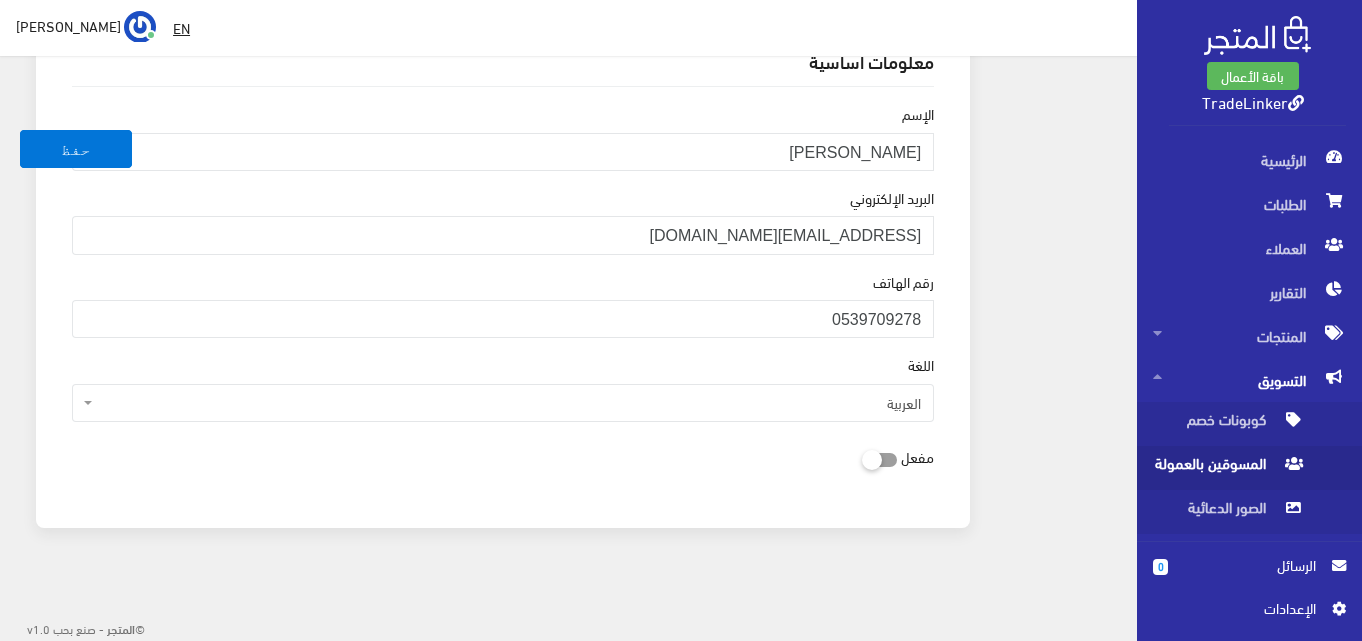 click at bounding box center (862, 459) 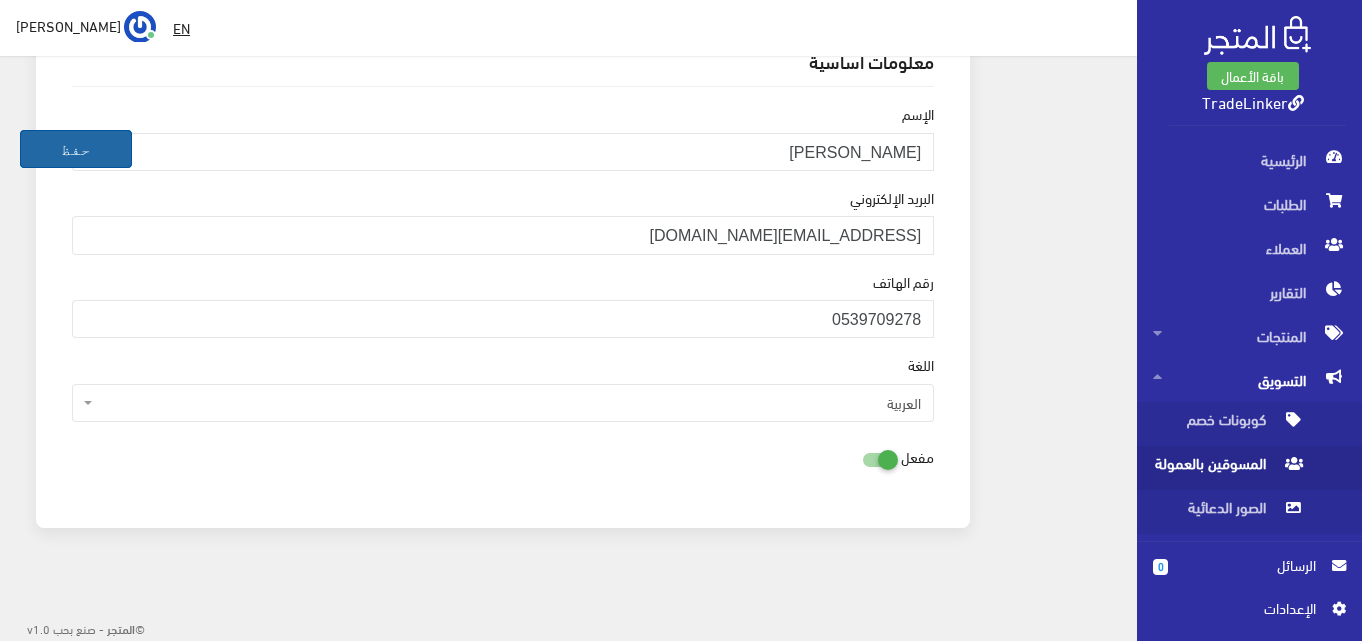 click on "حفظ" at bounding box center [76, 149] 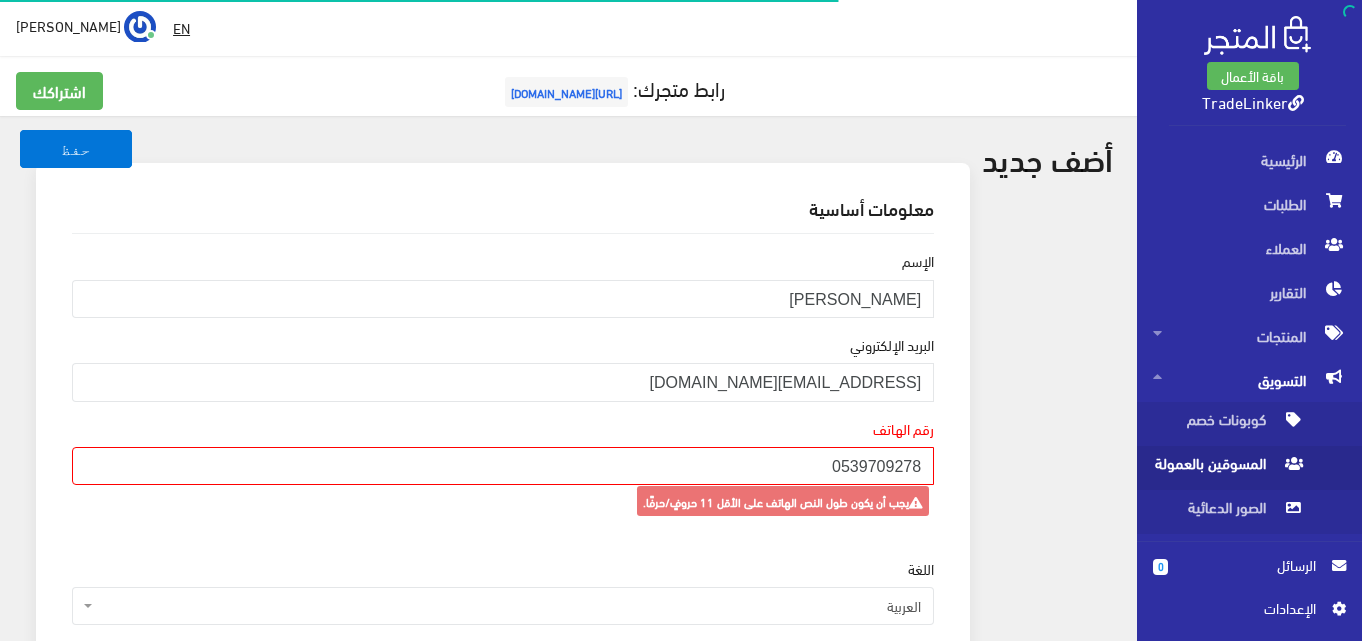 scroll, scrollTop: 0, scrollLeft: 0, axis: both 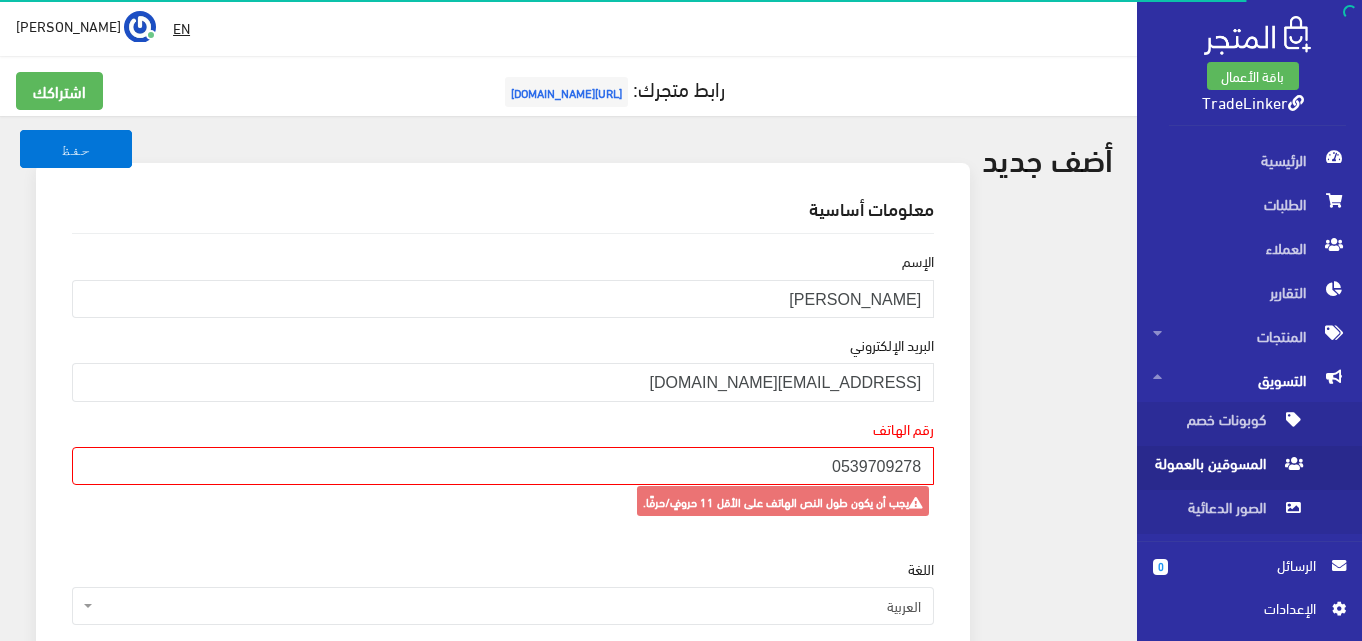 click on "0539709278" at bounding box center [503, 466] 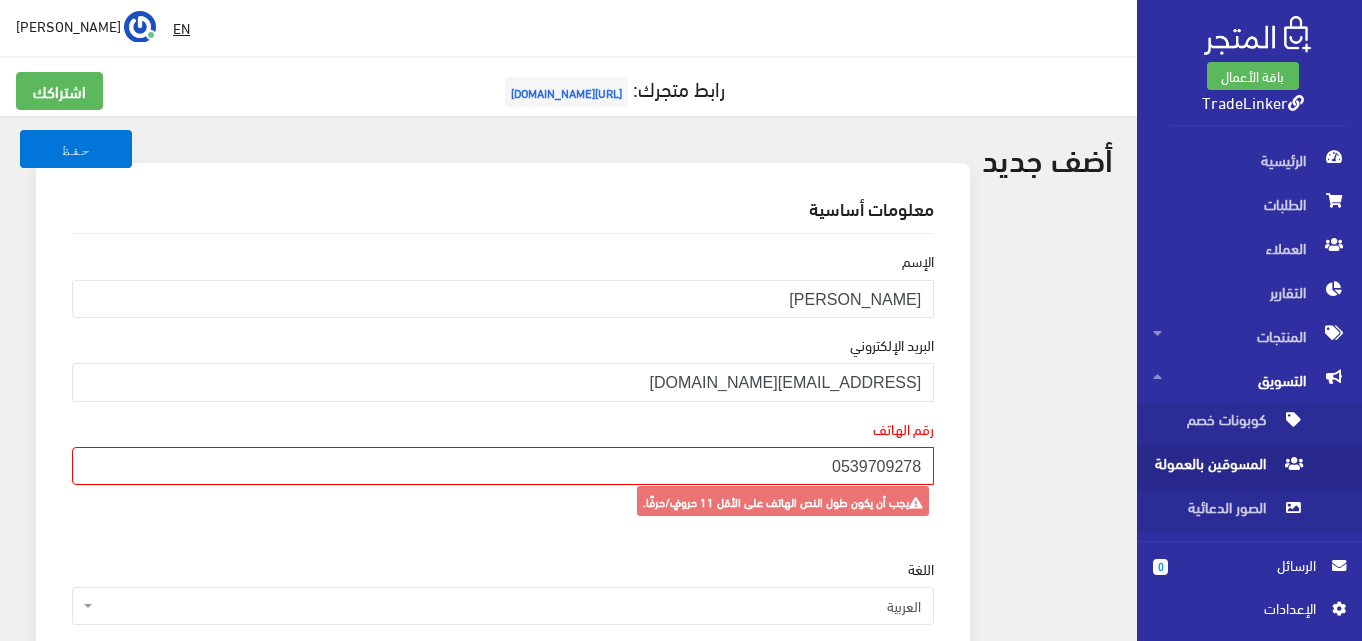 drag, startPoint x: 813, startPoint y: 461, endPoint x: 979, endPoint y: 461, distance: 166 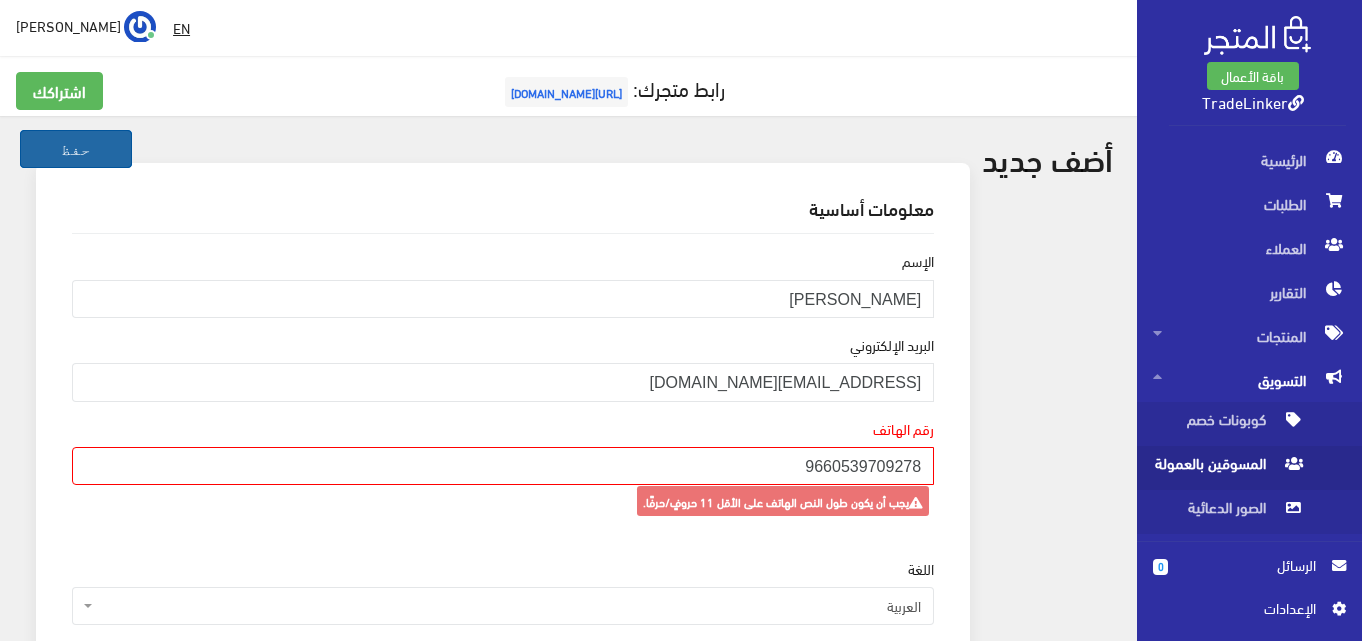 type on "9660539709278" 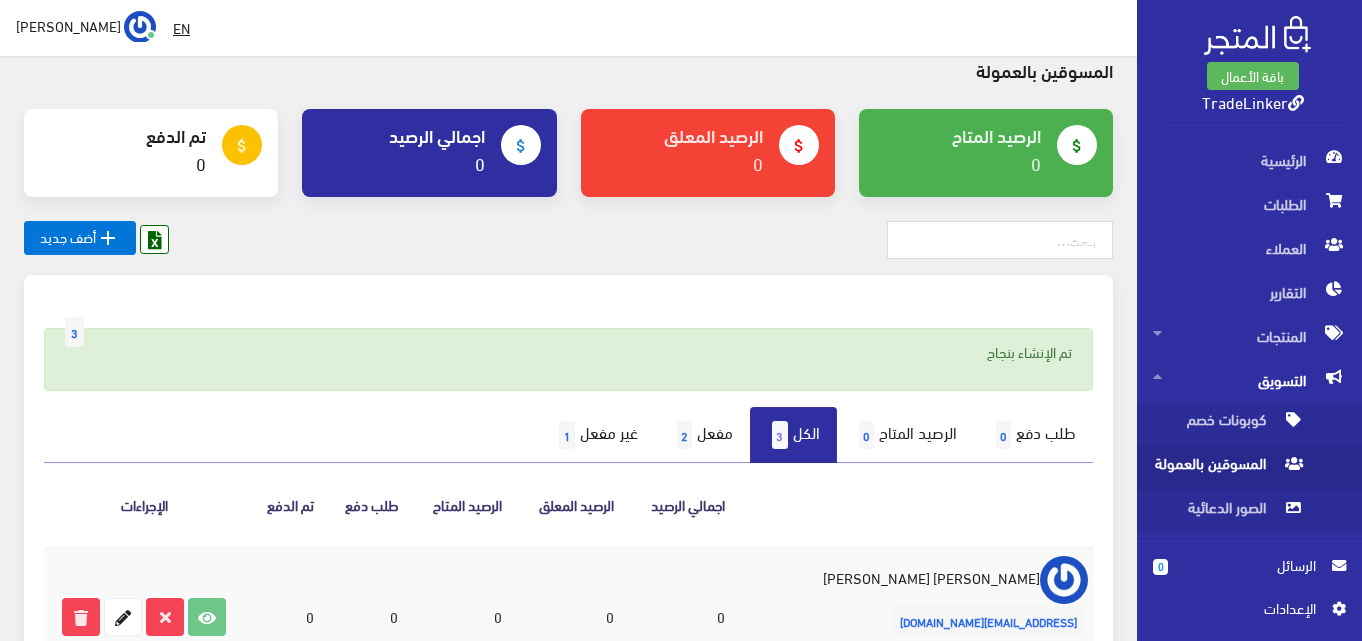 scroll, scrollTop: 200, scrollLeft: 0, axis: vertical 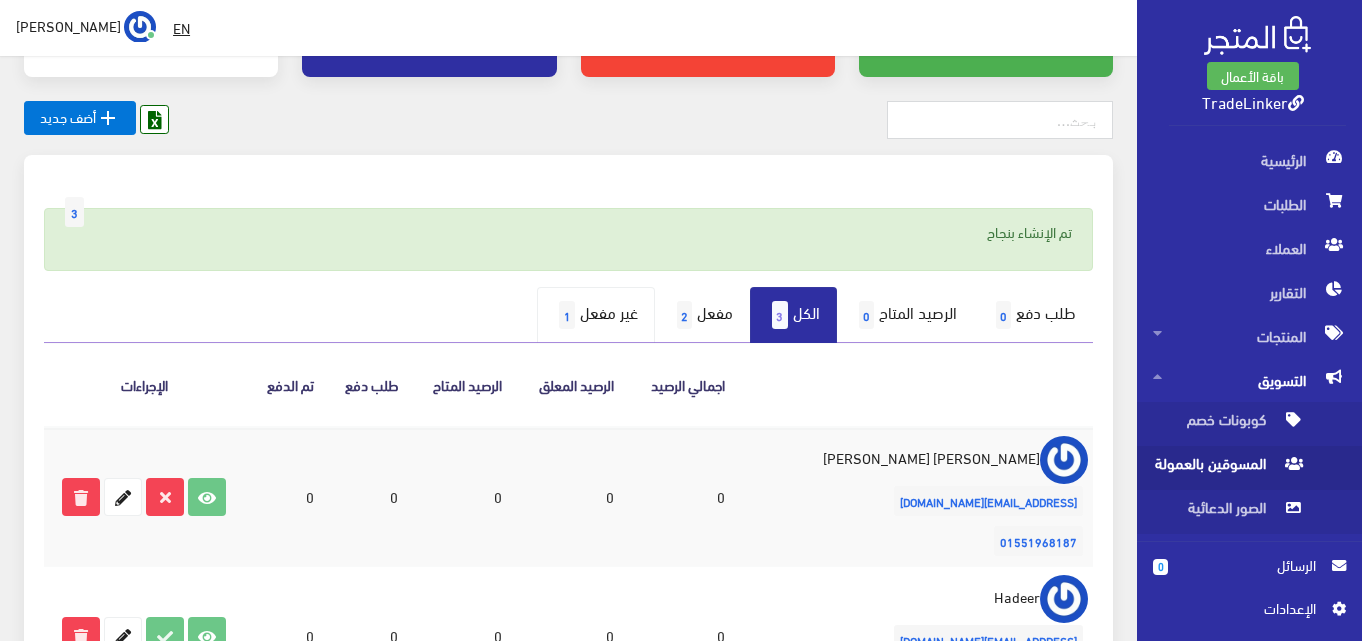 click on "غير مفعل
1" at bounding box center (595, 315) 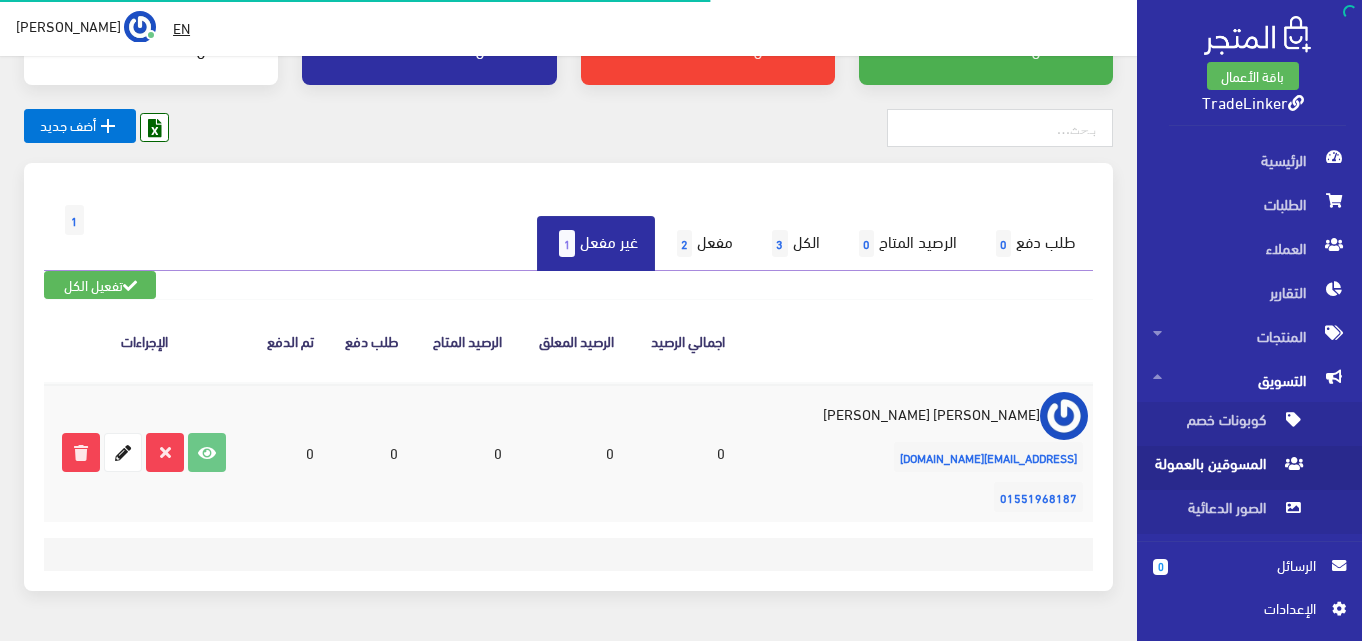 scroll, scrollTop: 200, scrollLeft: 0, axis: vertical 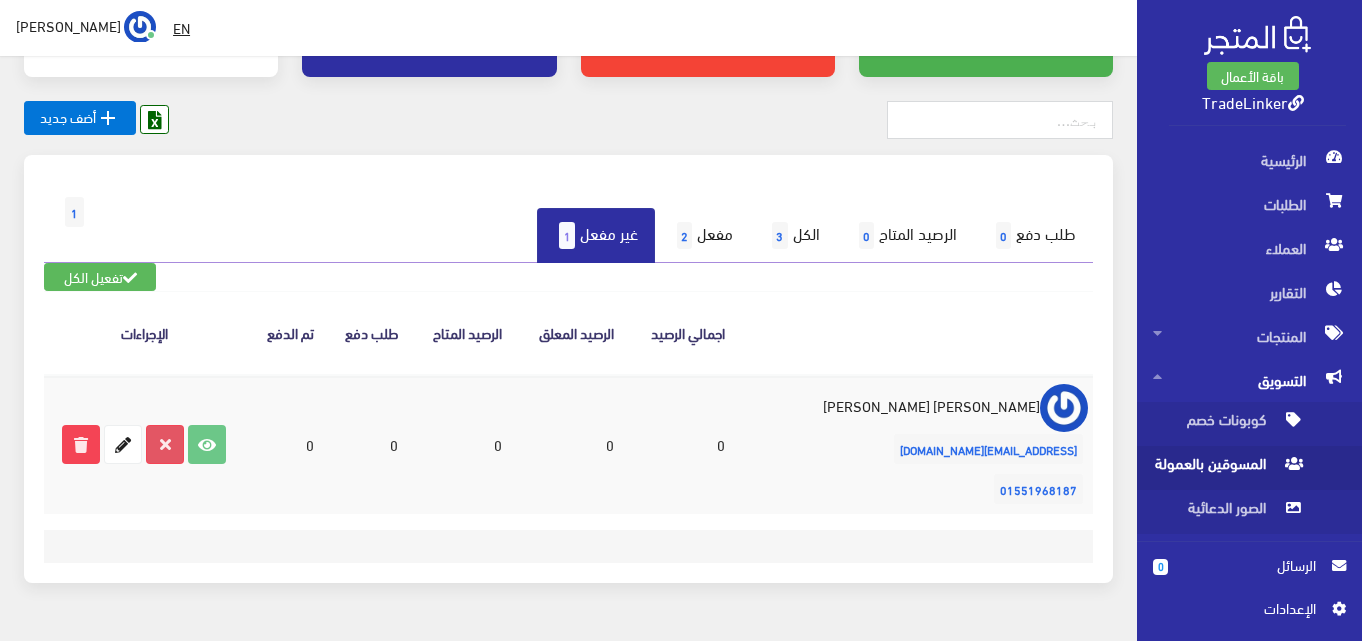 click at bounding box center (165, 444) 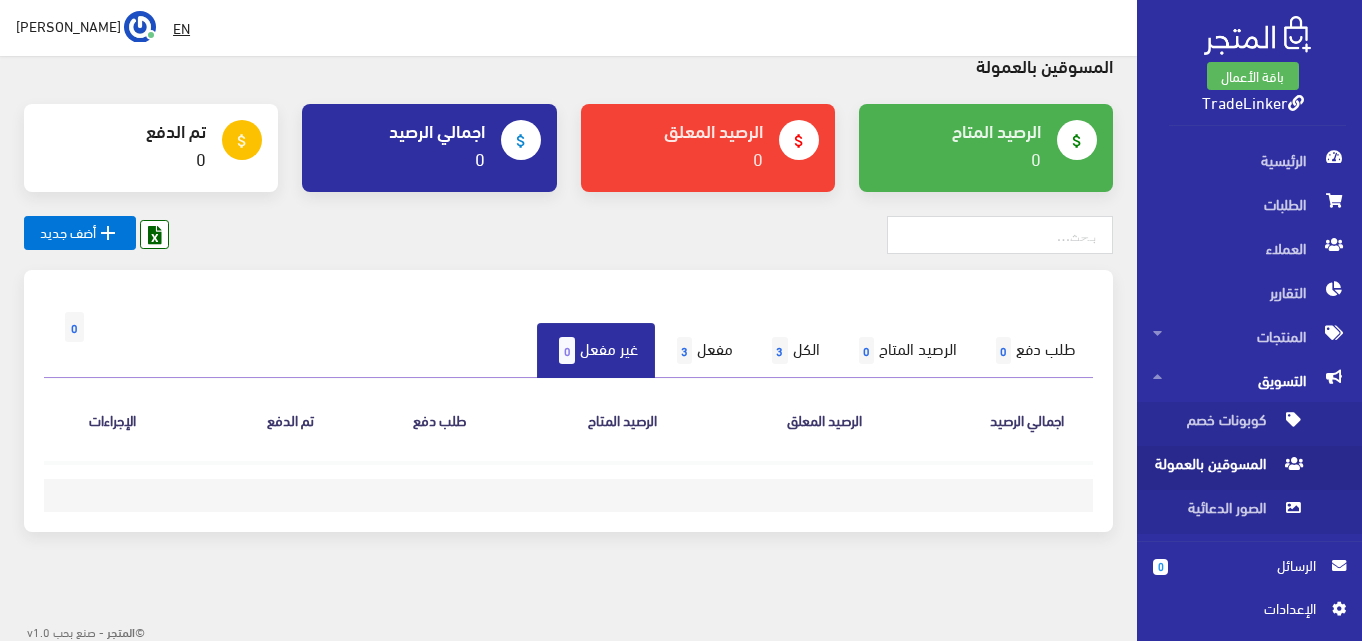 scroll, scrollTop: 88, scrollLeft: 0, axis: vertical 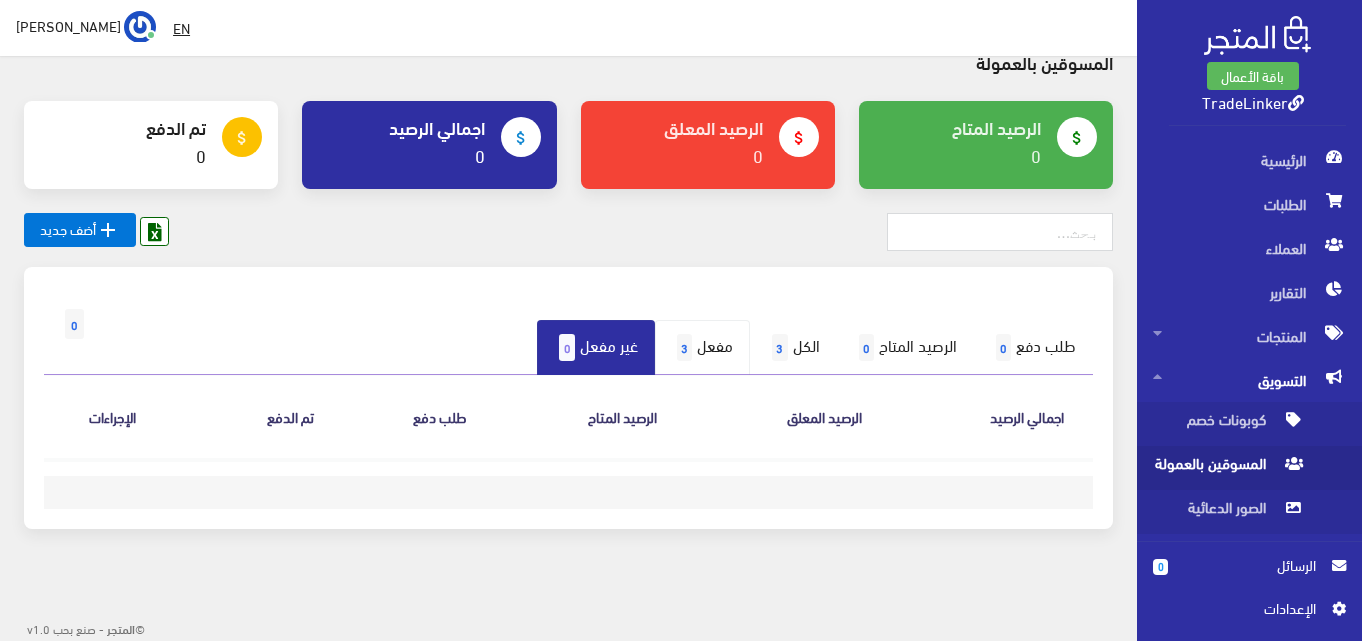 click on "مفعل
3" at bounding box center (702, 348) 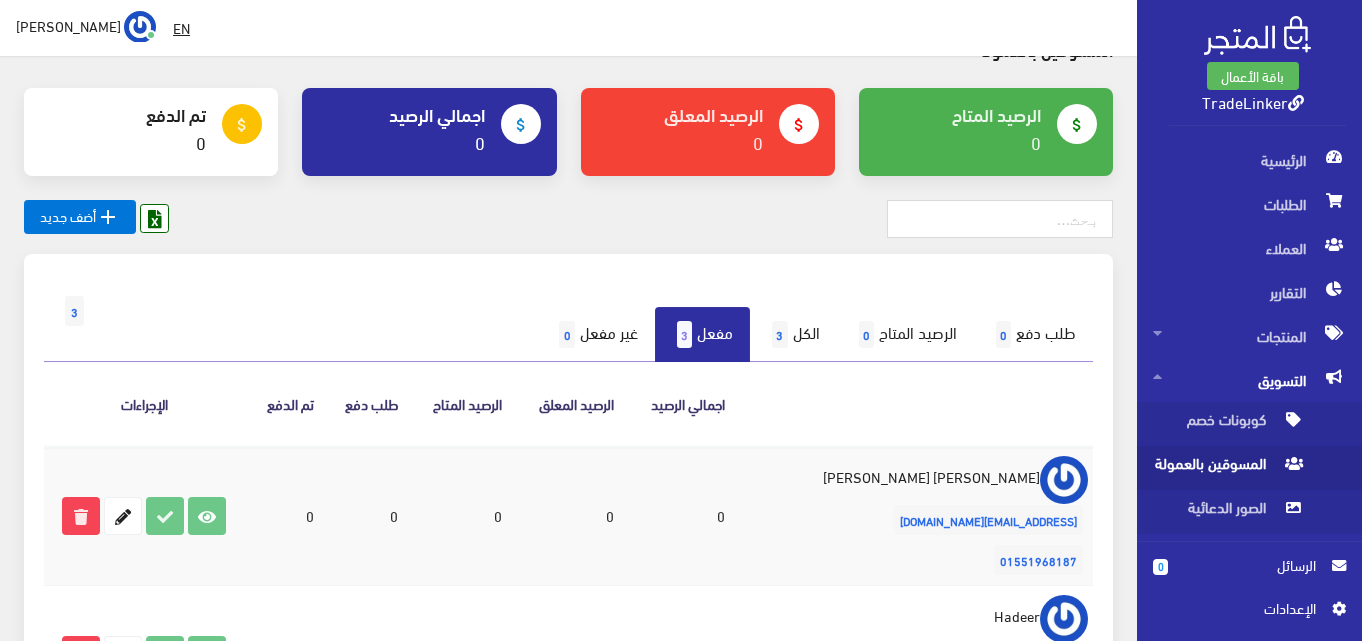 scroll, scrollTop: 0, scrollLeft: 0, axis: both 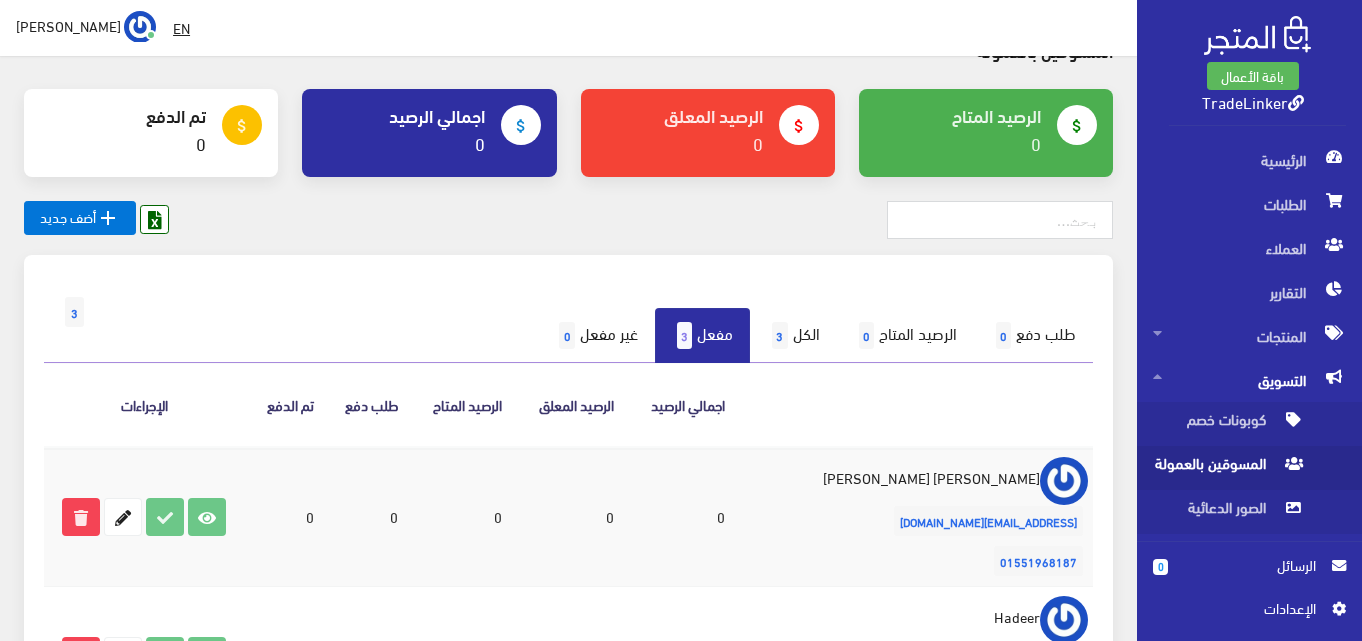 click on "مفعل
3" at bounding box center (702, 336) 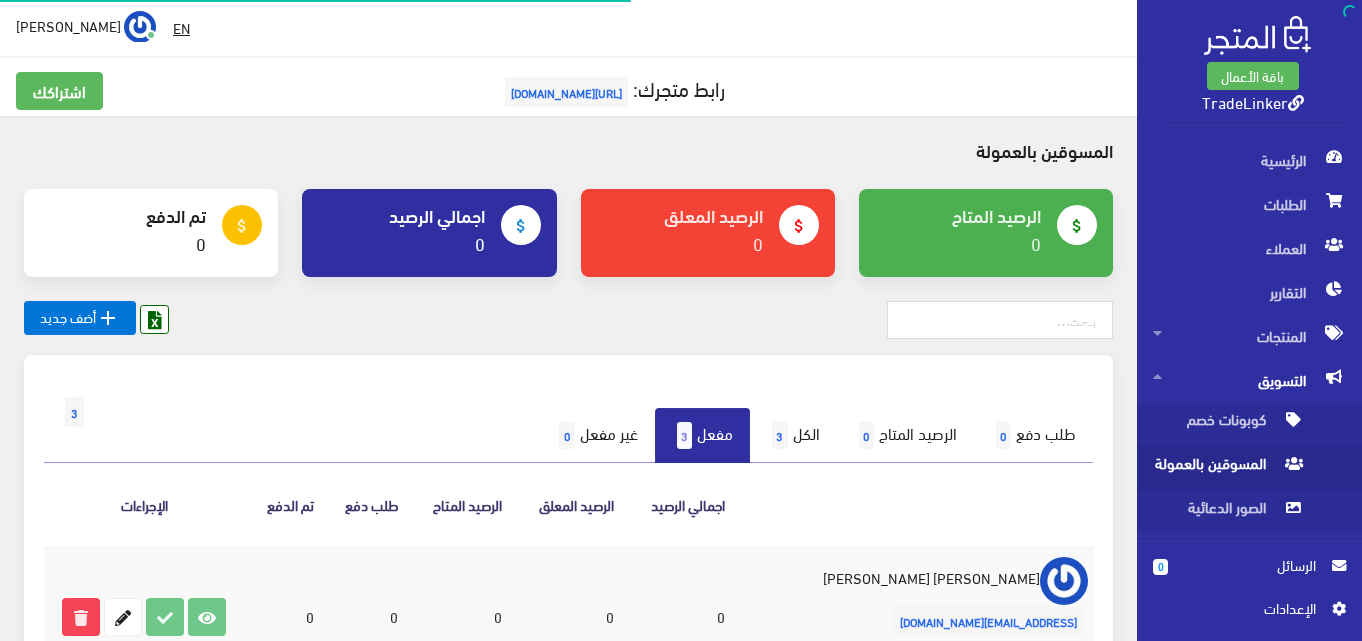 scroll, scrollTop: 0, scrollLeft: 0, axis: both 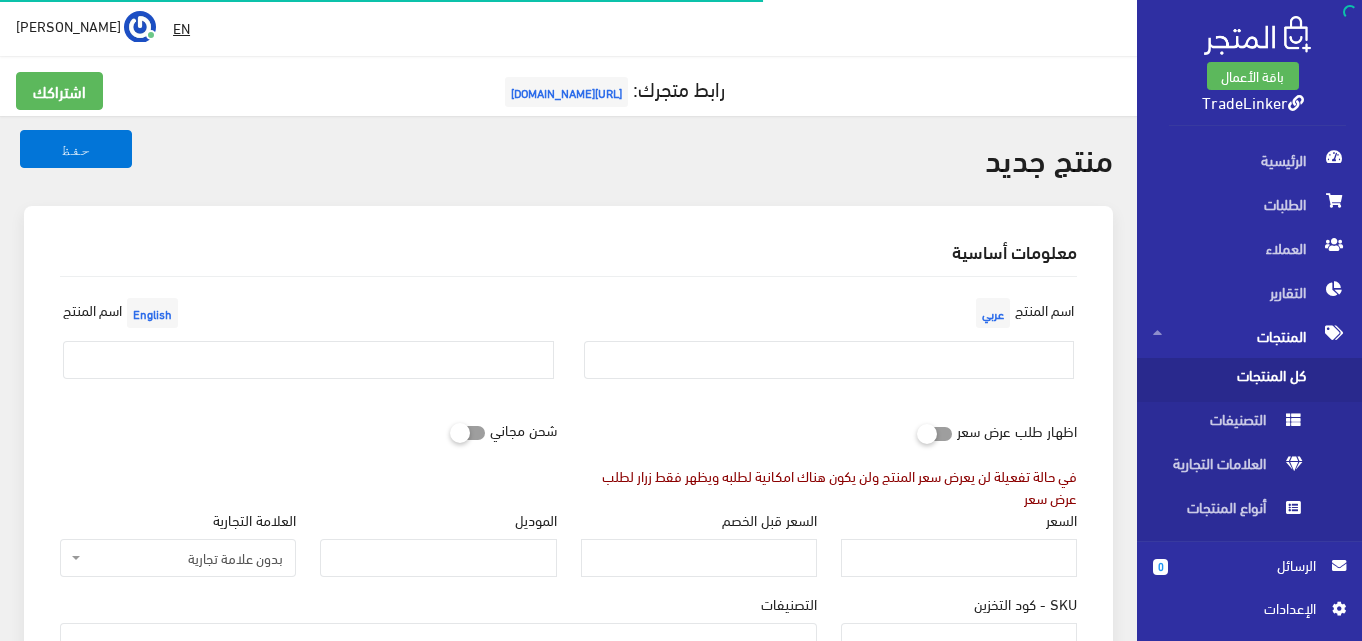 select 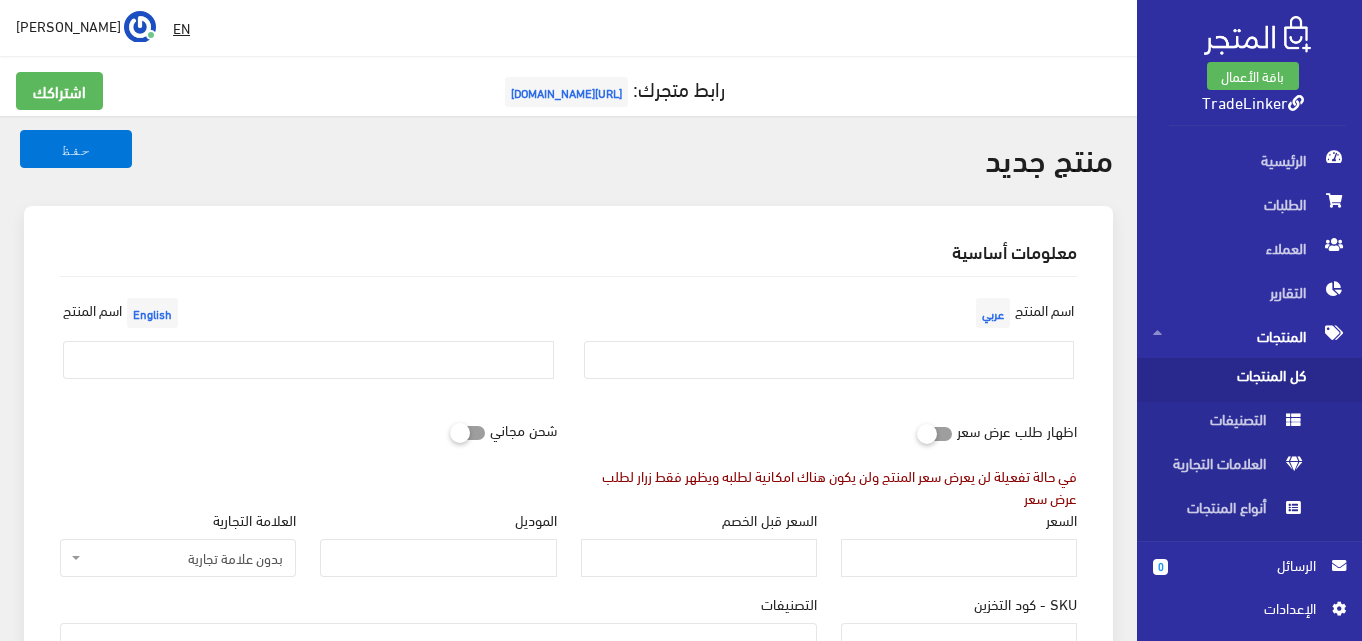 click on "اﻹعدادات" at bounding box center (1242, 608) 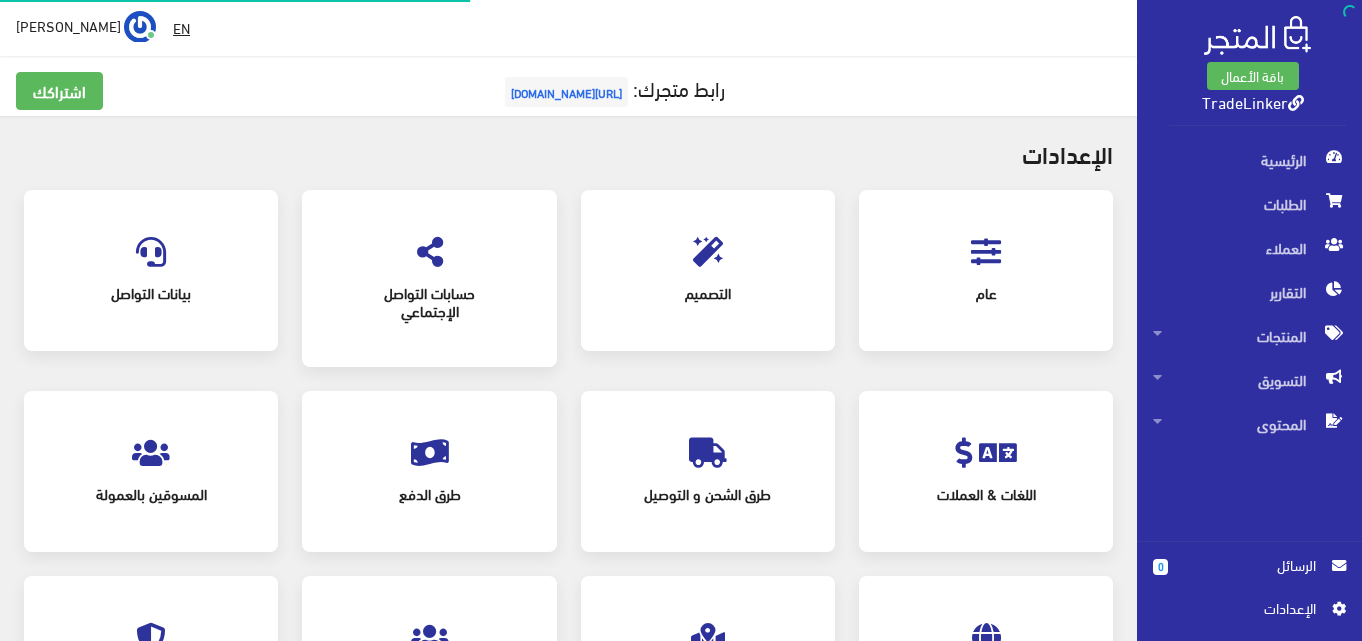 scroll, scrollTop: 0, scrollLeft: 0, axis: both 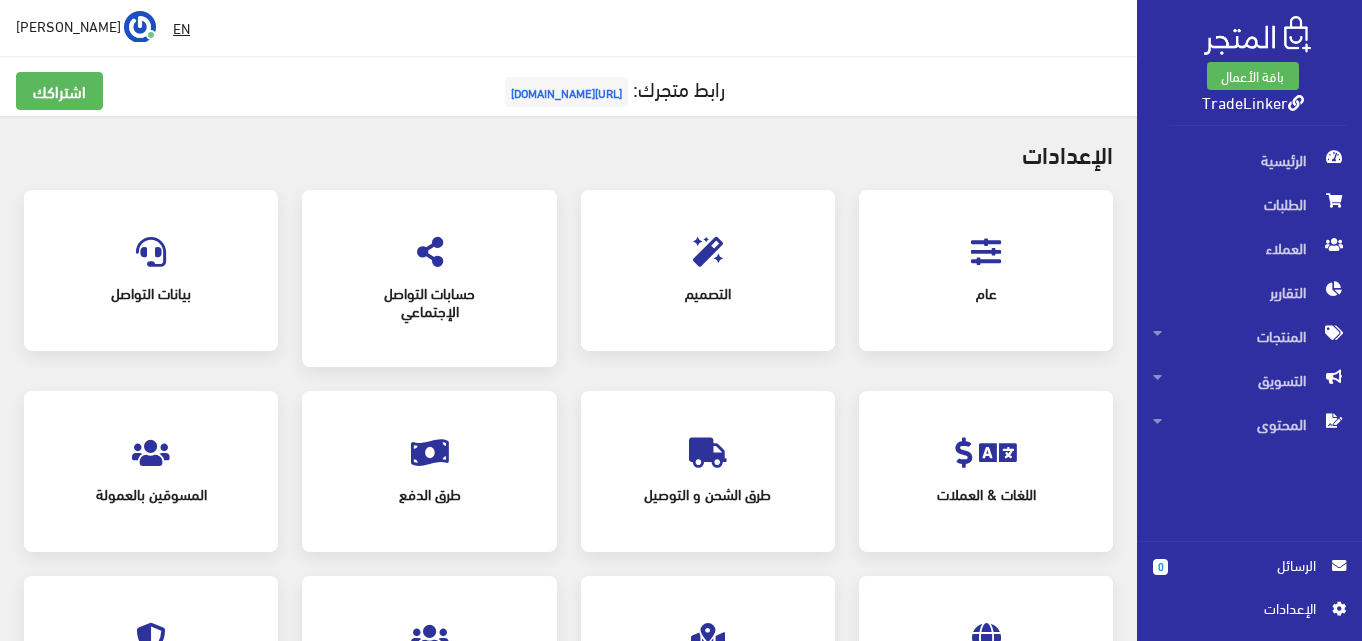 click on "المسوقين بالعمولة" at bounding box center (151, 471) 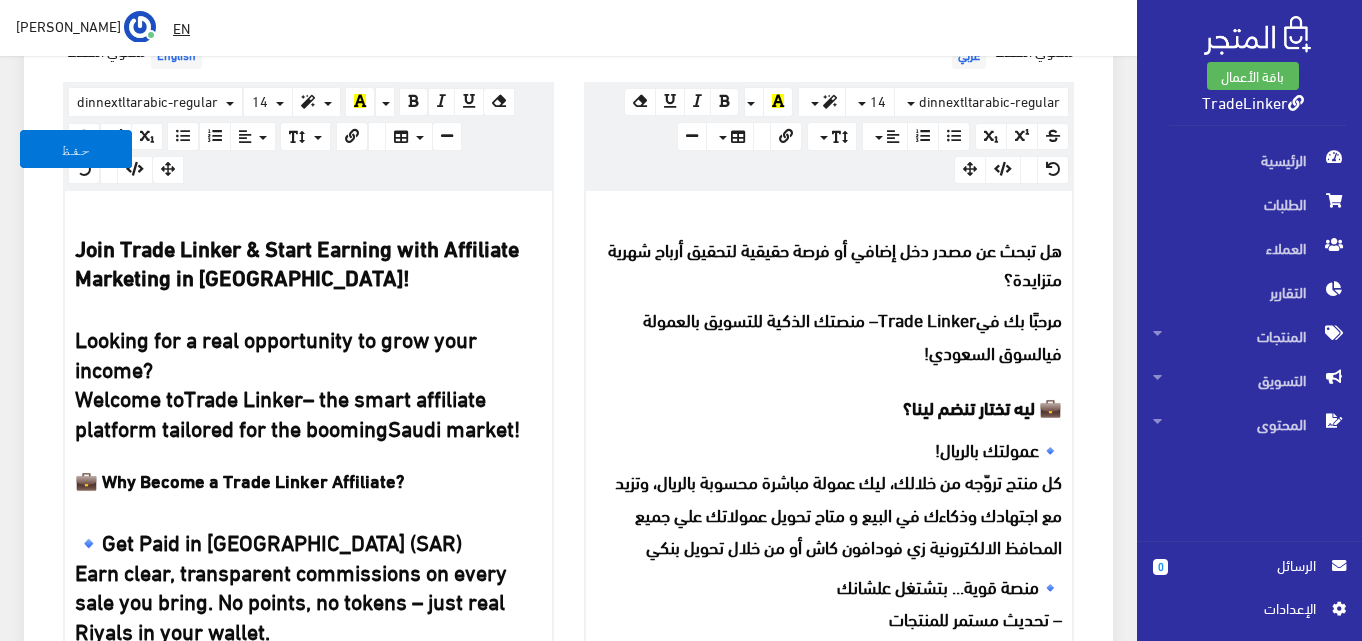 scroll, scrollTop: 1100, scrollLeft: 0, axis: vertical 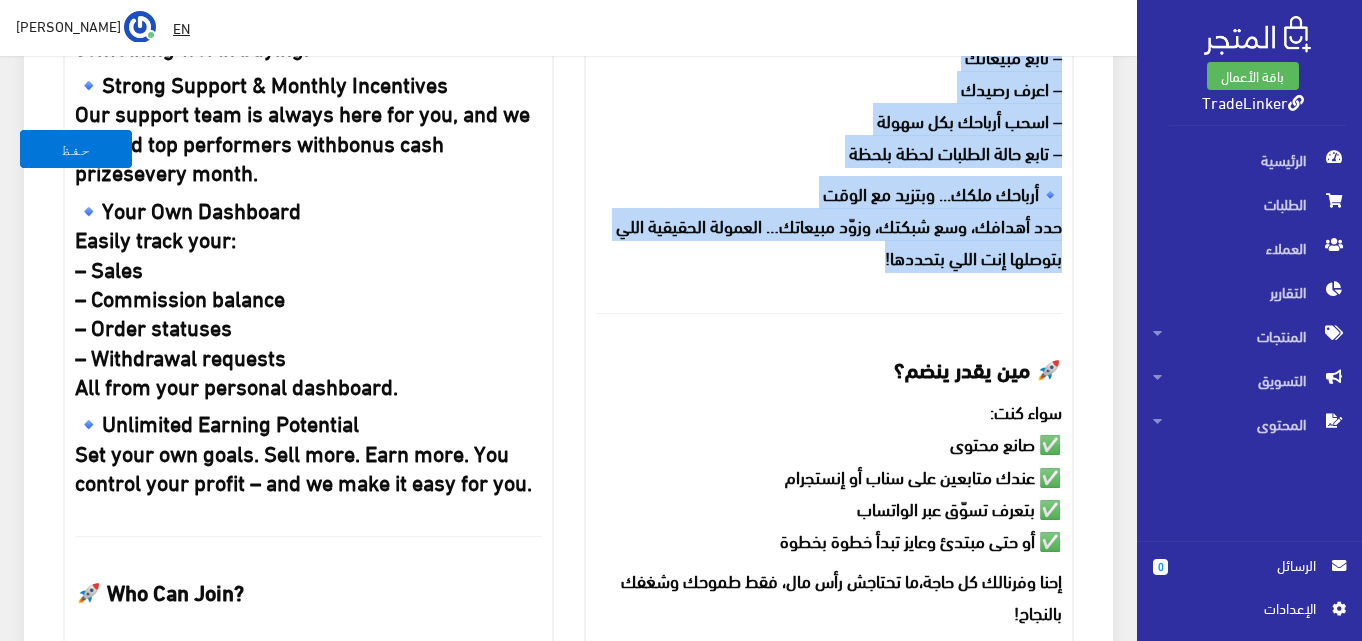drag, startPoint x: 1065, startPoint y: 215, endPoint x: 723, endPoint y: 261, distance: 345.0797 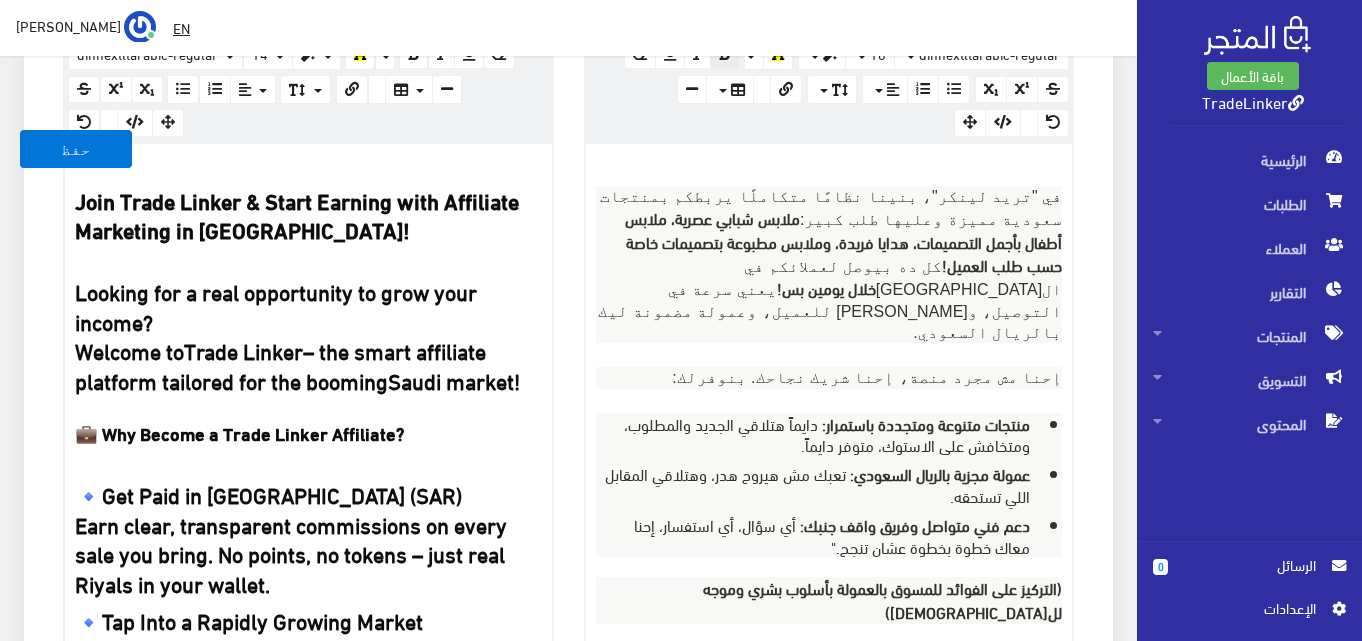 scroll, scrollTop: 1100, scrollLeft: 0, axis: vertical 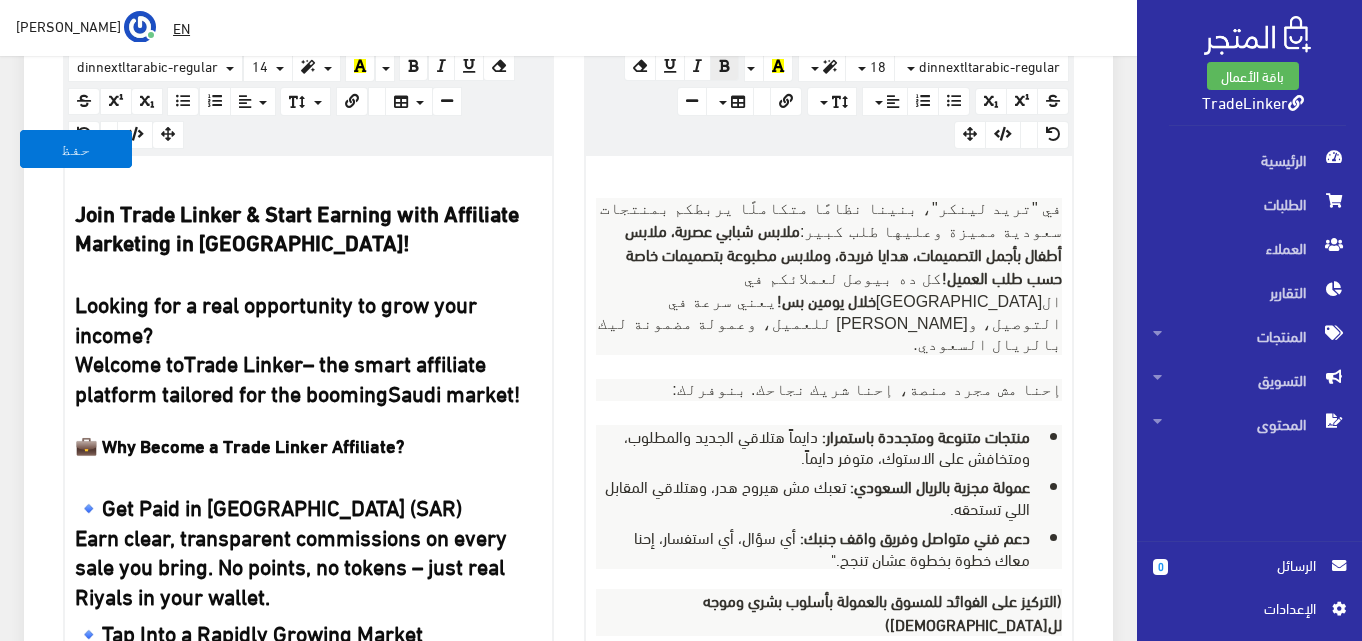 click on "خلال يومين بس!" at bounding box center (826, 299) 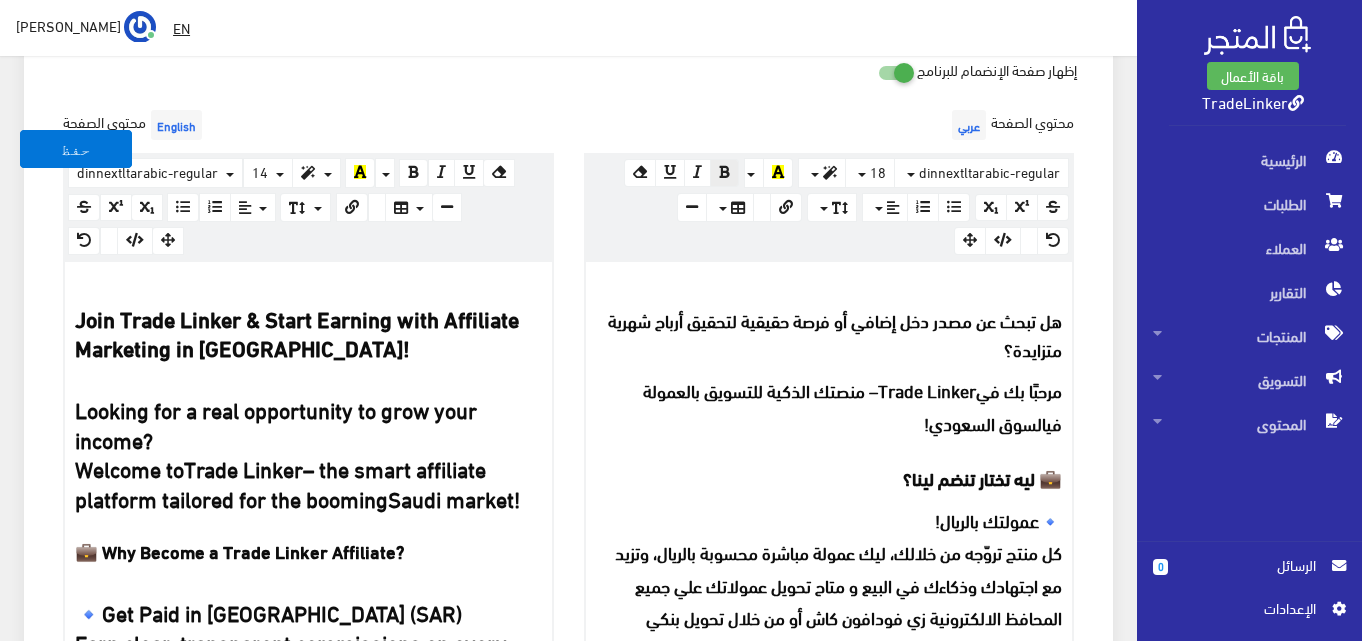 scroll, scrollTop: 1100, scrollLeft: 0, axis: vertical 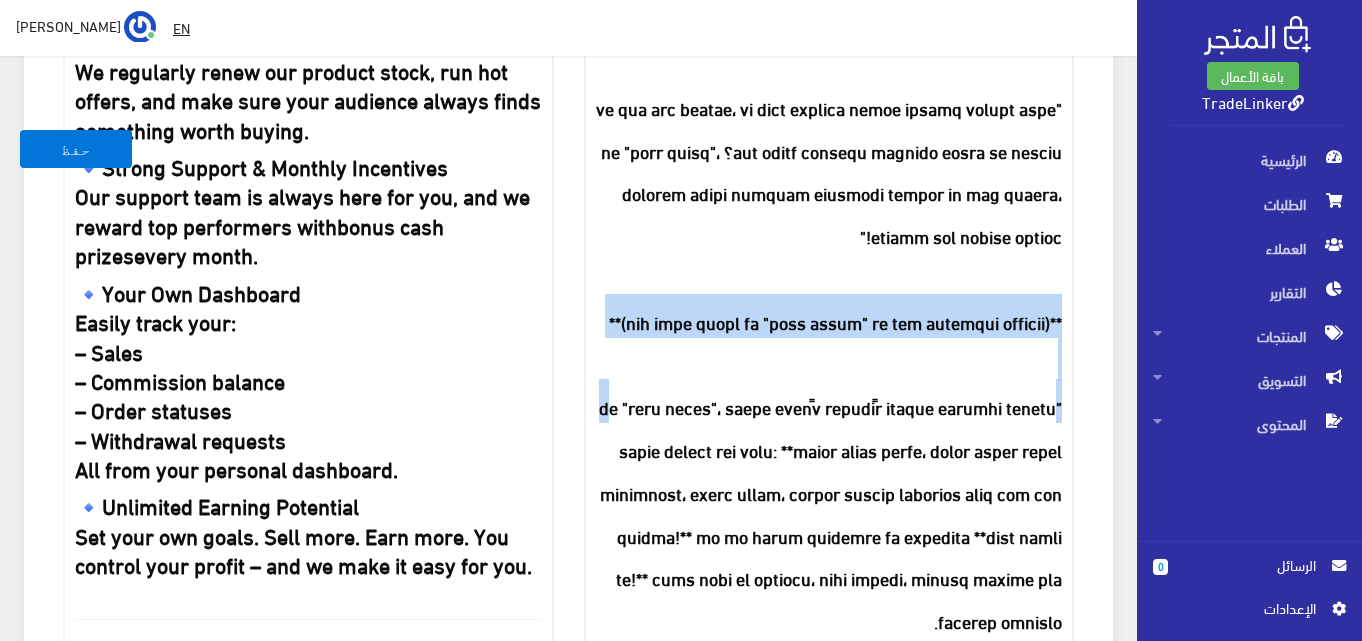 drag, startPoint x: 1045, startPoint y: 385, endPoint x: 1084, endPoint y: 315, distance: 80.13114 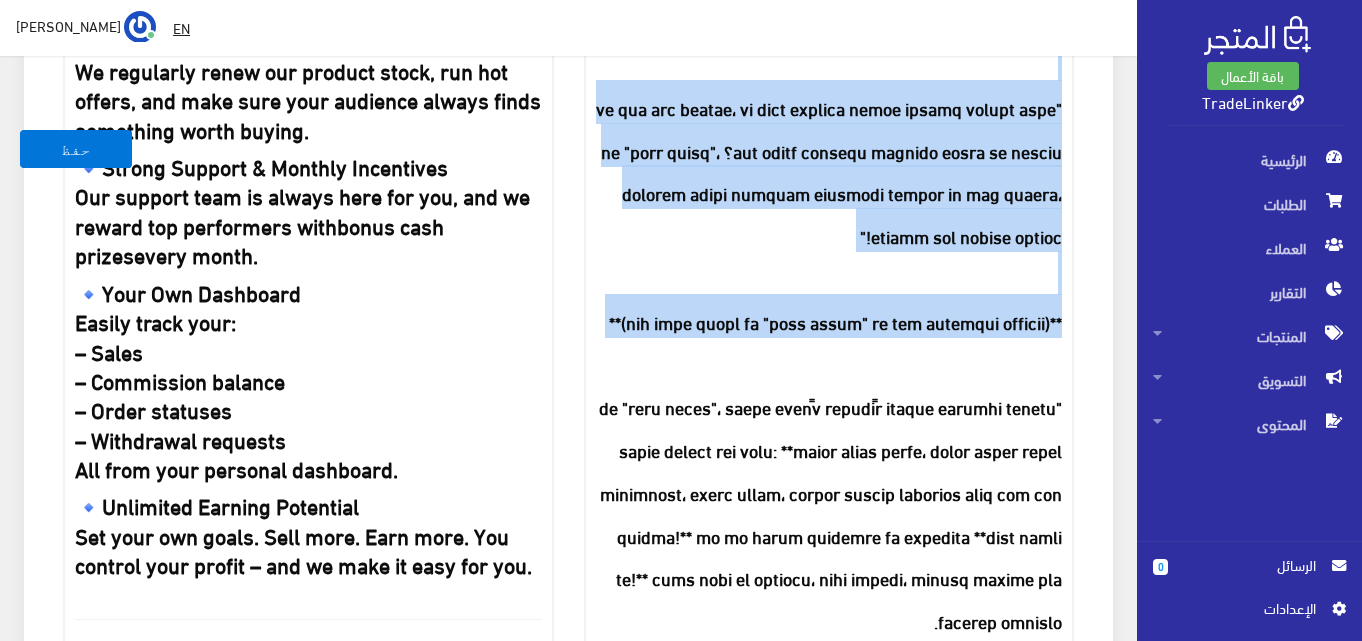 drag, startPoint x: 1051, startPoint y: 371, endPoint x: 1072, endPoint y: 56, distance: 315.69922 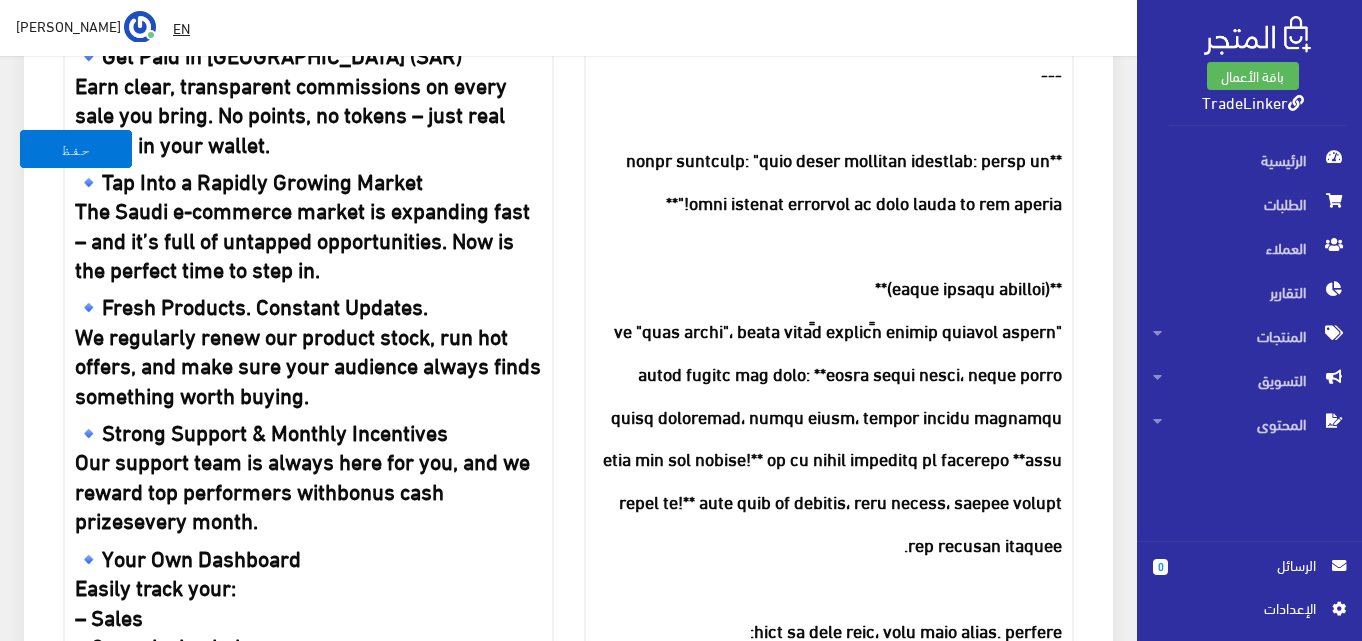 scroll, scrollTop: 1517, scrollLeft: 0, axis: vertical 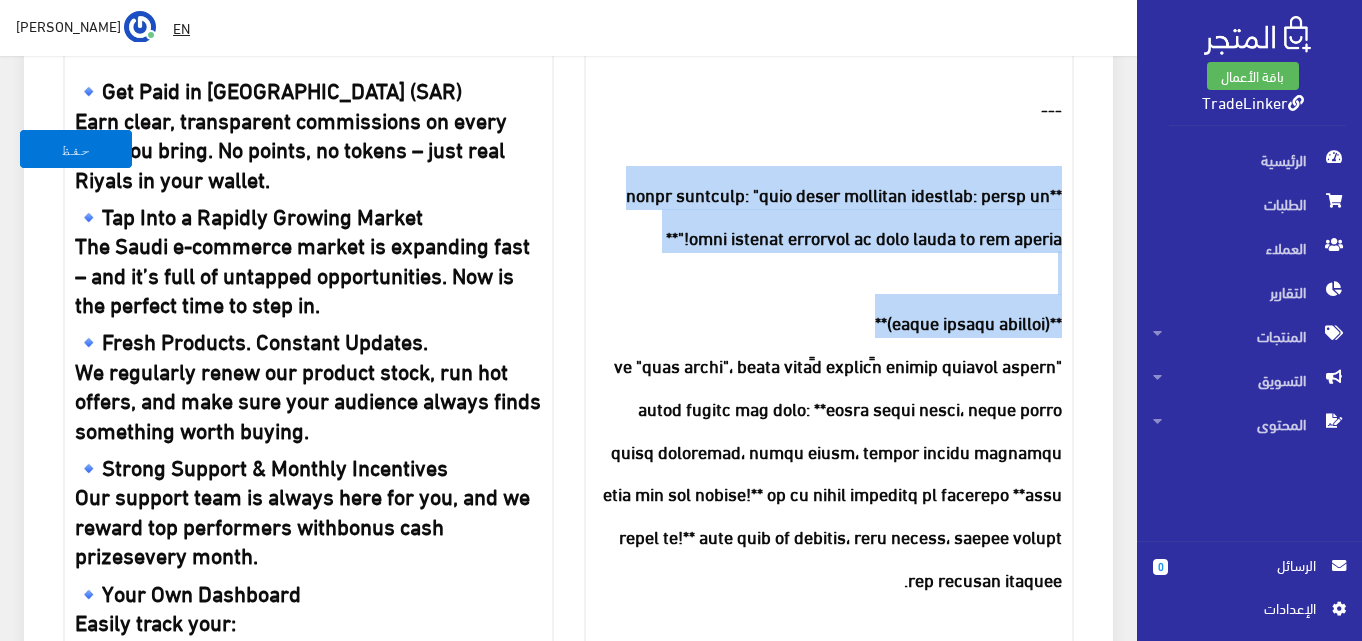 drag, startPoint x: 838, startPoint y: 329, endPoint x: 1084, endPoint y: 165, distance: 295.6552 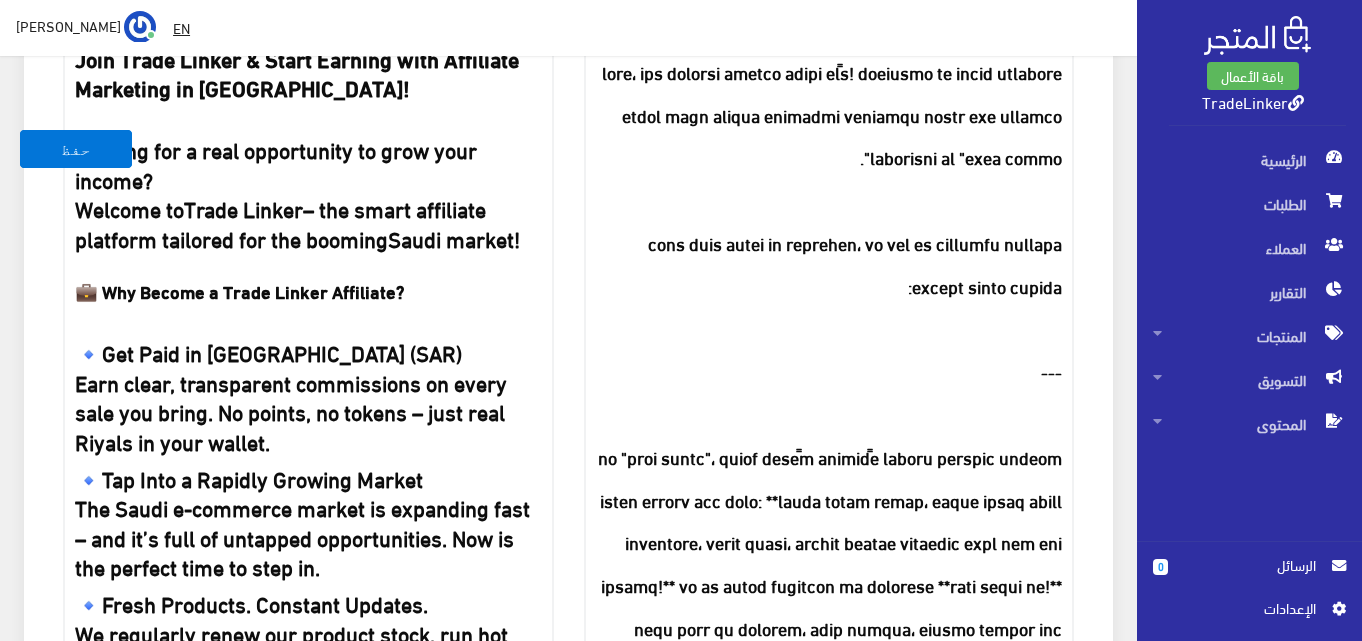 scroll, scrollTop: 1217, scrollLeft: 0, axis: vertical 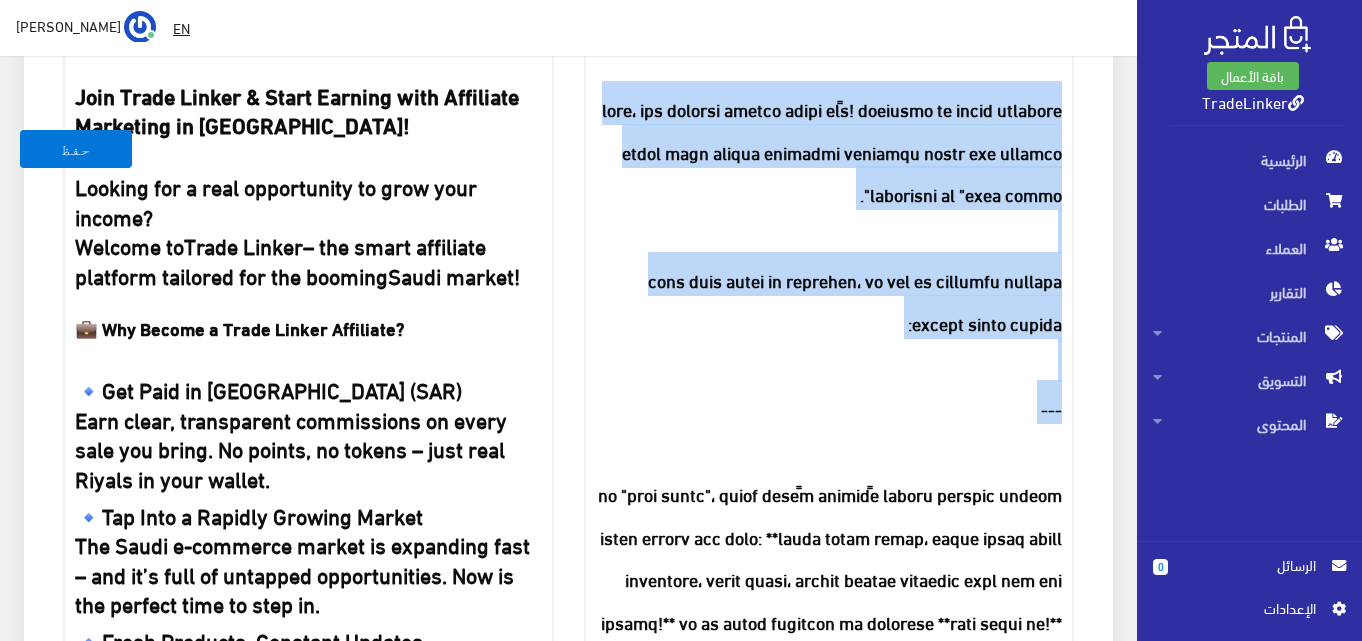 drag, startPoint x: 984, startPoint y: 455, endPoint x: 1108, endPoint y: 104, distance: 372.2593 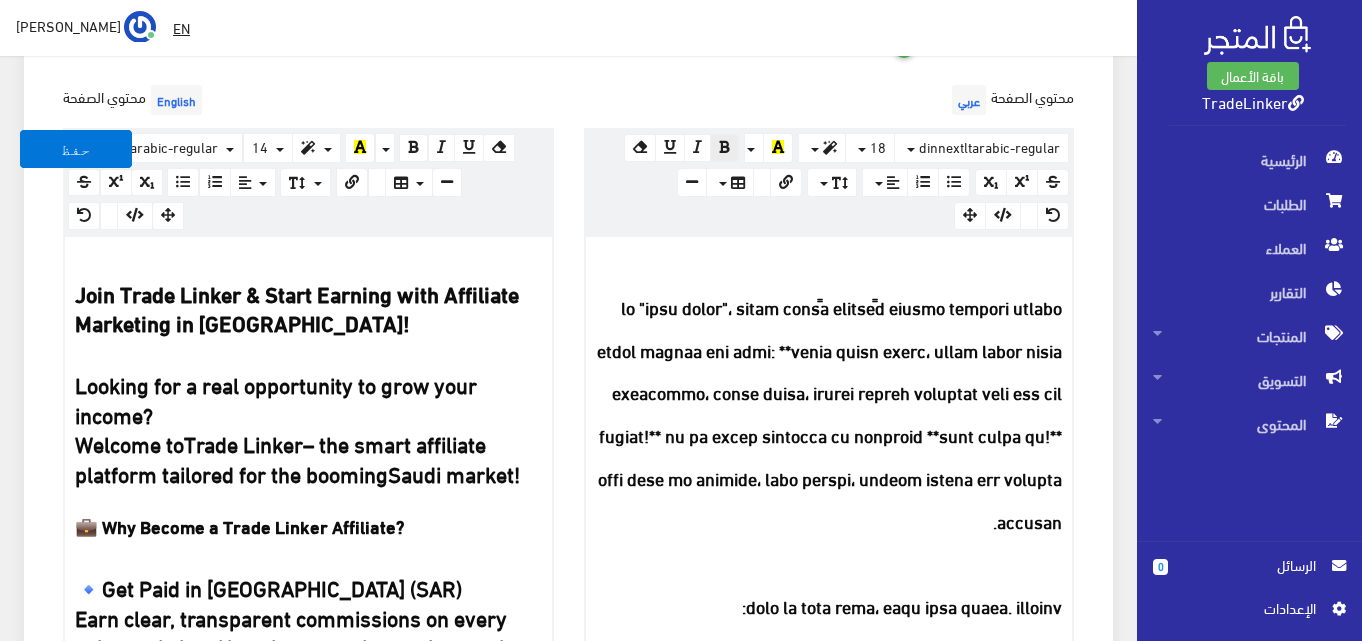 scroll, scrollTop: 1017, scrollLeft: 0, axis: vertical 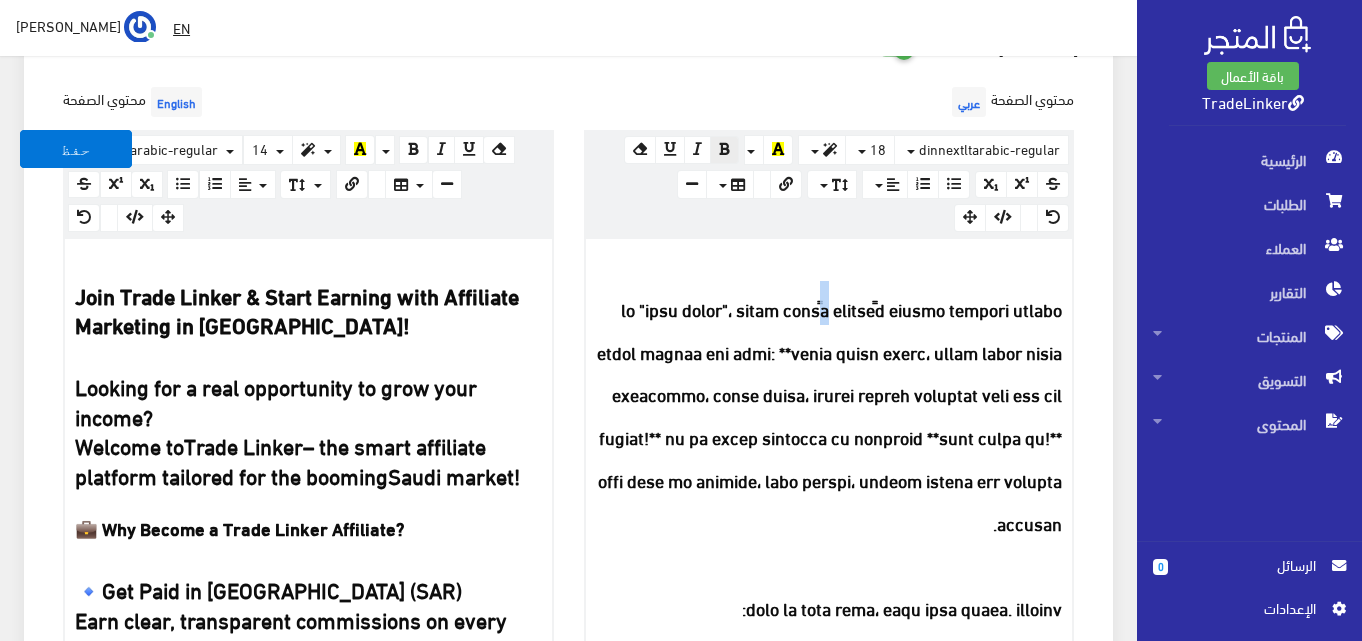 click at bounding box center [829, 1421] 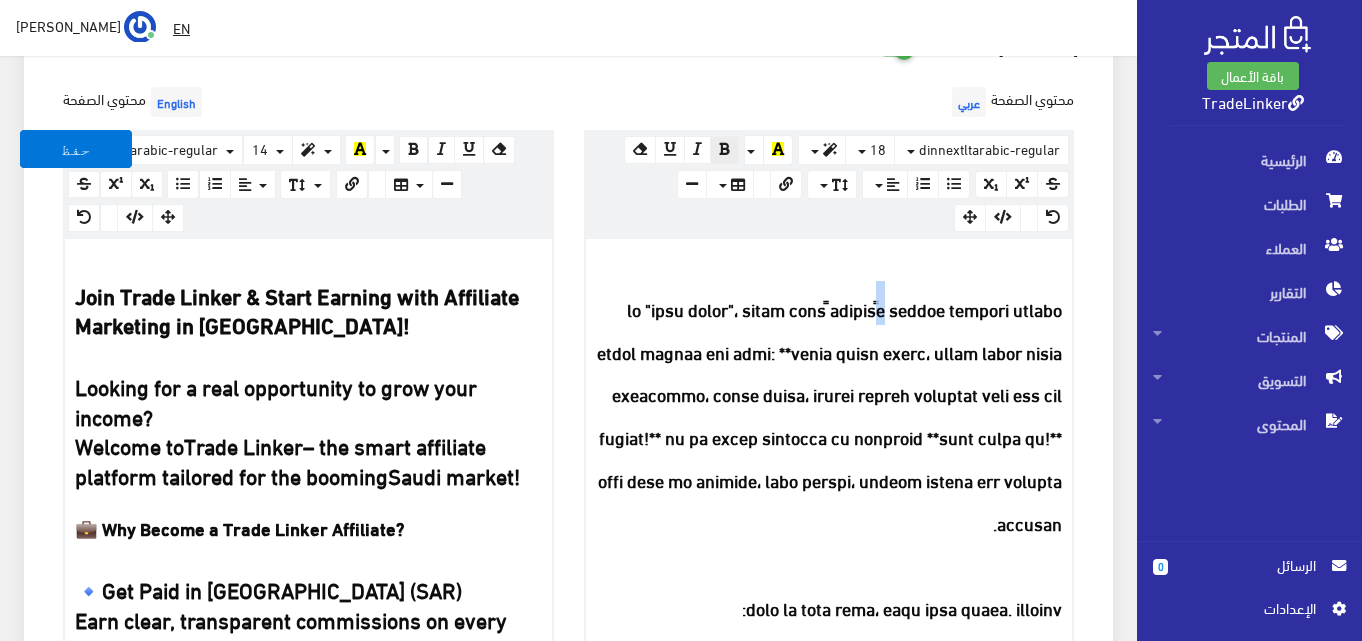 click at bounding box center [829, 1421] 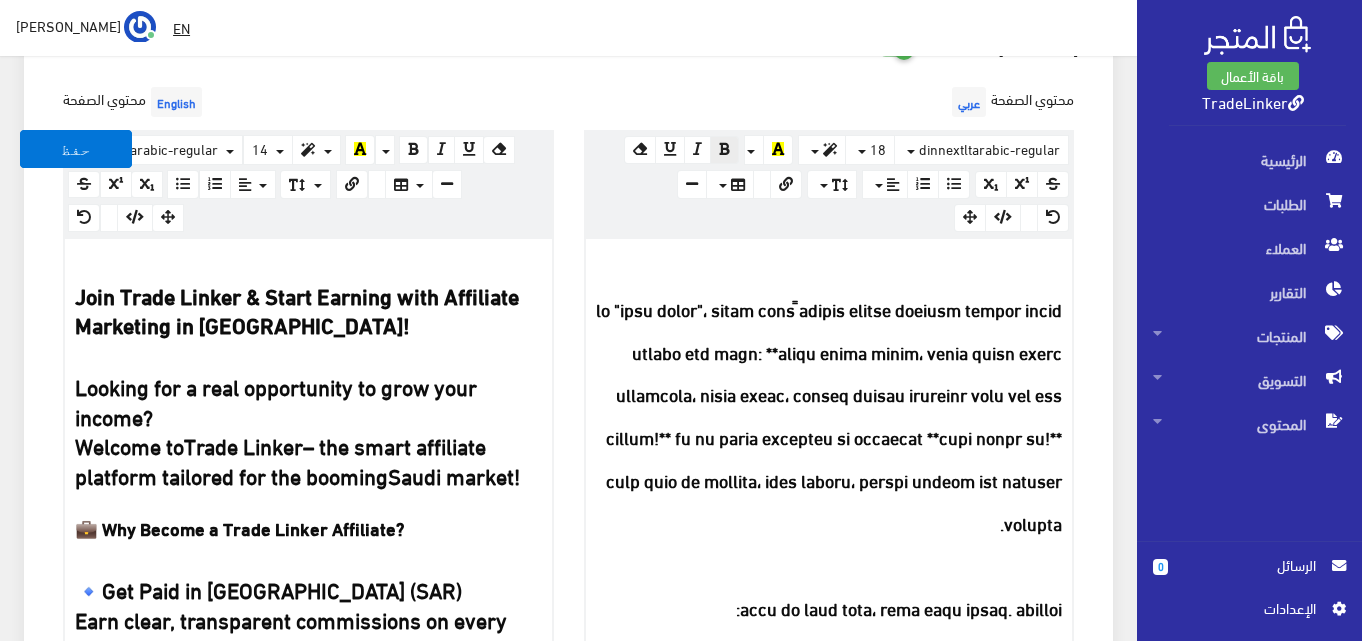 click at bounding box center (829, 1421) 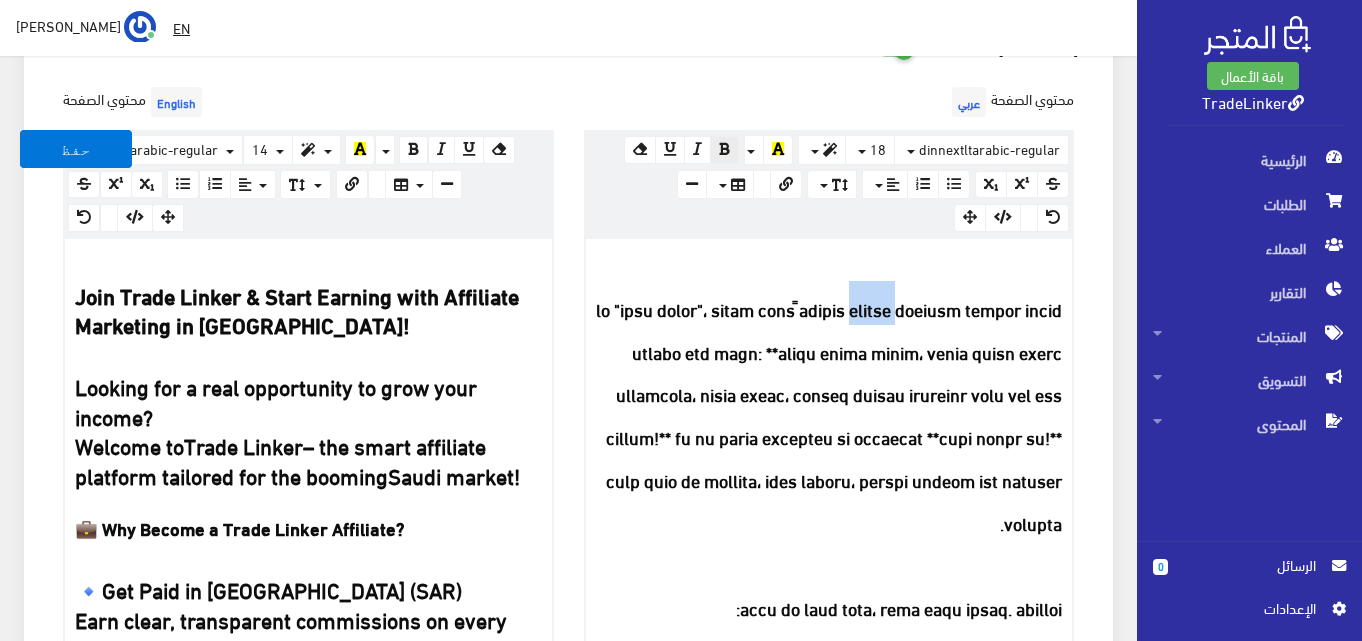 click at bounding box center [829, 1421] 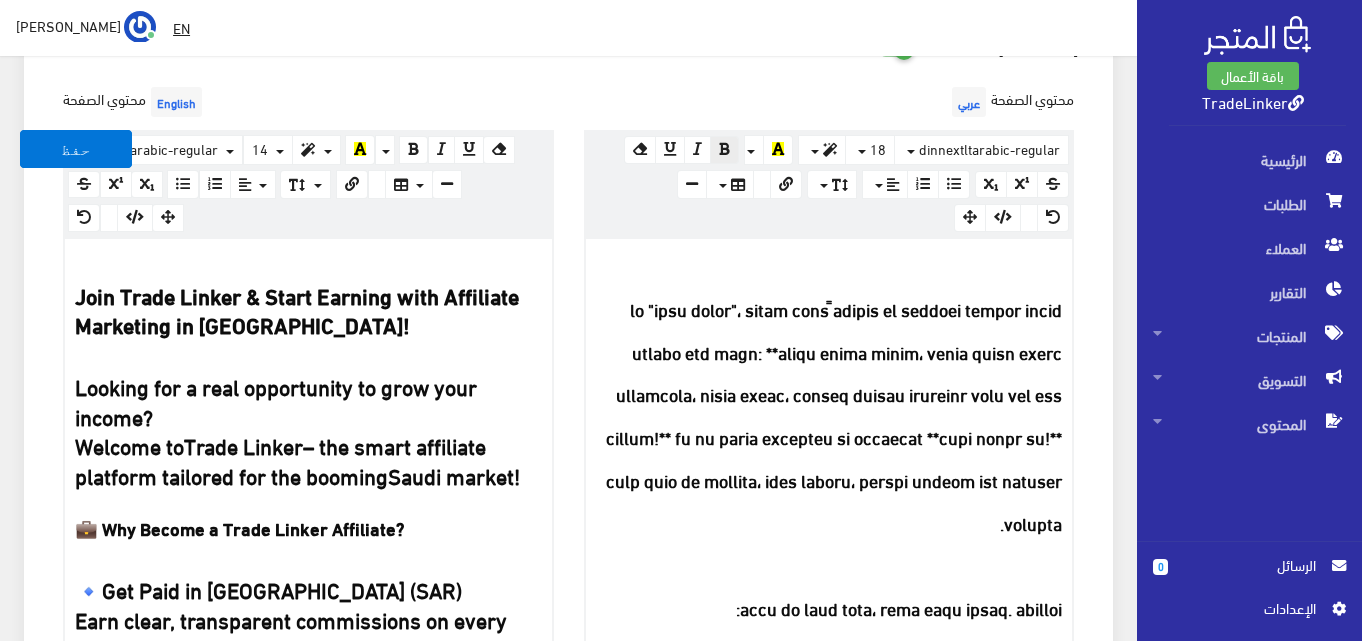 click at bounding box center [830, 1421] 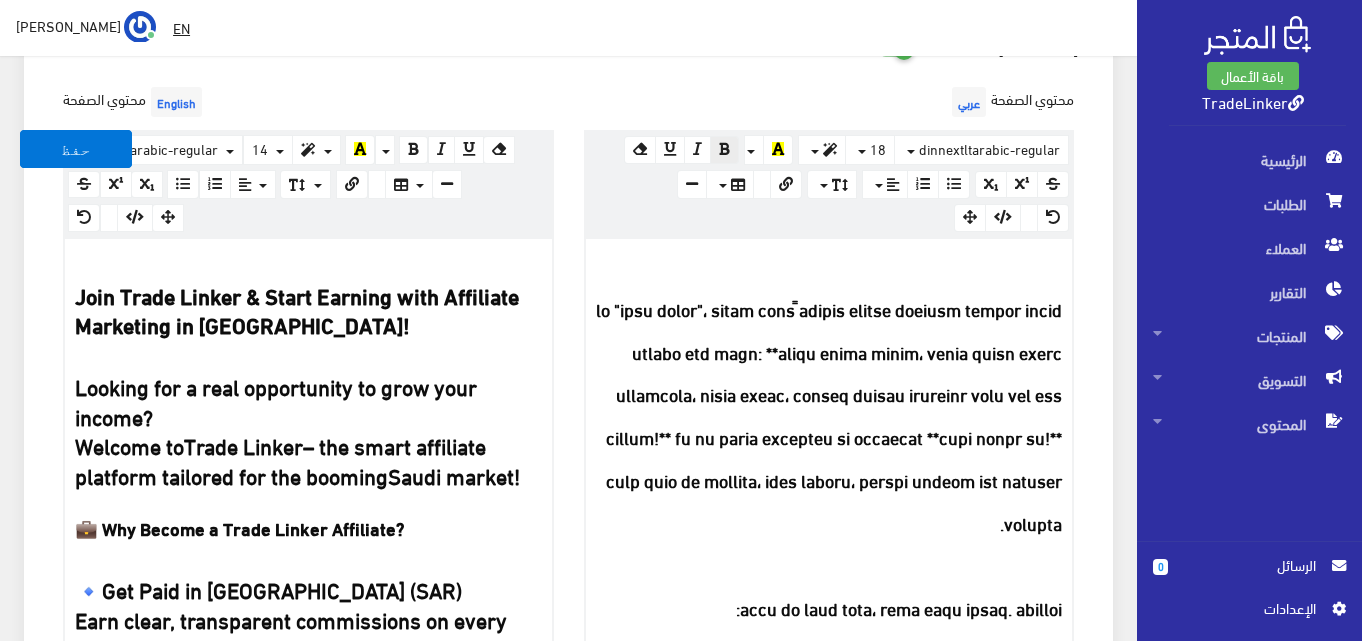 click at bounding box center (829, 1421) 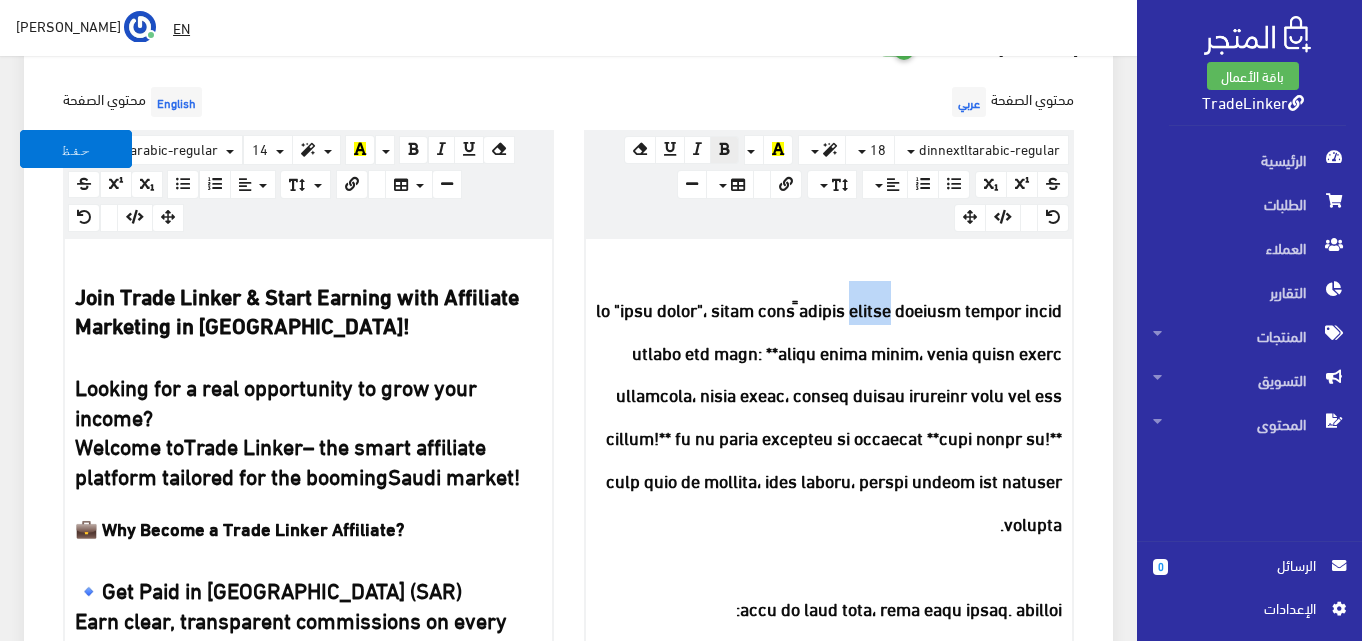 drag, startPoint x: 831, startPoint y: 308, endPoint x: 785, endPoint y: 303, distance: 46.270943 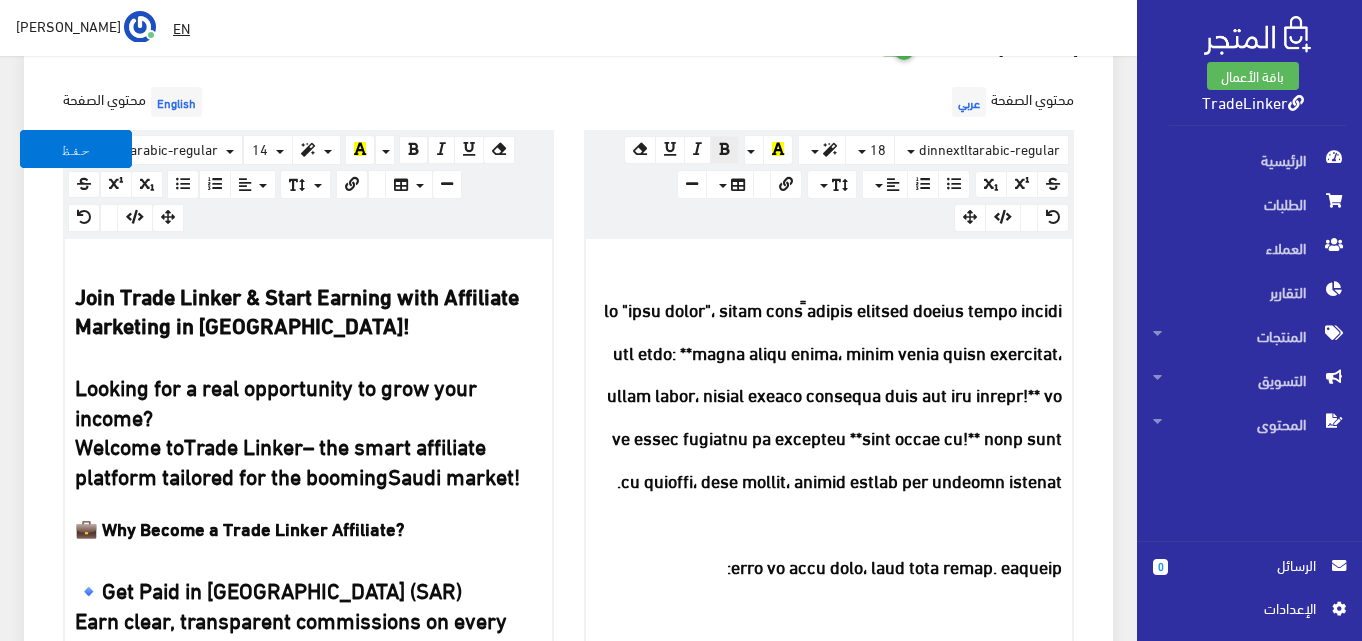 click at bounding box center (832, 1399) 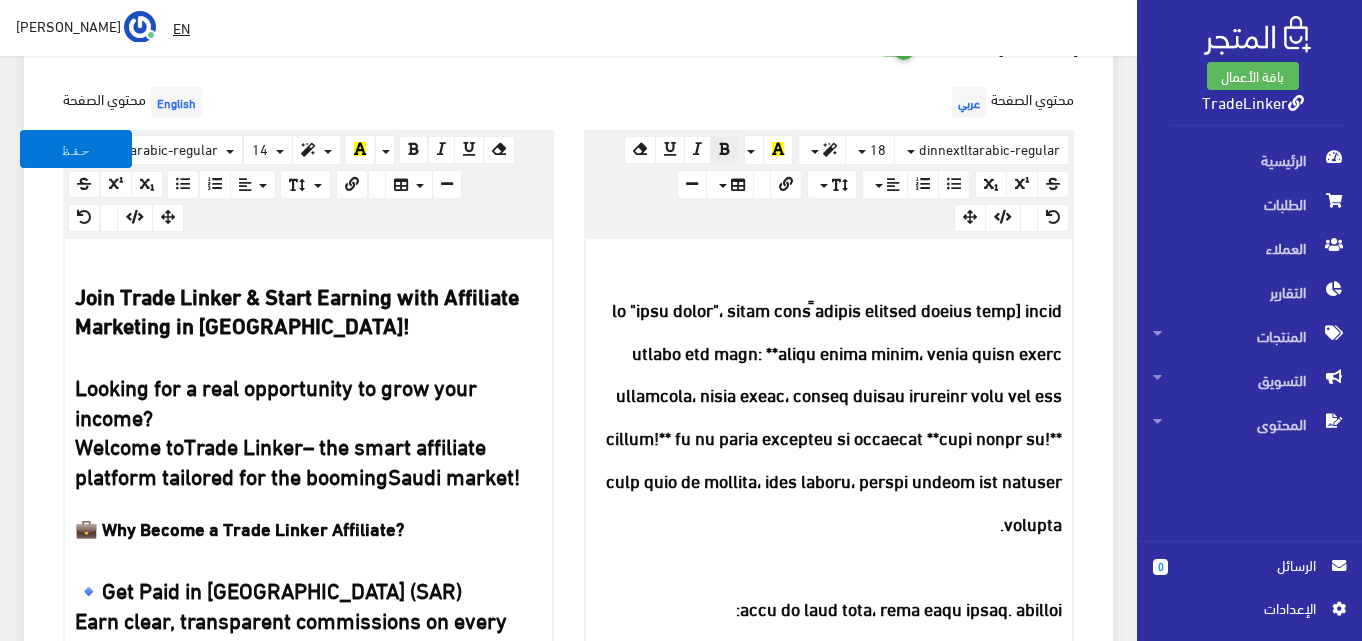 click at bounding box center [830, 1421] 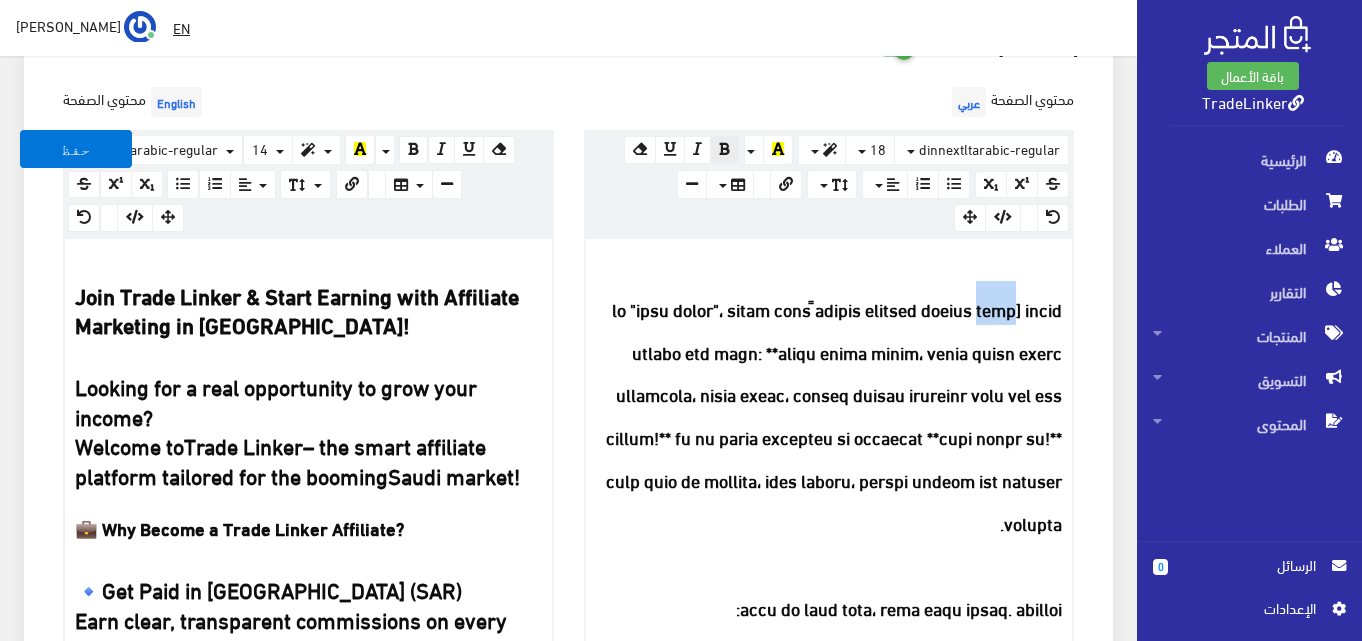 click at bounding box center (830, 1421) 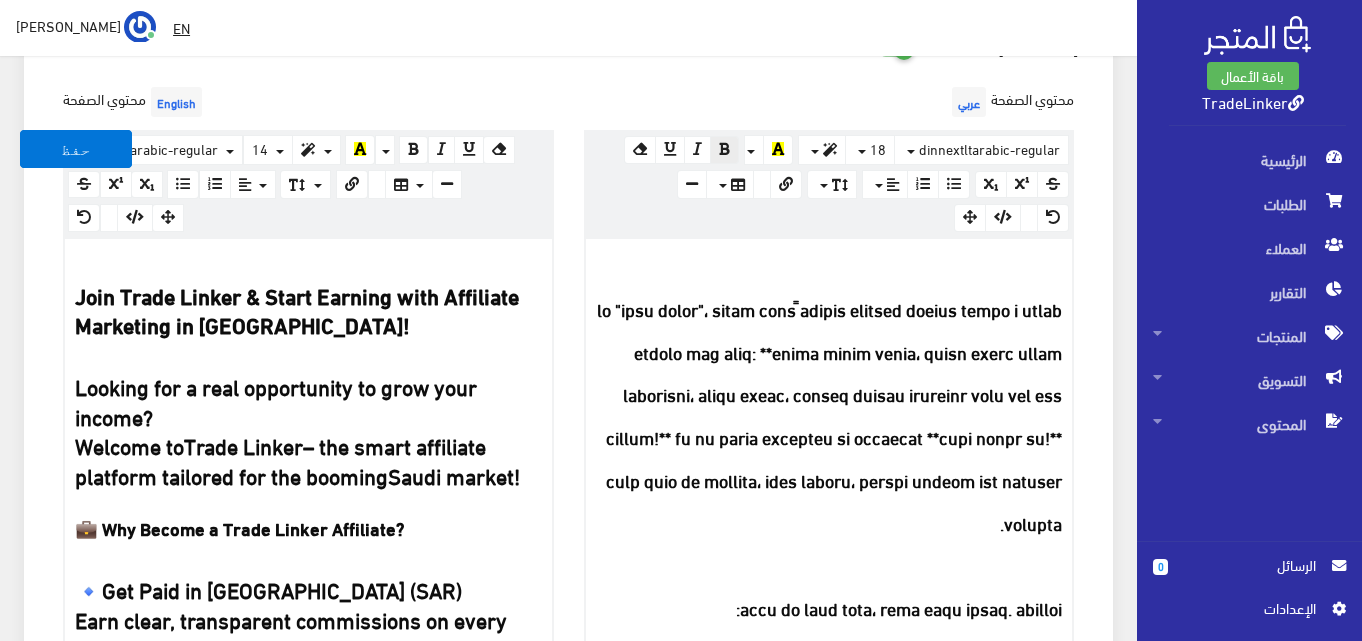 click at bounding box center [829, 1421] 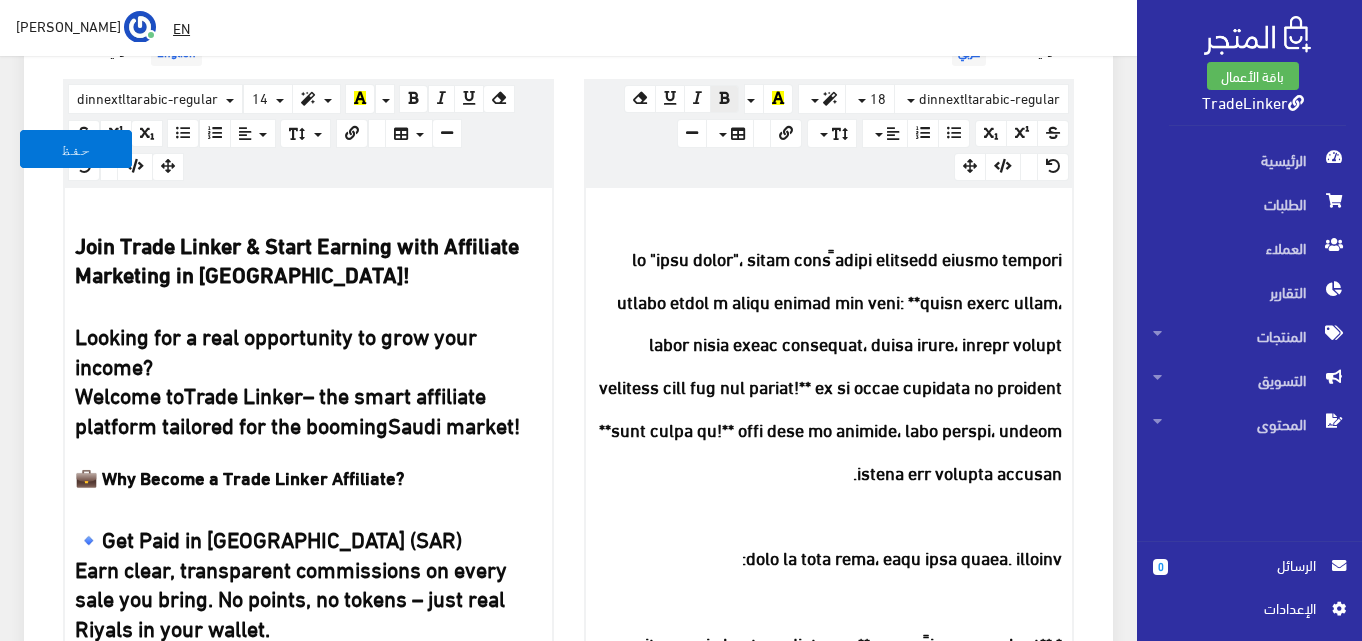 scroll, scrollTop: 1117, scrollLeft: 0, axis: vertical 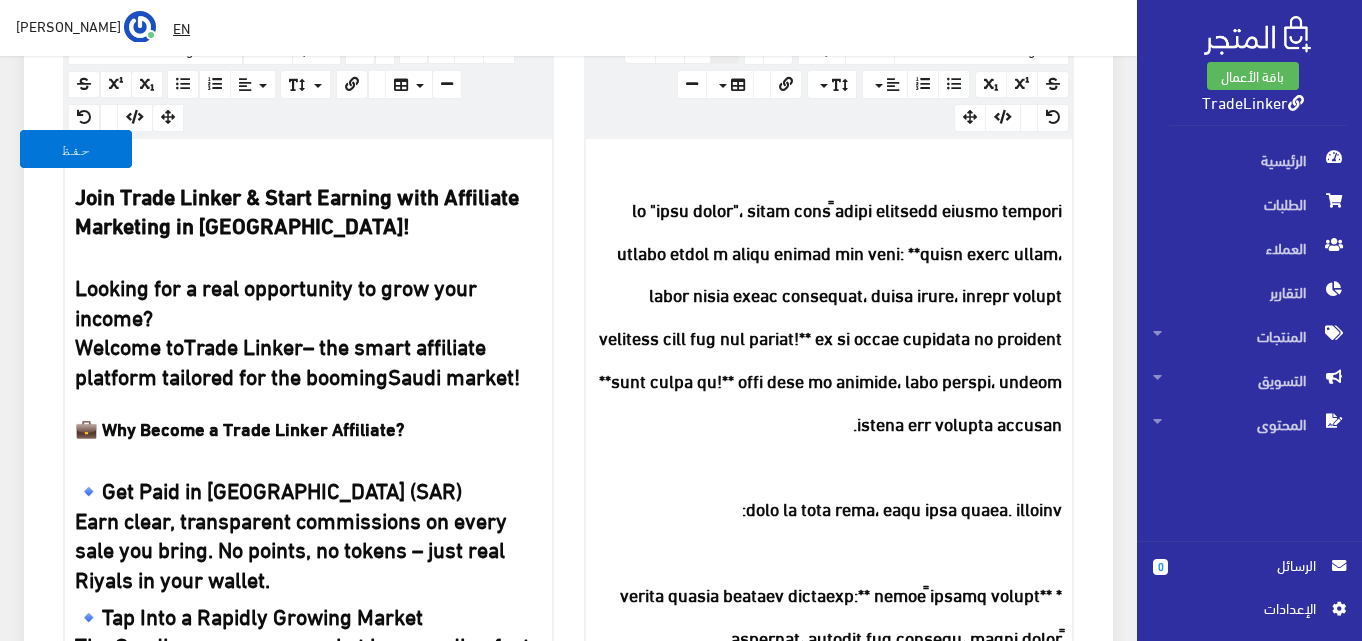 click at bounding box center (830, 1321) 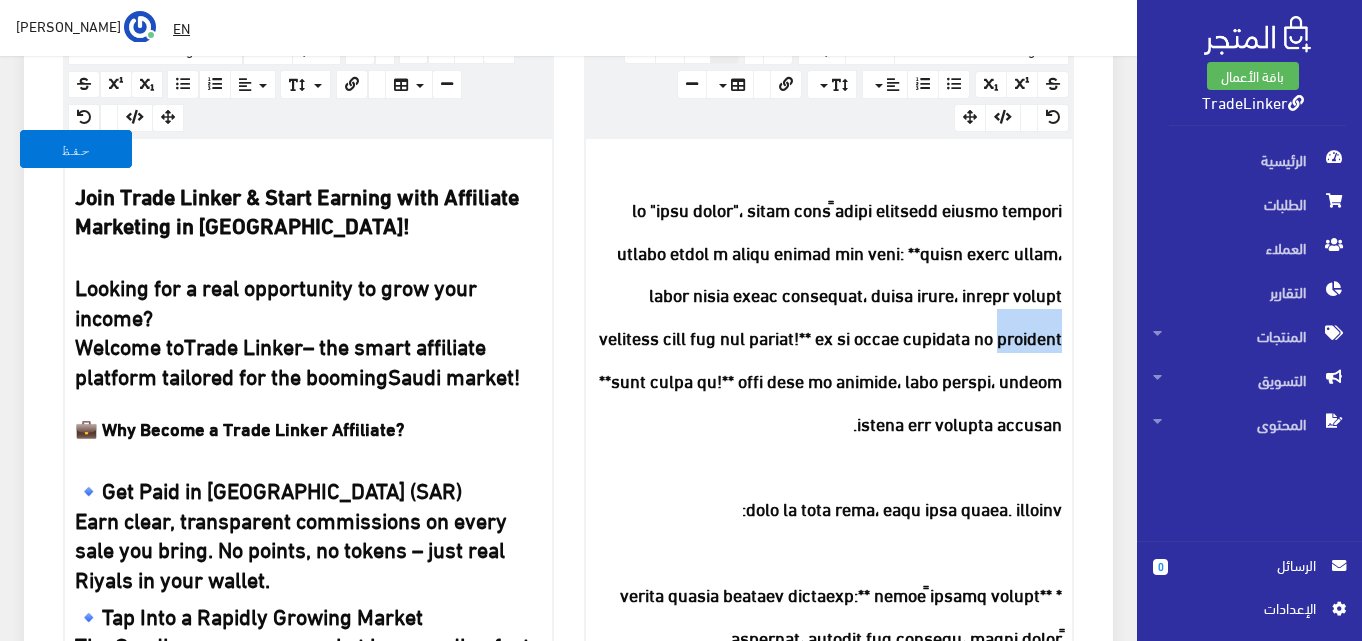 click at bounding box center (830, 1321) 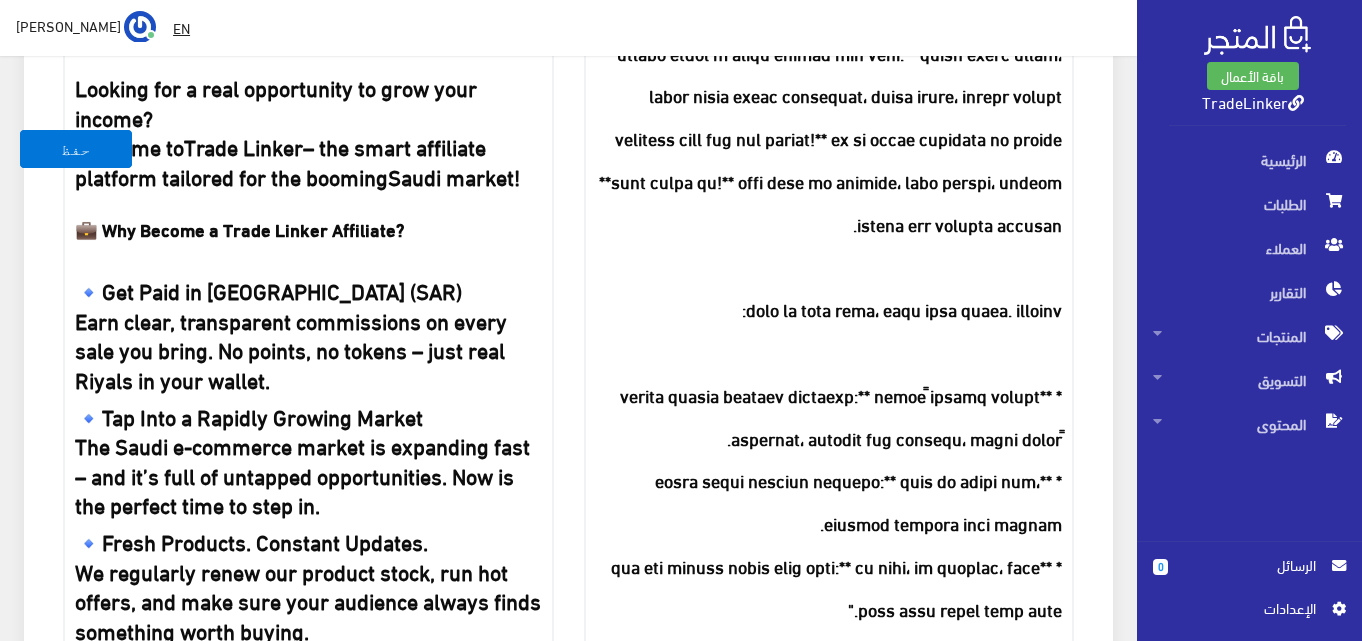 scroll, scrollTop: 1317, scrollLeft: 0, axis: vertical 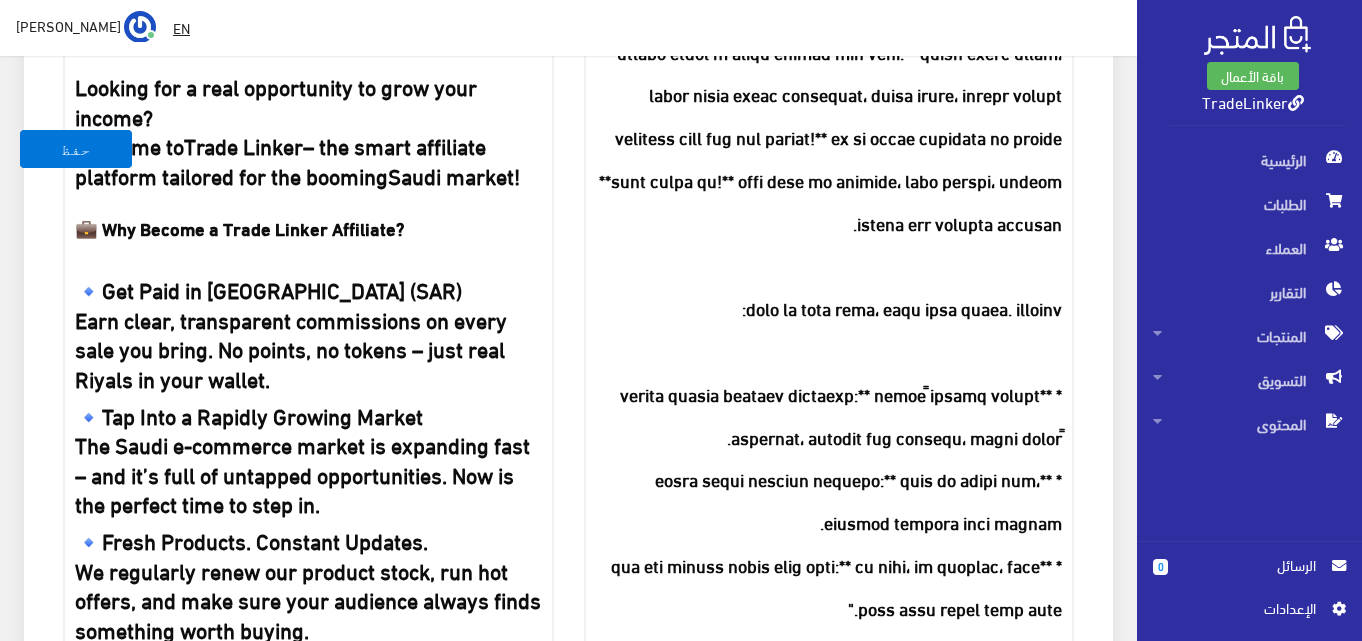 click at bounding box center (829, 1114) 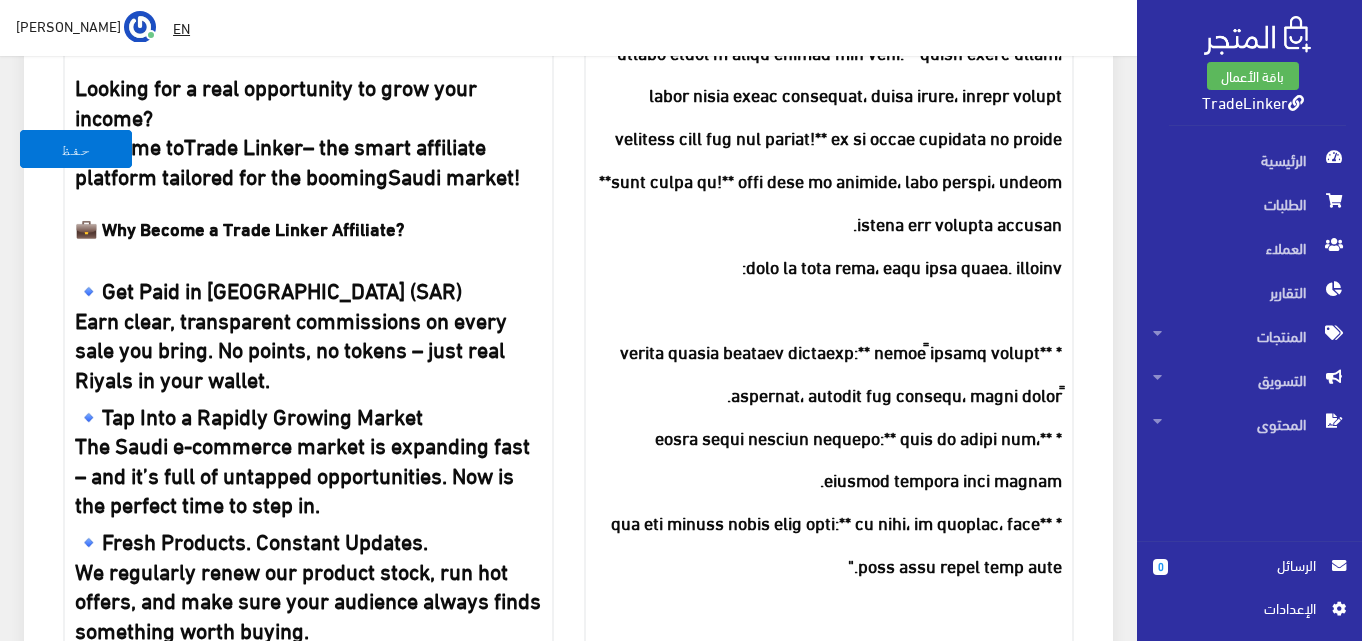 click at bounding box center (829, 1093) 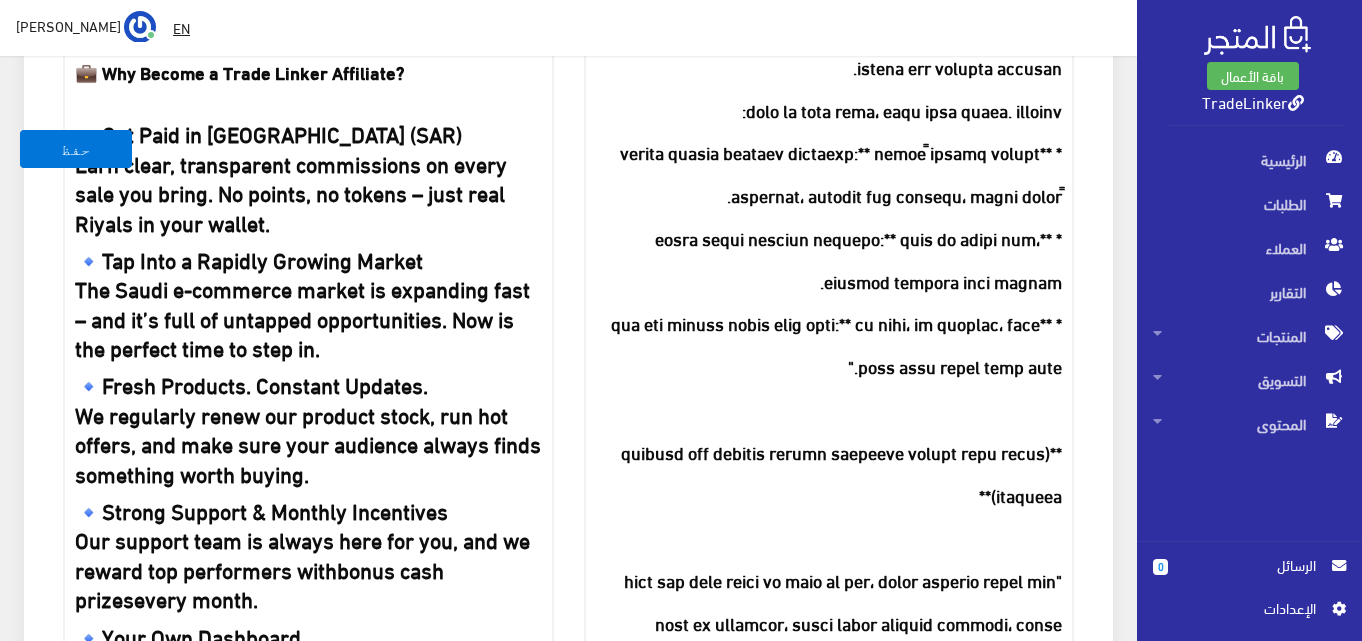 scroll, scrollTop: 1517, scrollLeft: 0, axis: vertical 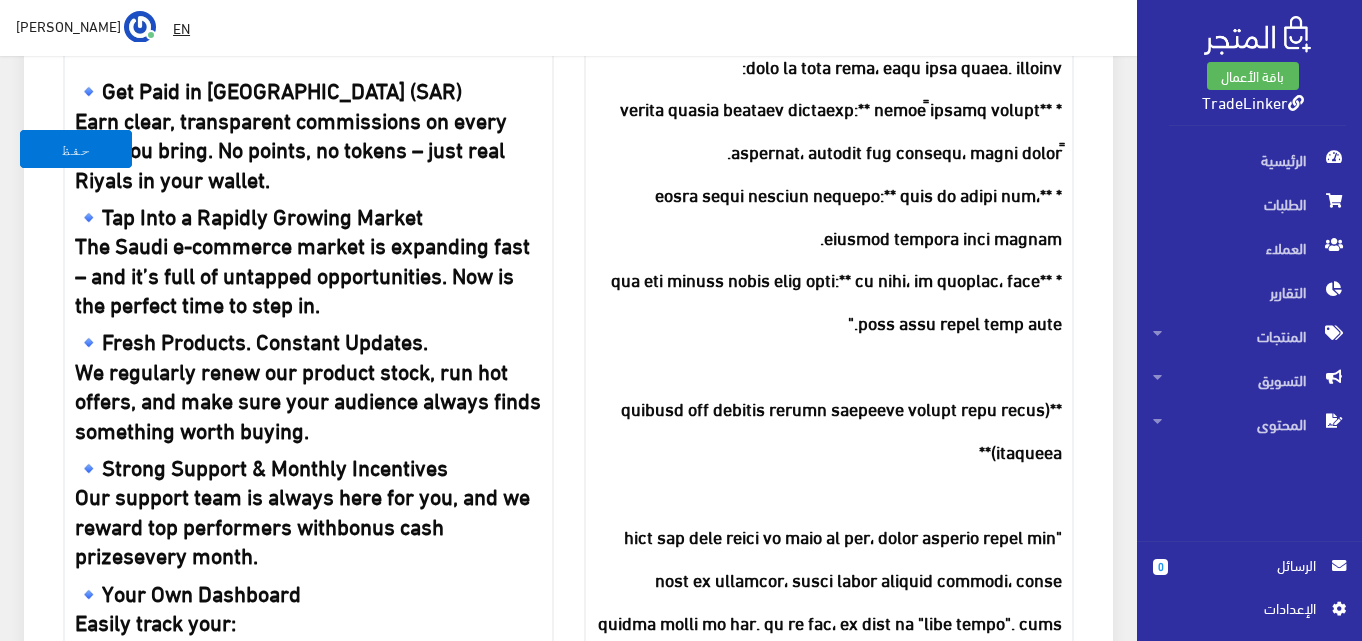 click at bounding box center (829, 872) 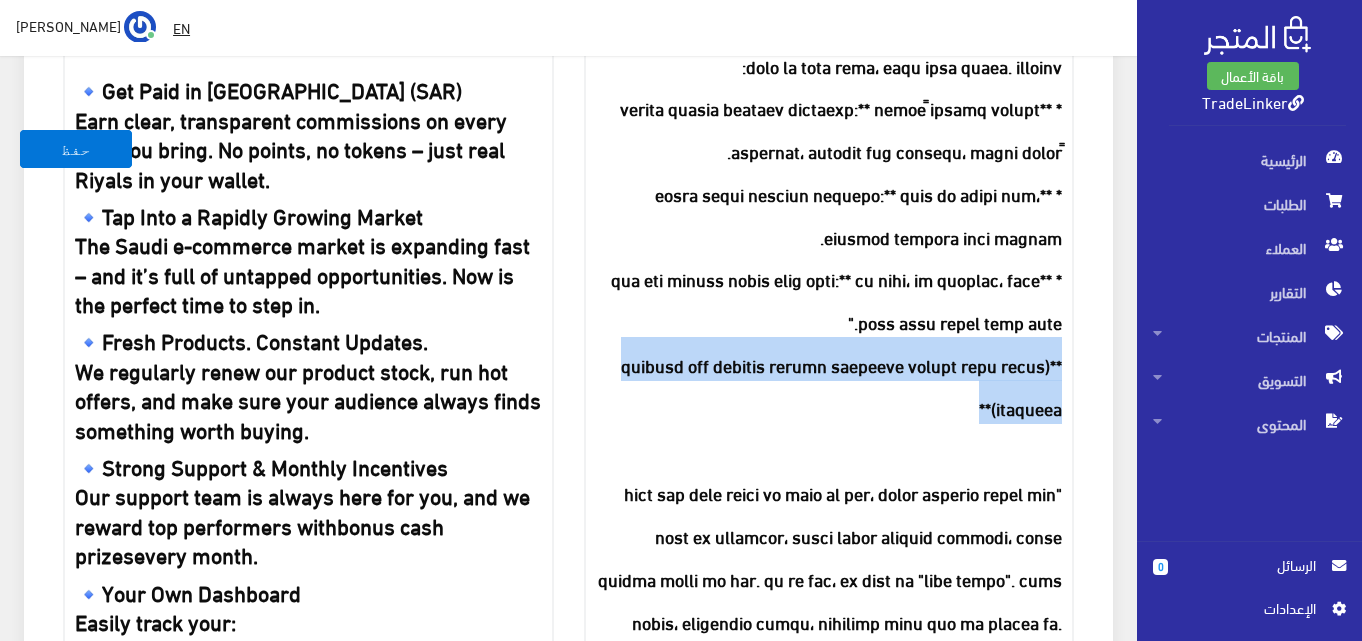 drag, startPoint x: 928, startPoint y: 413, endPoint x: 1067, endPoint y: 360, distance: 148.76155 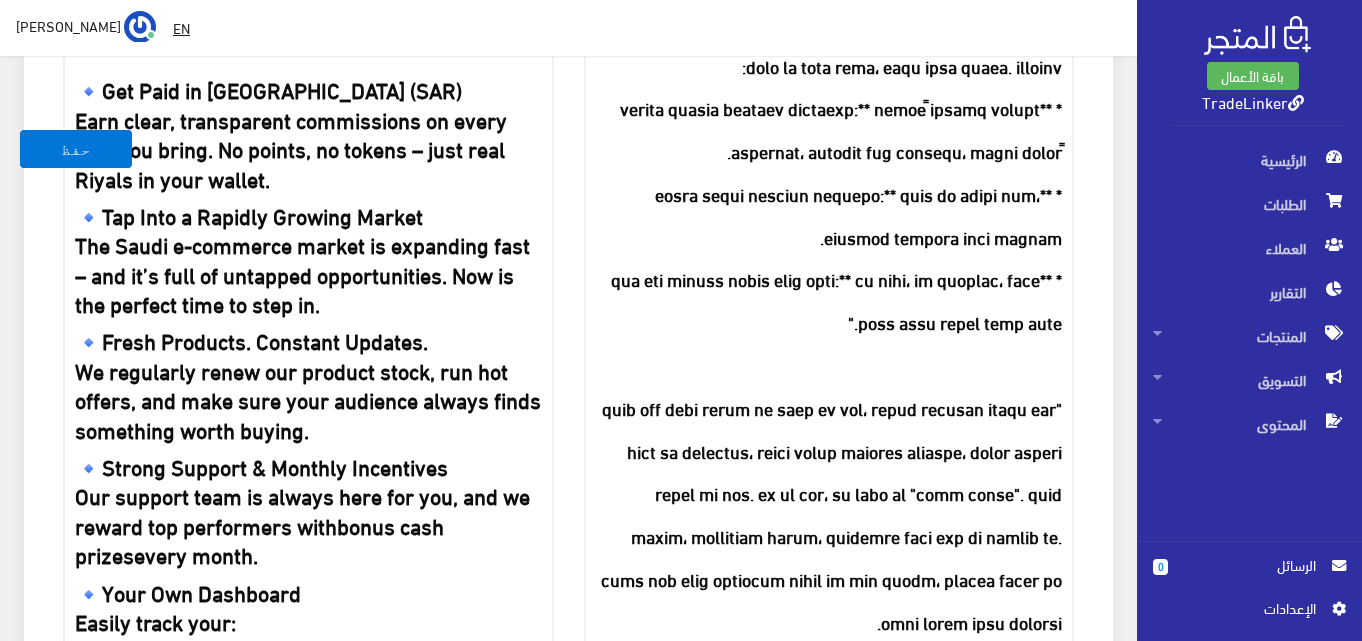 click at bounding box center [829, 808] 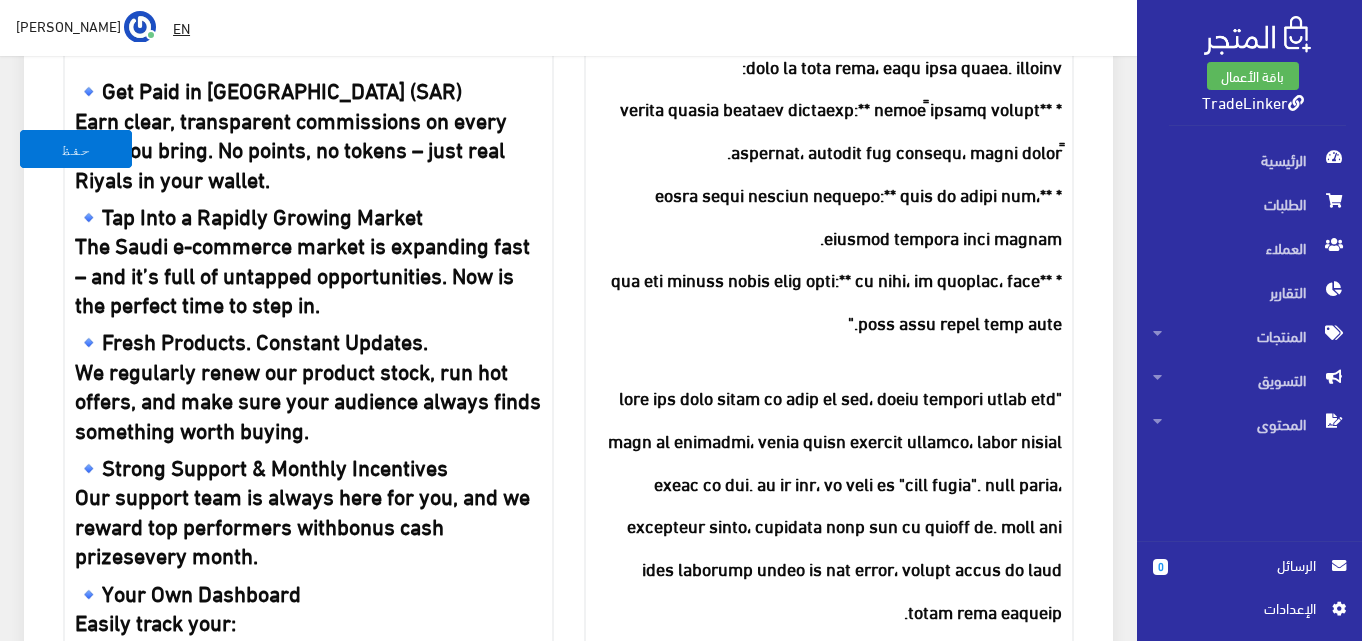 click at bounding box center (829, 1117) 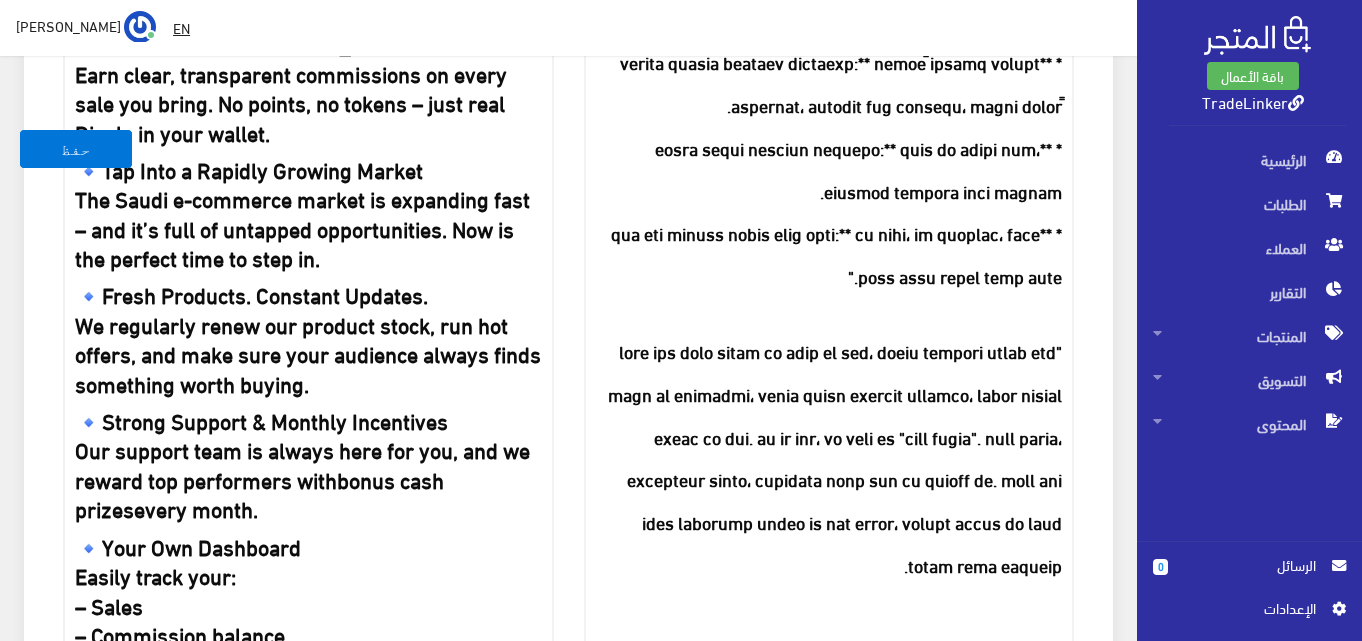 scroll, scrollTop: 1517, scrollLeft: 0, axis: vertical 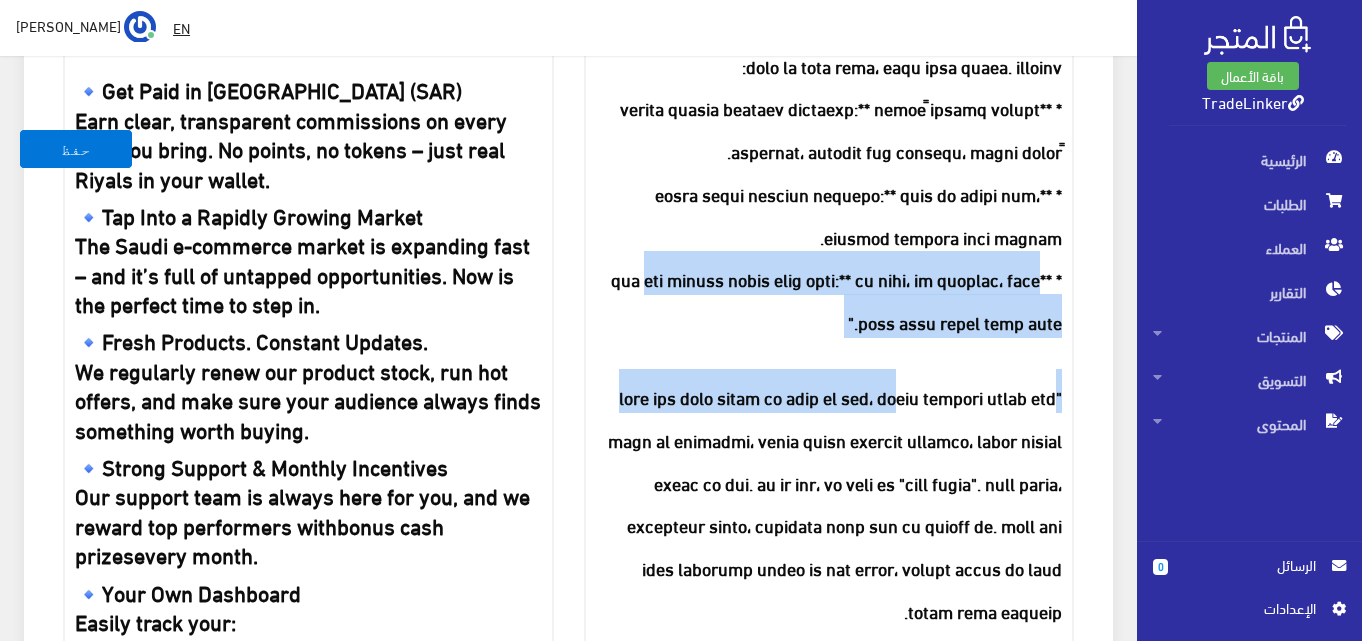 drag, startPoint x: 765, startPoint y: 334, endPoint x: 1001, endPoint y: 266, distance: 245.6013 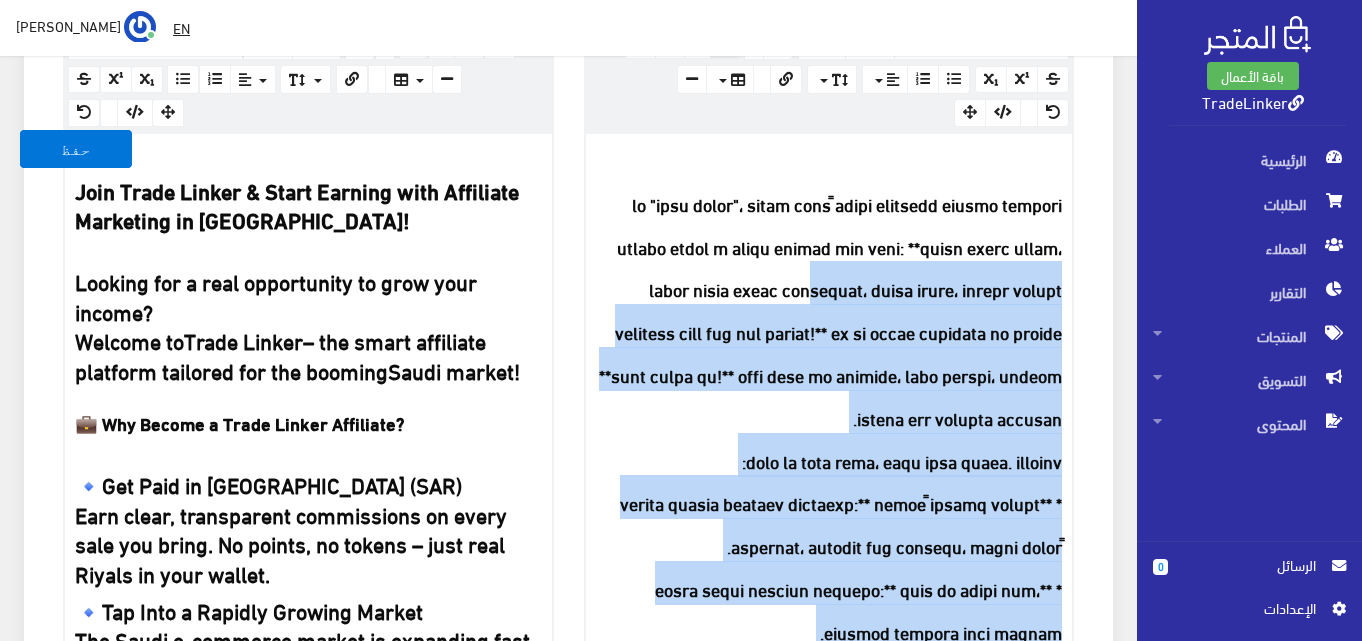 scroll, scrollTop: 1117, scrollLeft: 0, axis: vertical 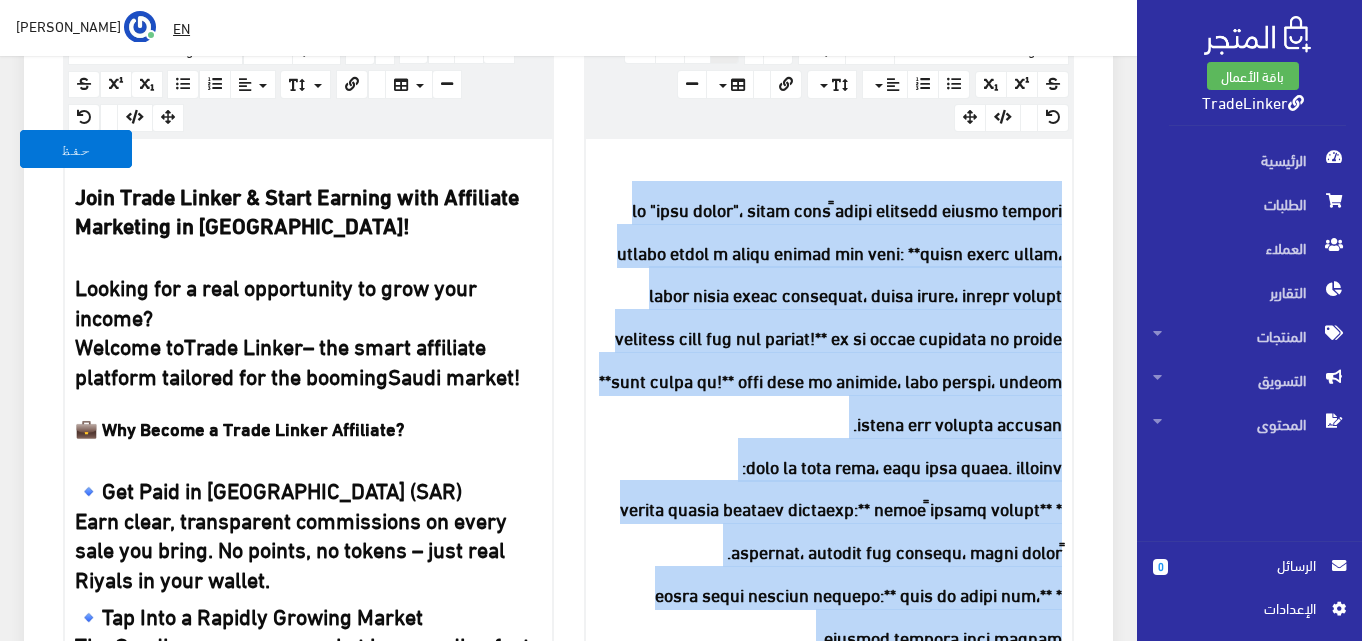 drag, startPoint x: 800, startPoint y: 321, endPoint x: 1074, endPoint y: 209, distance: 296.00674 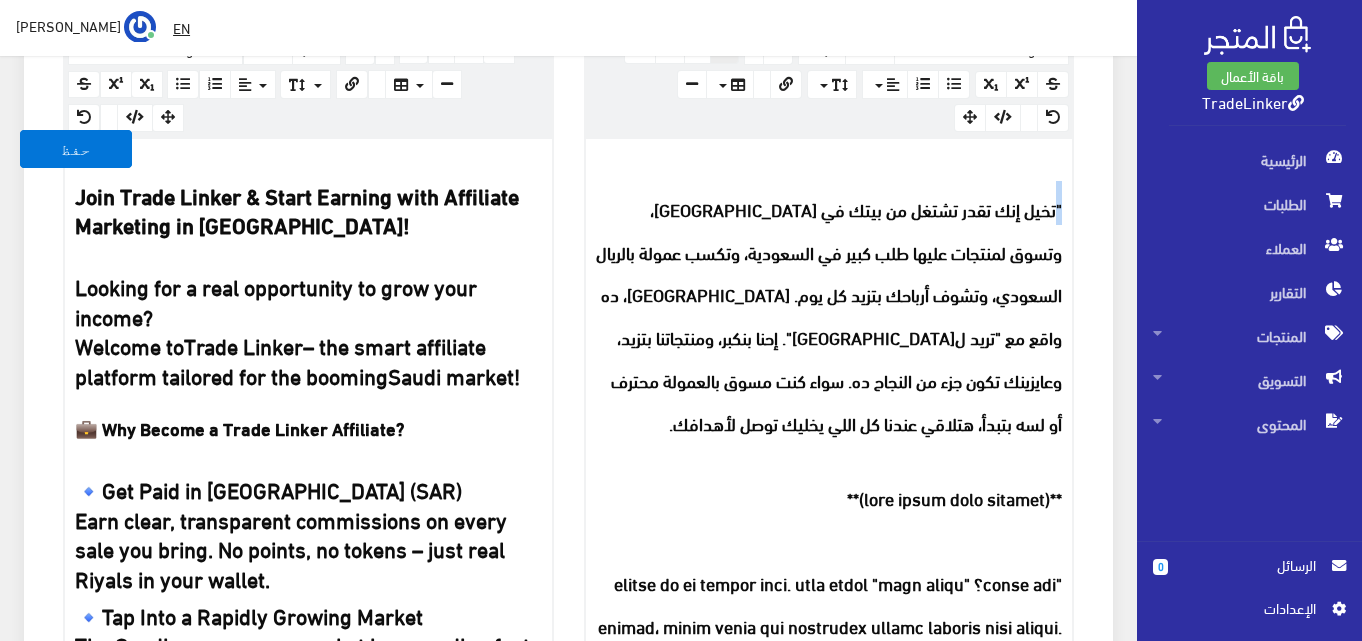 click on ""تخيل إنك تقدر تشتغل من بيتك في مصر، وتسوق لمنتجات عليها طلب كبير في السعودية، وتكسب عمولة بالريال السعودي، وتشوف أرباحك بتزيد كل يوم. ده مش حلم، ده واقع مع "تريد لينكر". إحنا بنكبر، ومنتجاتنا بتزيد، وعايزينك تكون جزء من النجاح ده. سواء كنت مسوق بالعمولة محترف أو لسه بتبدأ، هتلاقي عندنا كل اللي يخليك توصل لأهدافك. 🚀 مين يقدر ينضم؟ سواء كنت: ✅ صانع محتوى ✅ عندك متابعين على سناب أو إنستجرام ✅ بتعرف تسوّق عبر الواتساب ✅ أو حتى مبتدئ وعايز تبدأ خطوة بخطوة إحنا وفرنالك كل حاجة،  ما تحتاجش رأس مال، فقط طموحك وشغفك بالنجاح! 🎯 حقق التارجت… واحصل على بونص شهري !" at bounding box center (829, 1241) 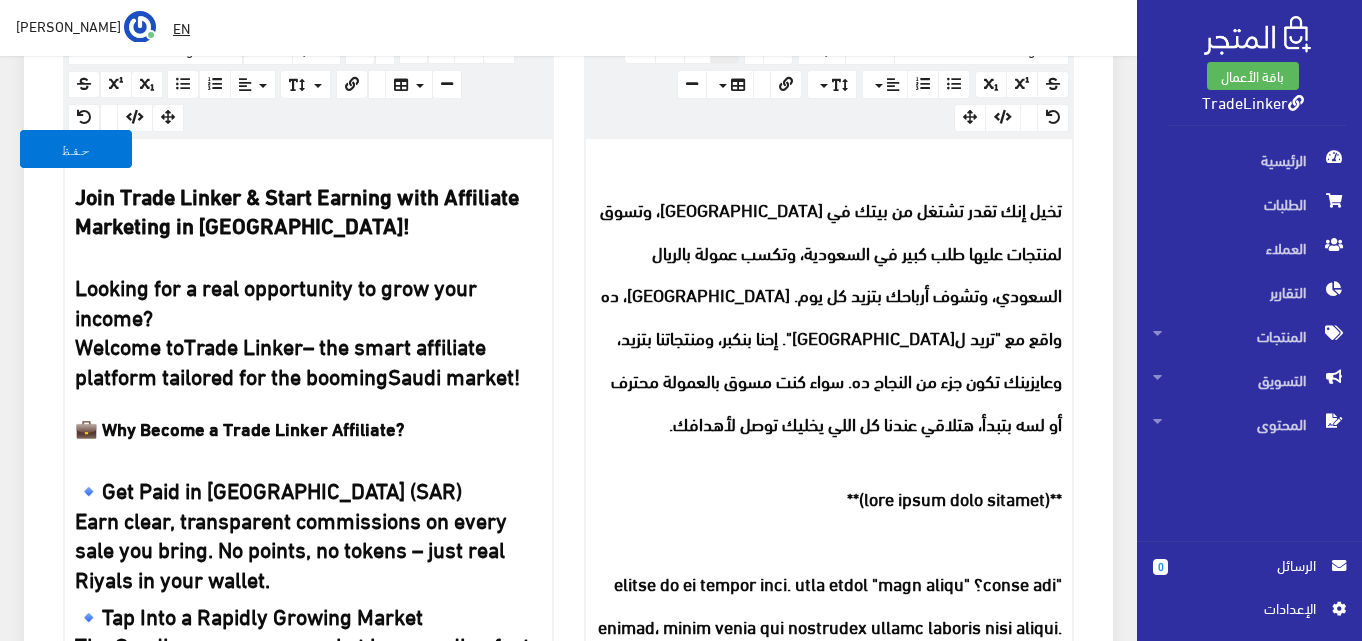 scroll, scrollTop: 1317, scrollLeft: 0, axis: vertical 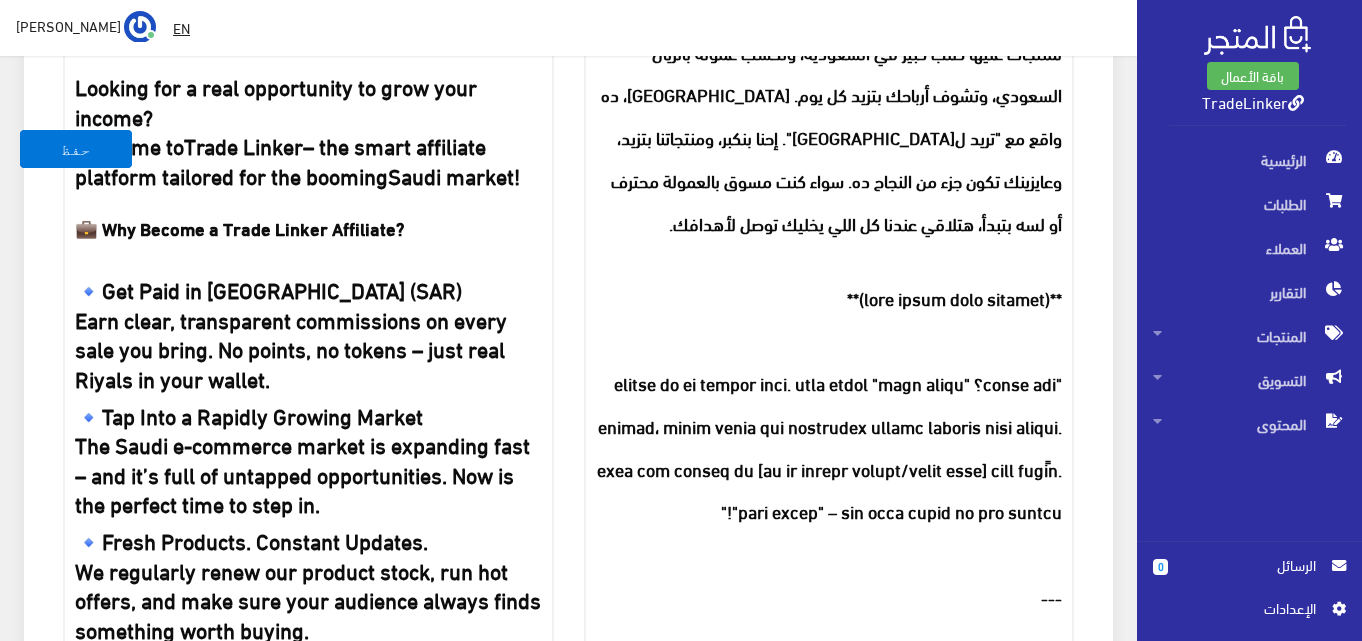 click at bounding box center (829, 847) 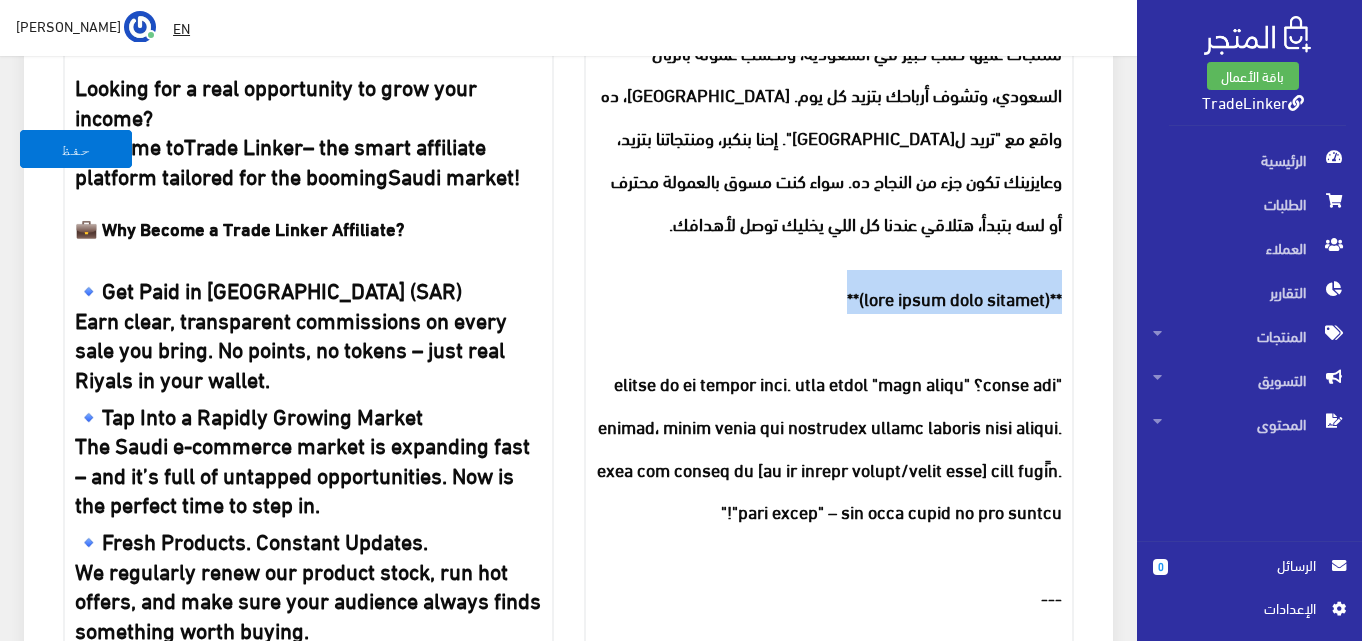 drag, startPoint x: 834, startPoint y: 297, endPoint x: 1071, endPoint y: 283, distance: 237.41315 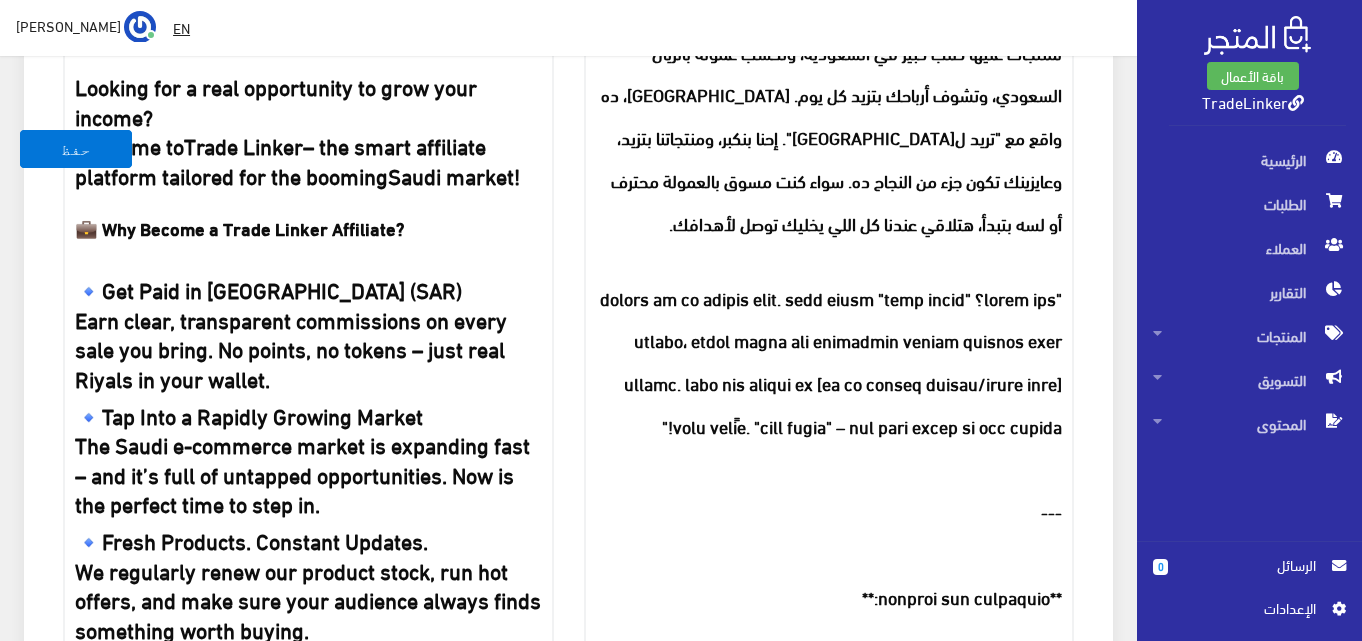 click on "تخيل إنك تقدر تشتغل من بيتك في مصر، وتسوق لمنتجات عليها طلب كبير في السعودية، وتكسب عمولة بالريال السعودي، وتشوف أرباحك بتزيد كل يوم. ده مش حلم، ده واقع مع "تريد لينكر". إحنا بنكبر، ومنتجاتنا بتزيد، وعايزينك تكون جزء من النجاح ده. سواء كنت مسوق بالعمولة محترف أو لسه بتبدأ، هتلاقي عندنا كل اللي يخليك توصل لأهدافك. 🚀 مين يقدر ينضم؟ سواء كنت: ✅ صانع محتوى ✅ عندك متابعين على سناب أو إنستجرام ✅ بتعرف تسوّق عبر الواتساب ✅ أو حتى مبتدئ وعايز تبدأ خطوة بخطوة إحنا وفرنالك كل حاجة،  ما تحتاجش رأس مال، فقط طموحك وشغفك بالنجاح! 🎯 حقق التارجت… واحصل على بونص شهري !" at bounding box center [829, 998] 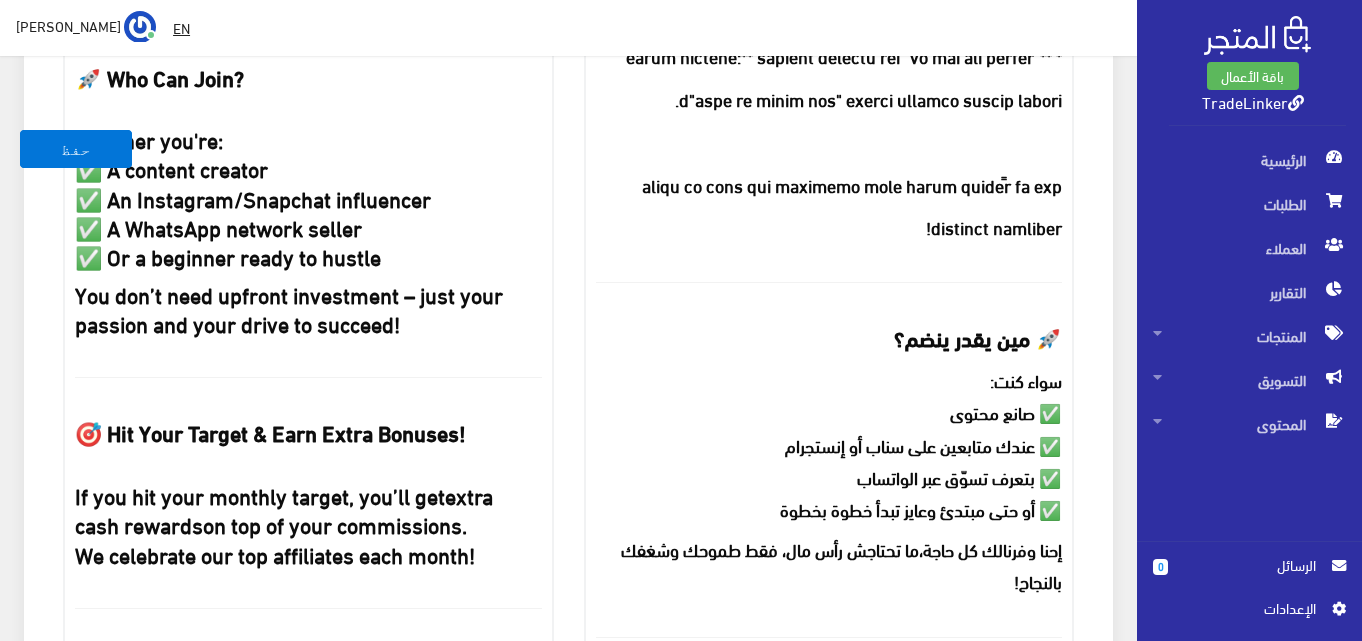 scroll, scrollTop: 2417, scrollLeft: 0, axis: vertical 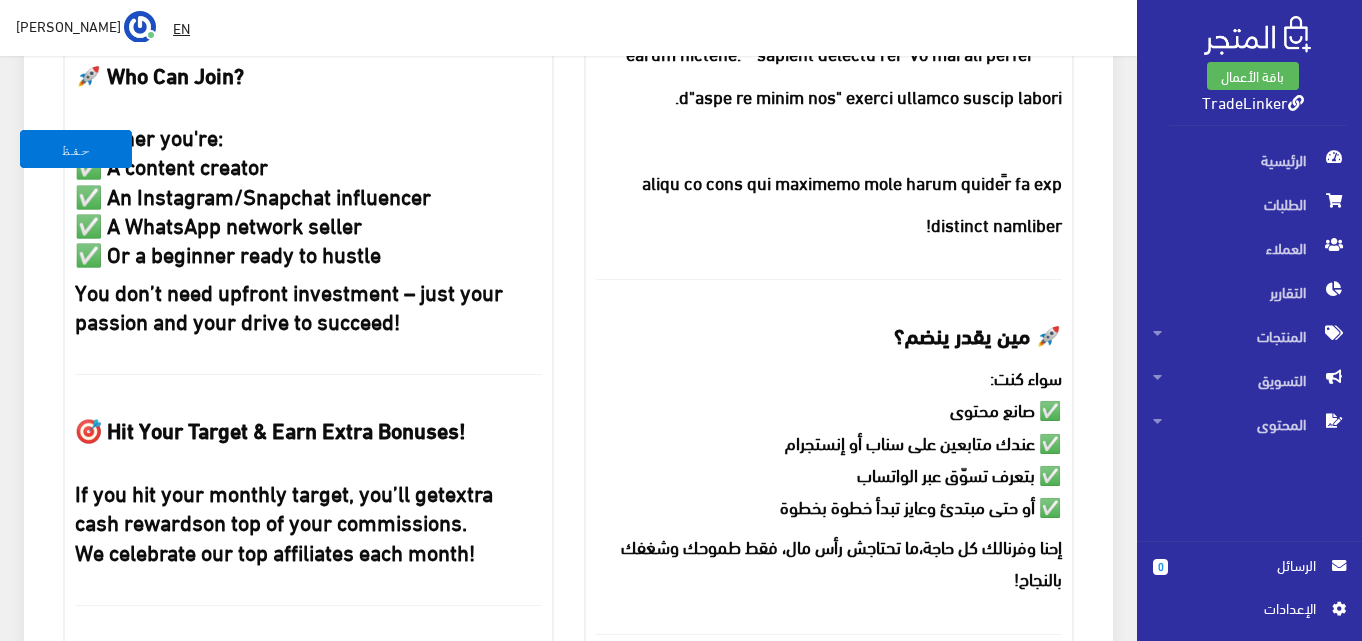 drag, startPoint x: 934, startPoint y: 250, endPoint x: 991, endPoint y: 212, distance: 68.50548 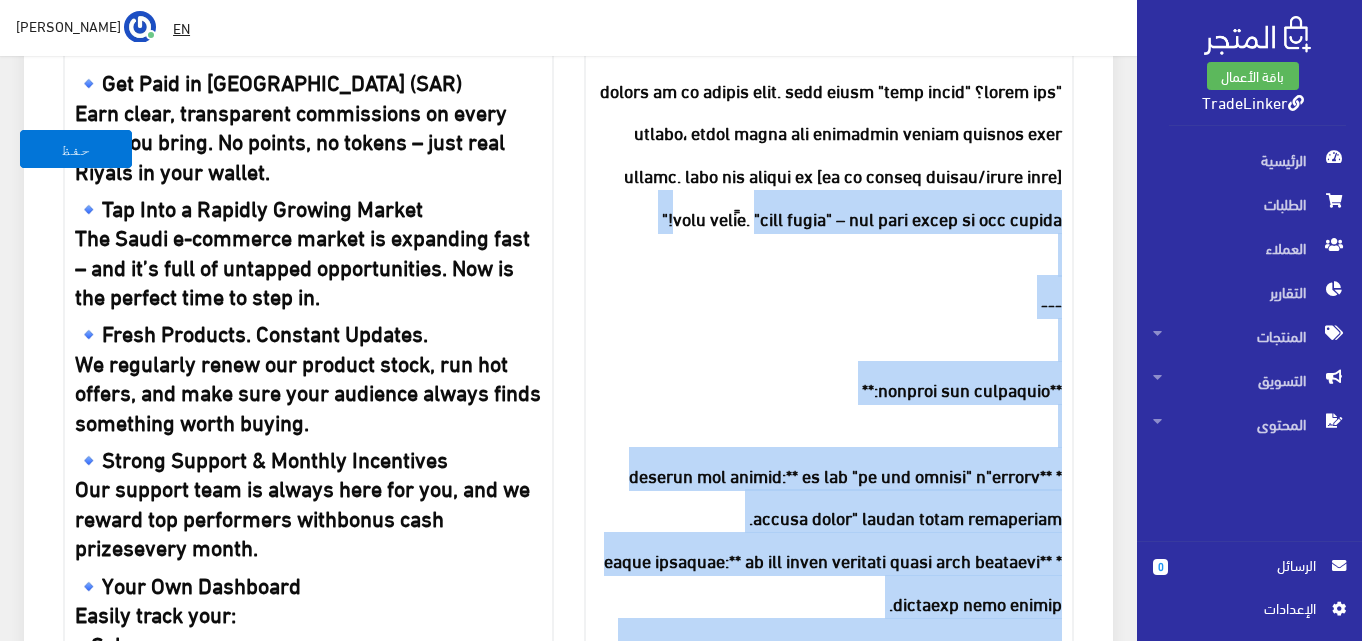 scroll, scrollTop: 1517, scrollLeft: 0, axis: vertical 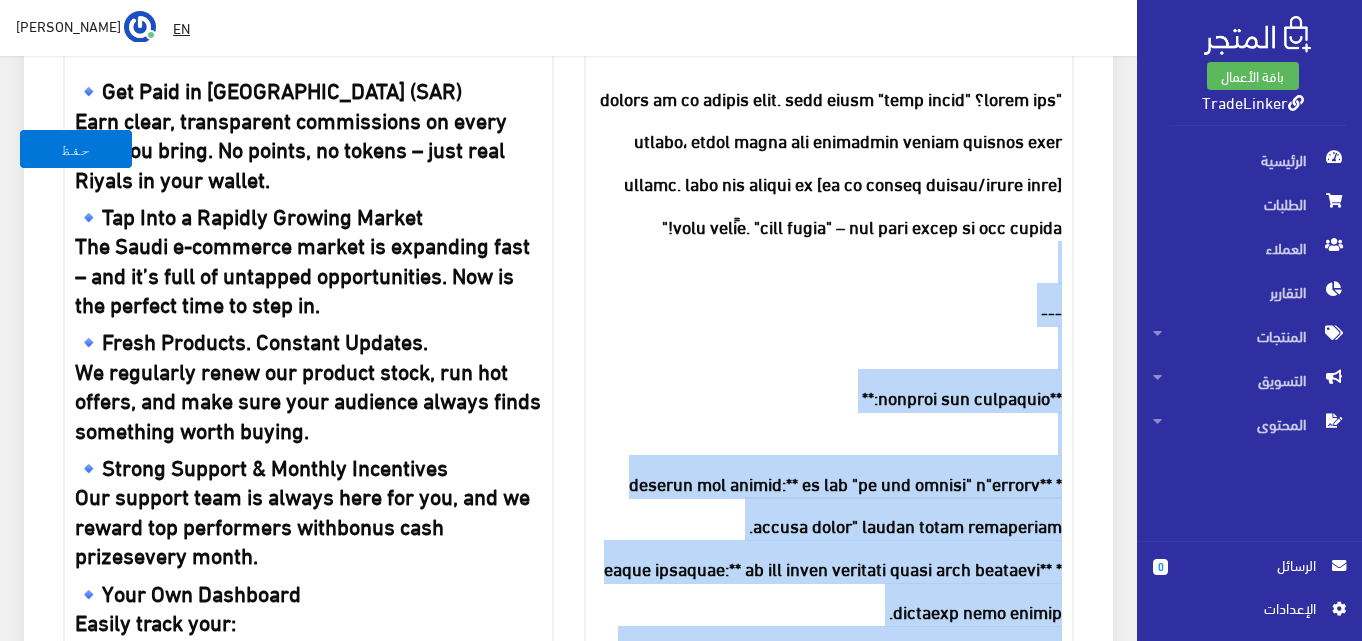 drag, startPoint x: 973, startPoint y: 221, endPoint x: 1080, endPoint y: 244, distance: 109.444046 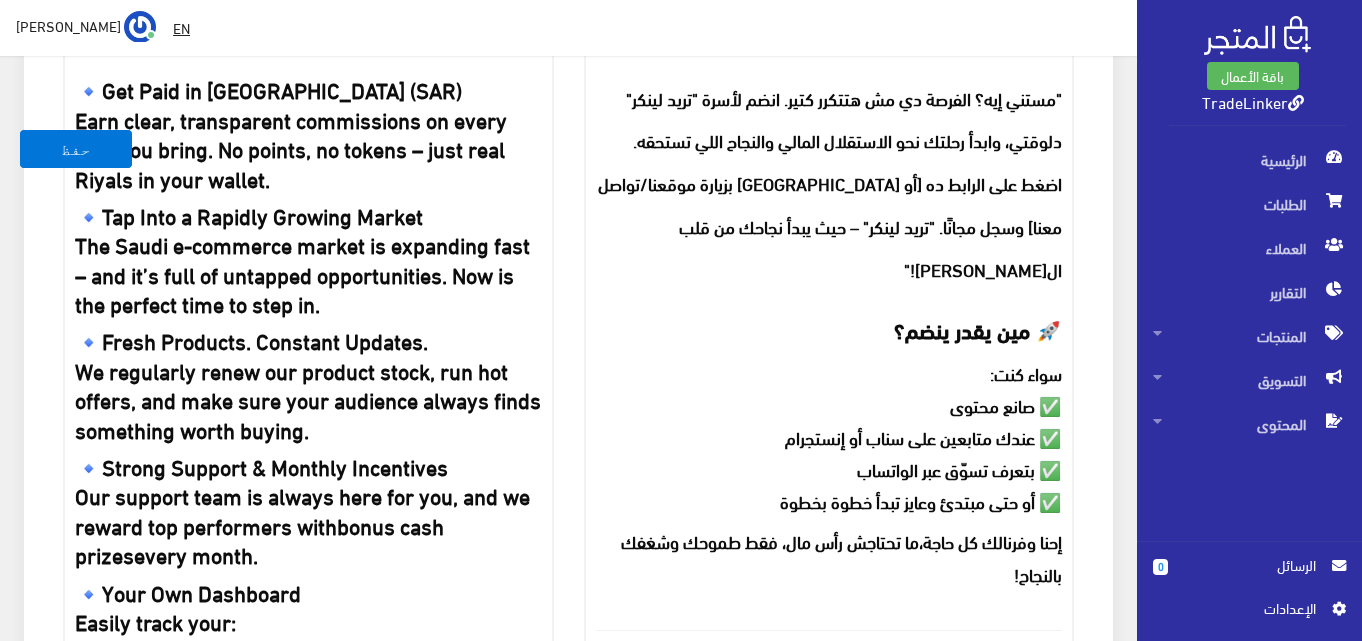 scroll, scrollTop: 1417, scrollLeft: 0, axis: vertical 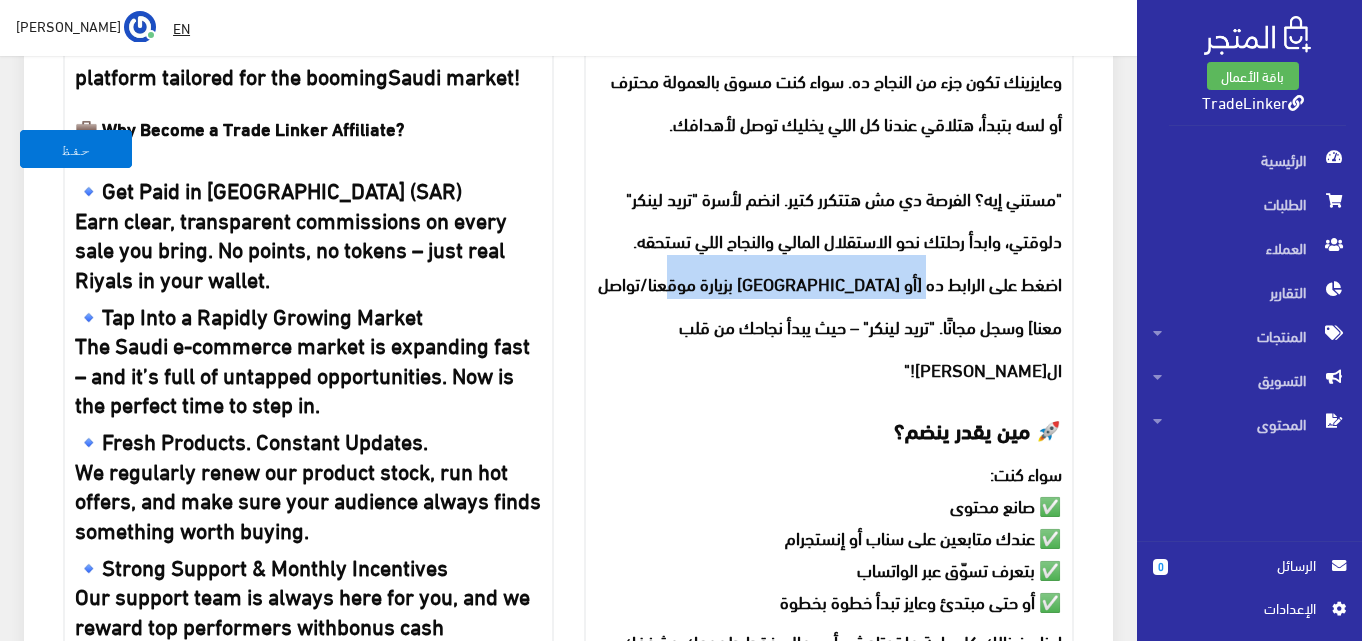 drag, startPoint x: 926, startPoint y: 281, endPoint x: 700, endPoint y: 279, distance: 226.00885 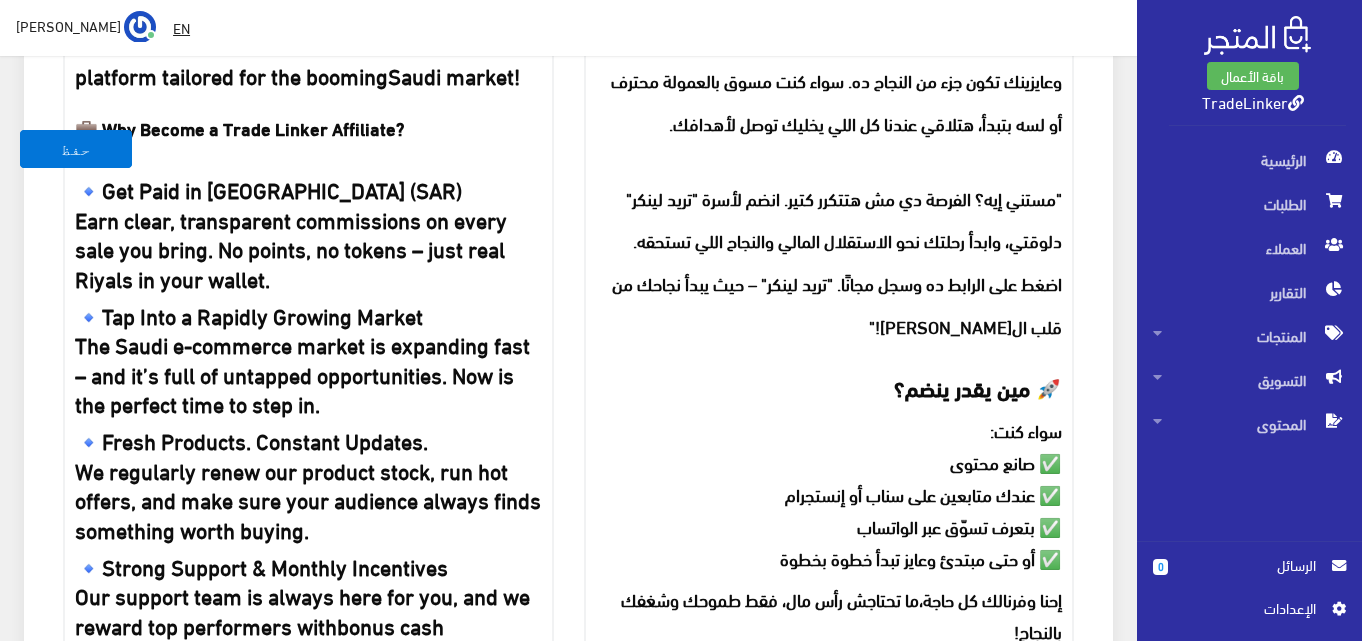 click on ""مستني إيه؟ الفرصة دي مش هتتكرر كتير. انضم لأسرة "تريد لينكر" دلوقتي، وابدأ رحلتك نحو الاستقلال المالي والنجاح اللي تستحقه. اضغط على الرابط ده وسجل مجانًا. "تريد لينكر" – حيث يبدأ نجاحك من قلب الرياض!"" at bounding box center (837, 261) 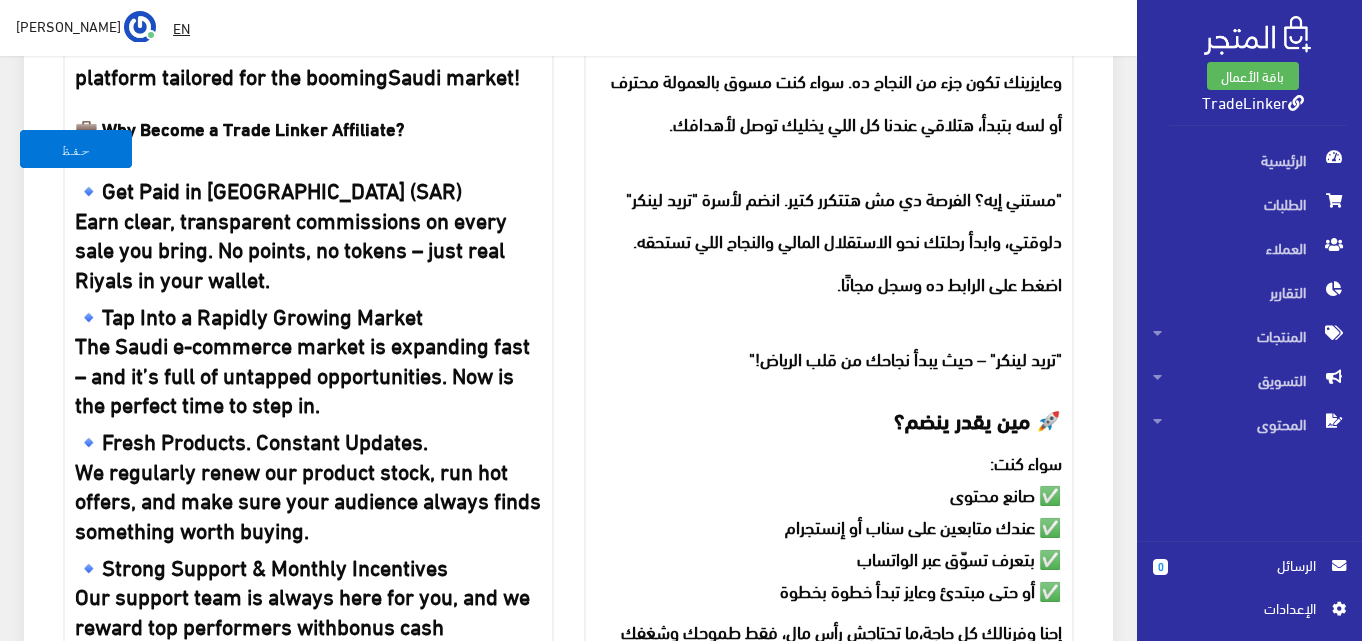 click on ""تريد لينكر" – حيث يبدأ نجاحك من قلب الرياض!"" at bounding box center (905, 357) 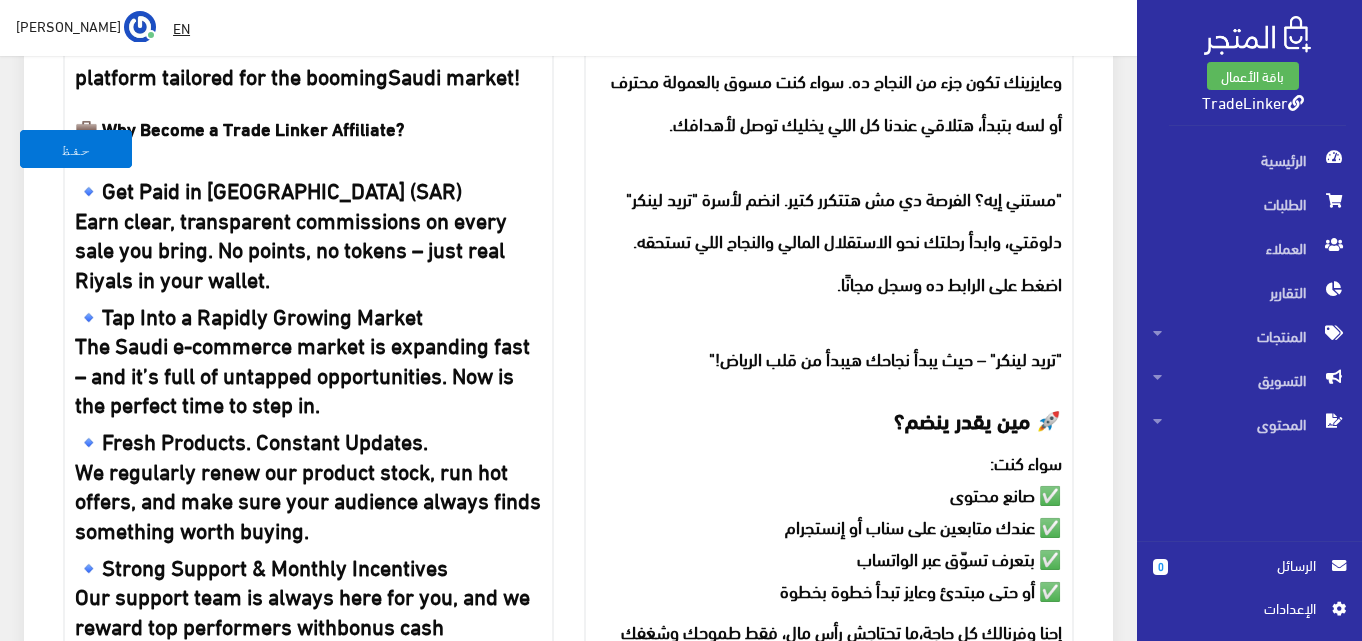 click on ""تريد لينكر" – حيث يبدأ نجاحك هيبدأ من قلب الرياض!"" at bounding box center [885, 357] 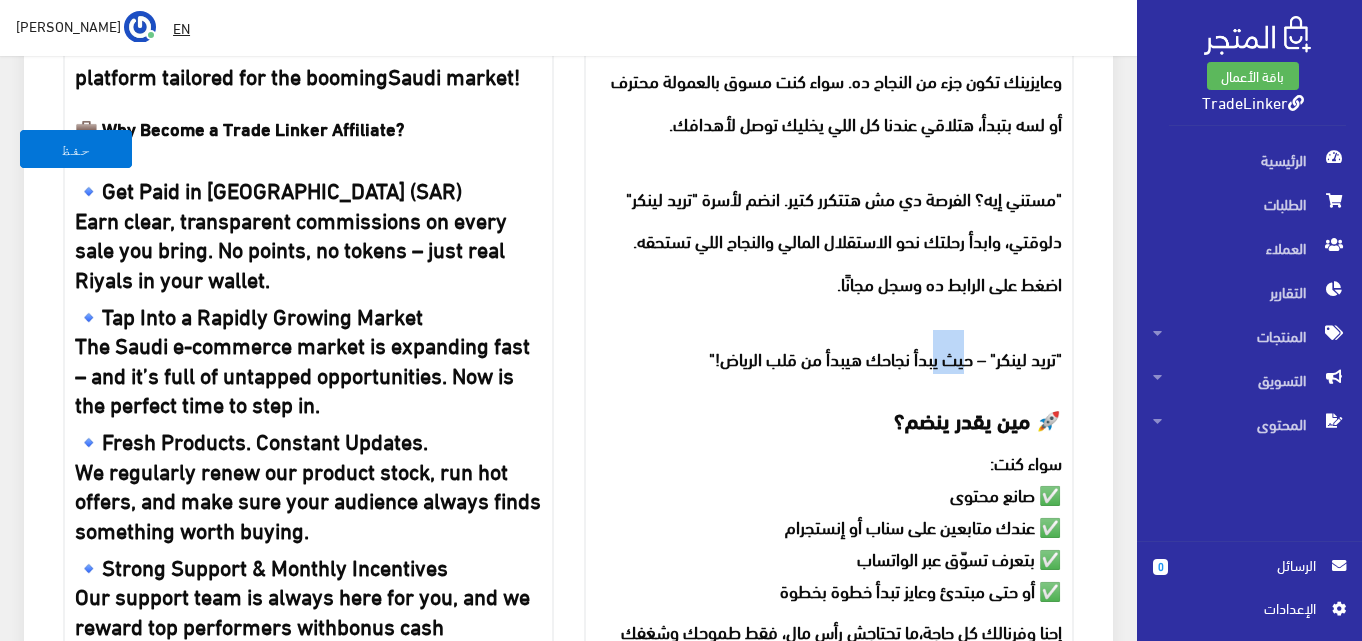 click on ""تريد لينكر" – حيث يبدأ نجاحك هيبدأ من قلب الرياض!"" at bounding box center [885, 357] 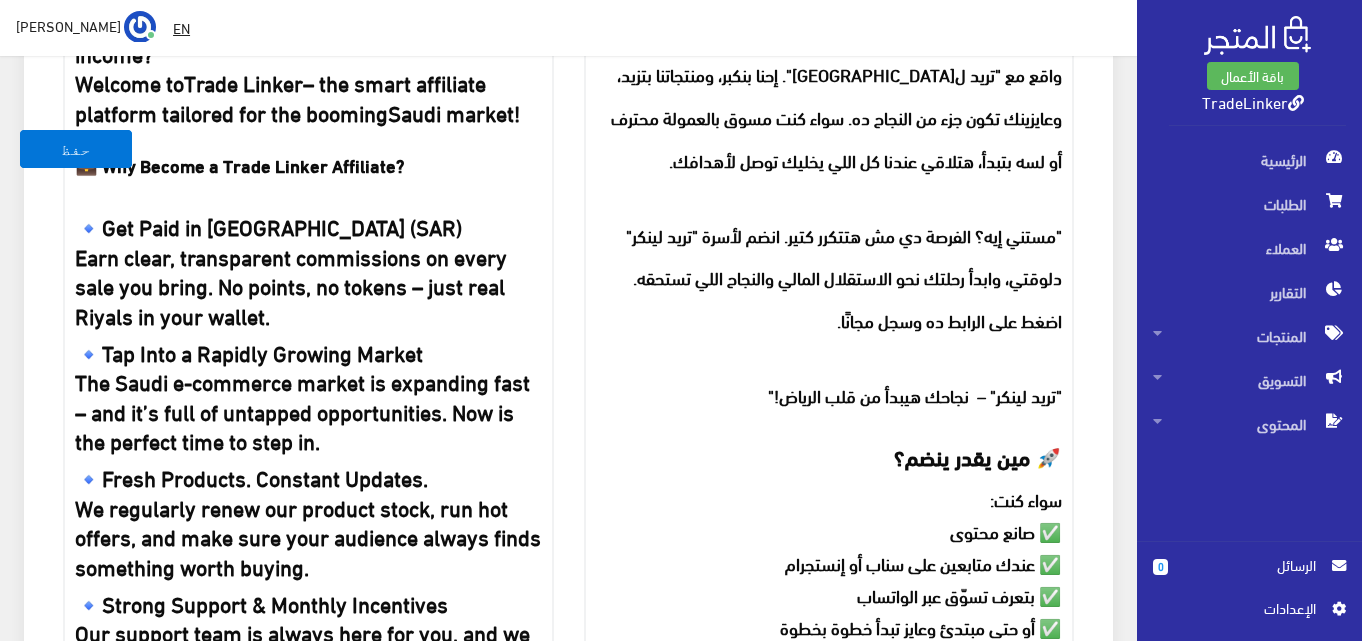 scroll, scrollTop: 1317, scrollLeft: 0, axis: vertical 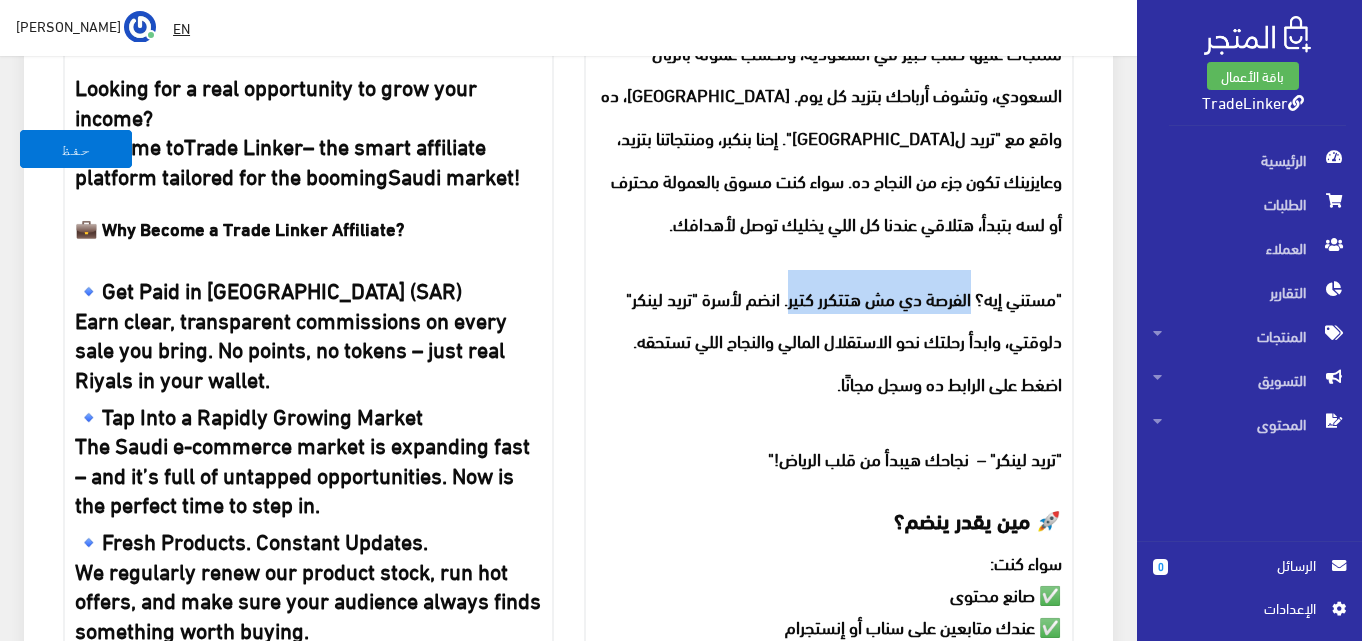 drag, startPoint x: 787, startPoint y: 297, endPoint x: 973, endPoint y: 276, distance: 187.18173 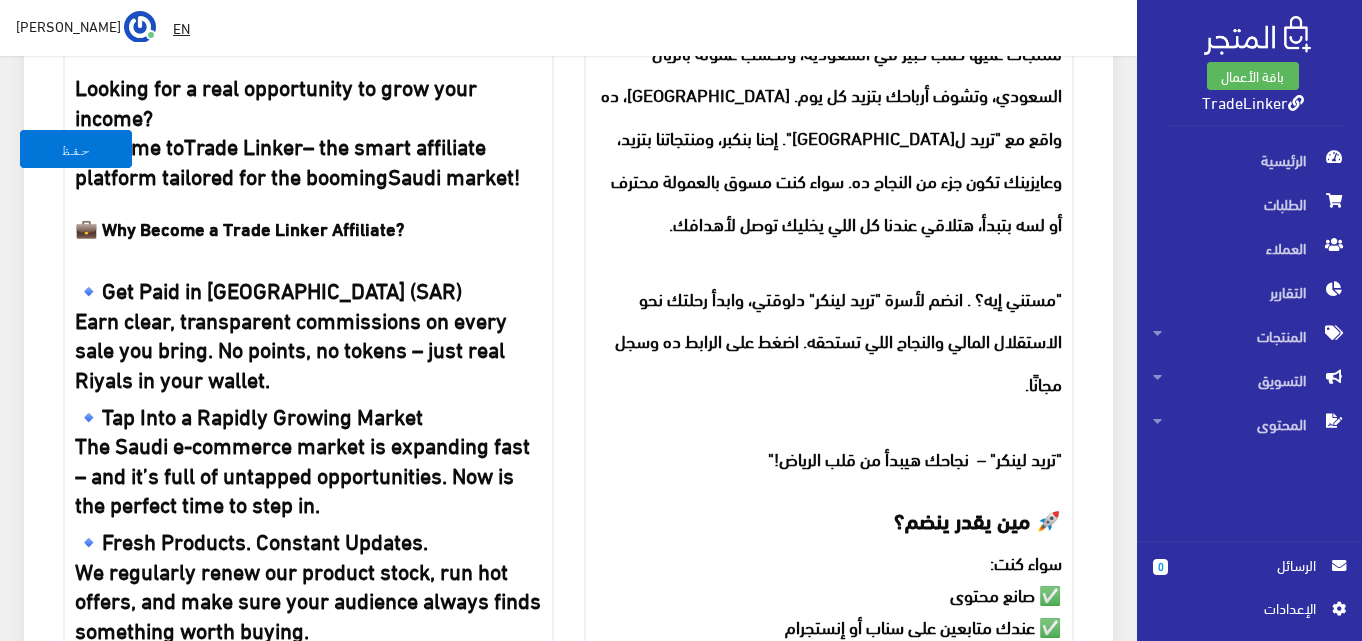 click on ""مستني إيه؟ . انضم لأسرة "تريد لينكر" دلوقتي، وابدأ رحلتك نحو الاستقلال المالي والنجاح اللي تستحقه. اضغط على الرابط ده وسجل مجانًا." at bounding box center [838, 340] 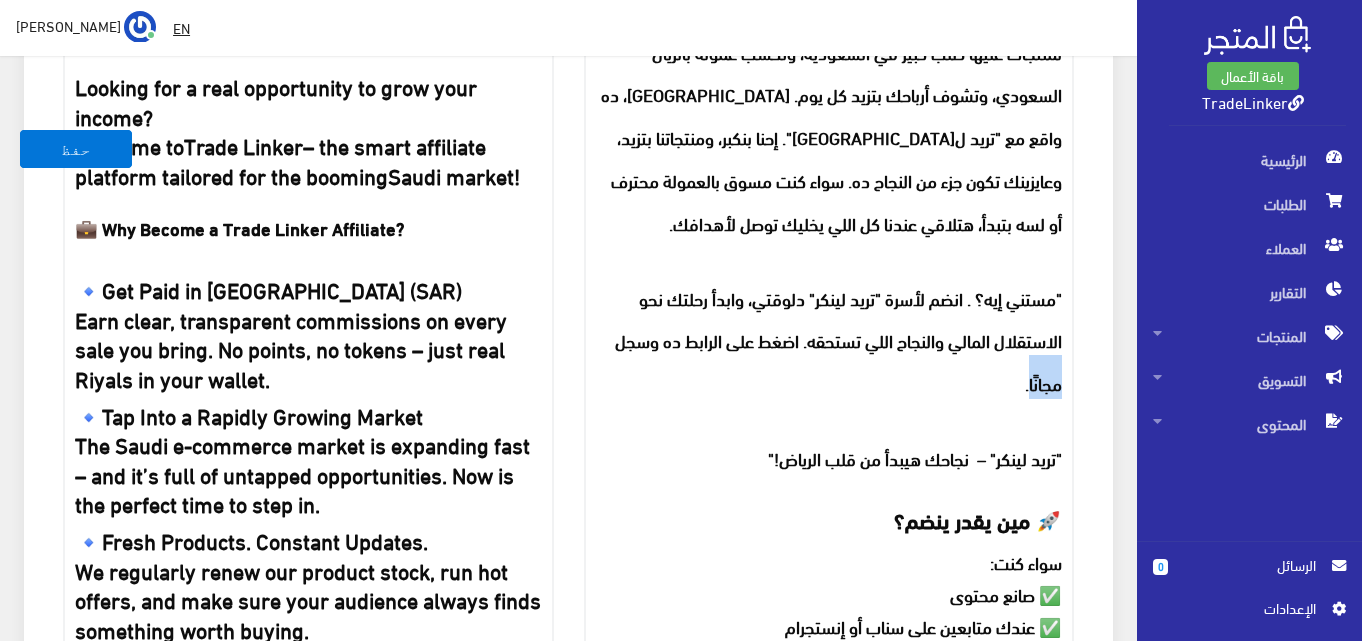 click on ""مستني إيه؟ . انضم لأسرة "تريد لينكر" دلوقتي، وابدأ رحلتك نحو الاستقلال المالي والنجاح اللي تستحقه. اضغط على الرابط ده وسجل مجانًا." at bounding box center (838, 340) 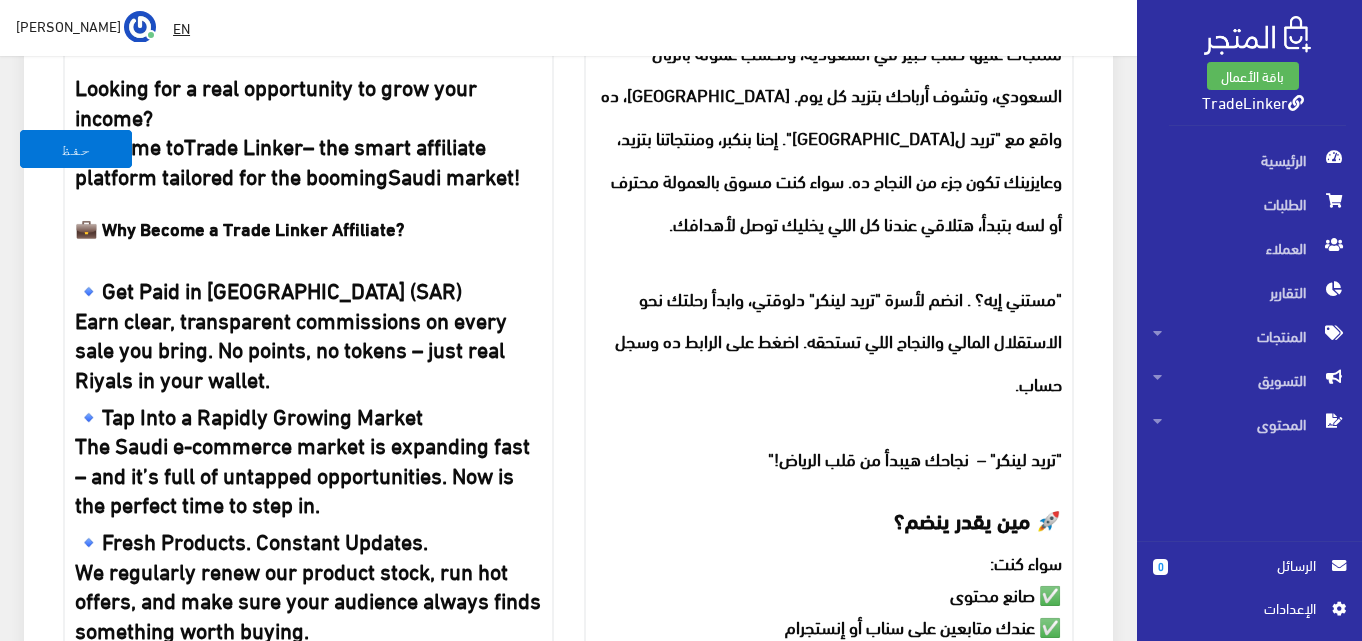 click on ""مستني إيه؟ . انضم لأسرة "تريد لينكر" دلوقتي، وابدأ رحلتك نحو الاستقلال المالي والنجاح اللي تستحقه. اضغط على الرابط ده وسجل حساب." at bounding box center (838, 340) 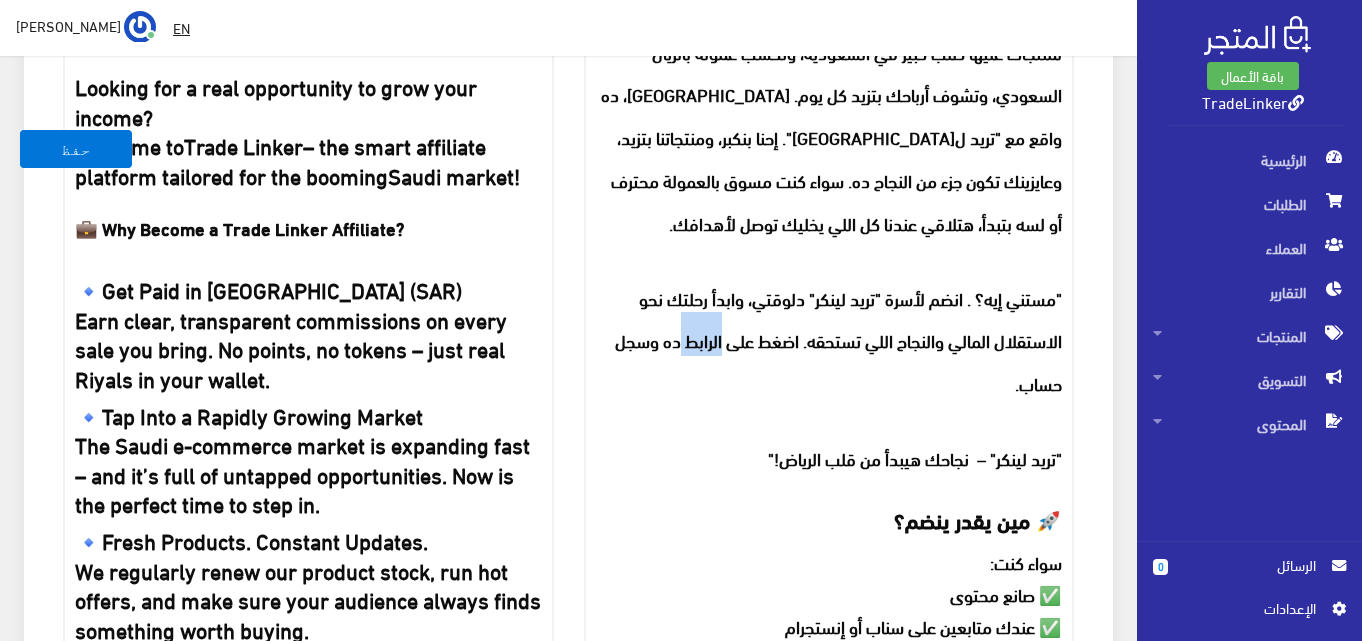 click on ""مستني إيه؟ . انضم لأسرة "تريد لينكر" دلوقتي، وابدأ رحلتك نحو الاستقلال المالي والنجاح اللي تستحقه. اضغط على الرابط ده وسجل حساب." at bounding box center (838, 340) 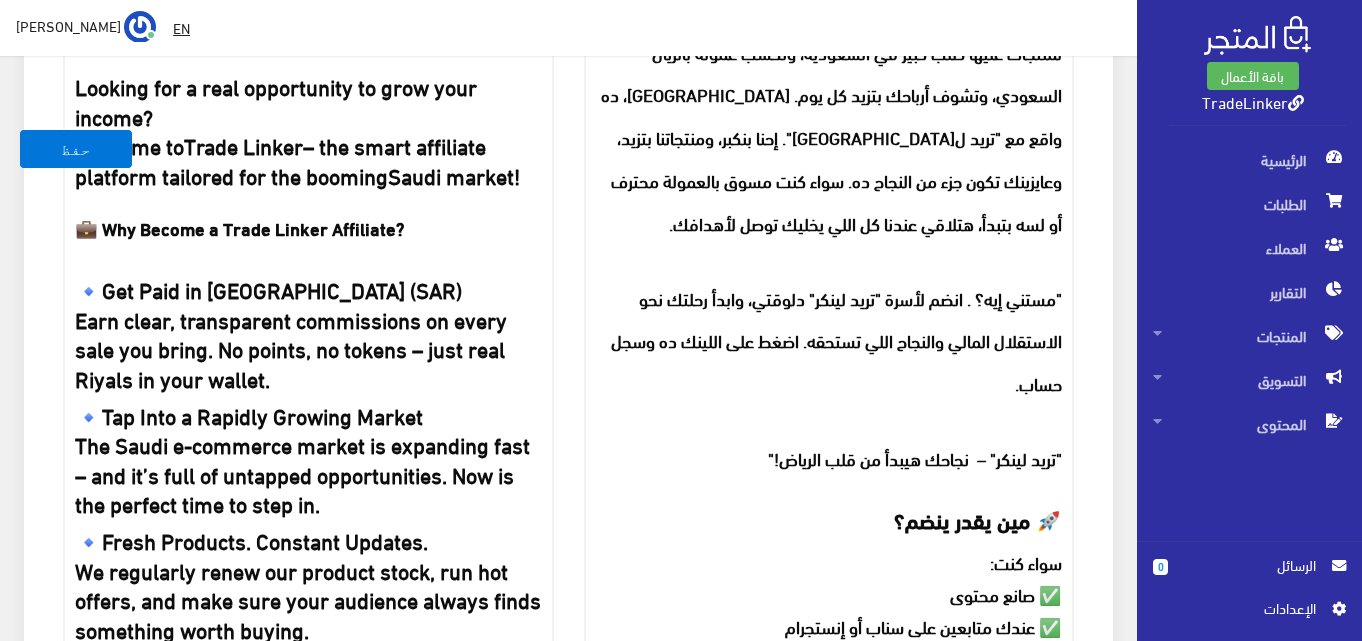 click on ""مستني إيه؟ . انضم لأسرة "تريد لينكر" دلوقتي، وابدأ رحلتك نحو الاستقلال المالي والنجاح اللي تستحقه. اضغط على اللينك ده وسجل حساب." at bounding box center [836, 340] 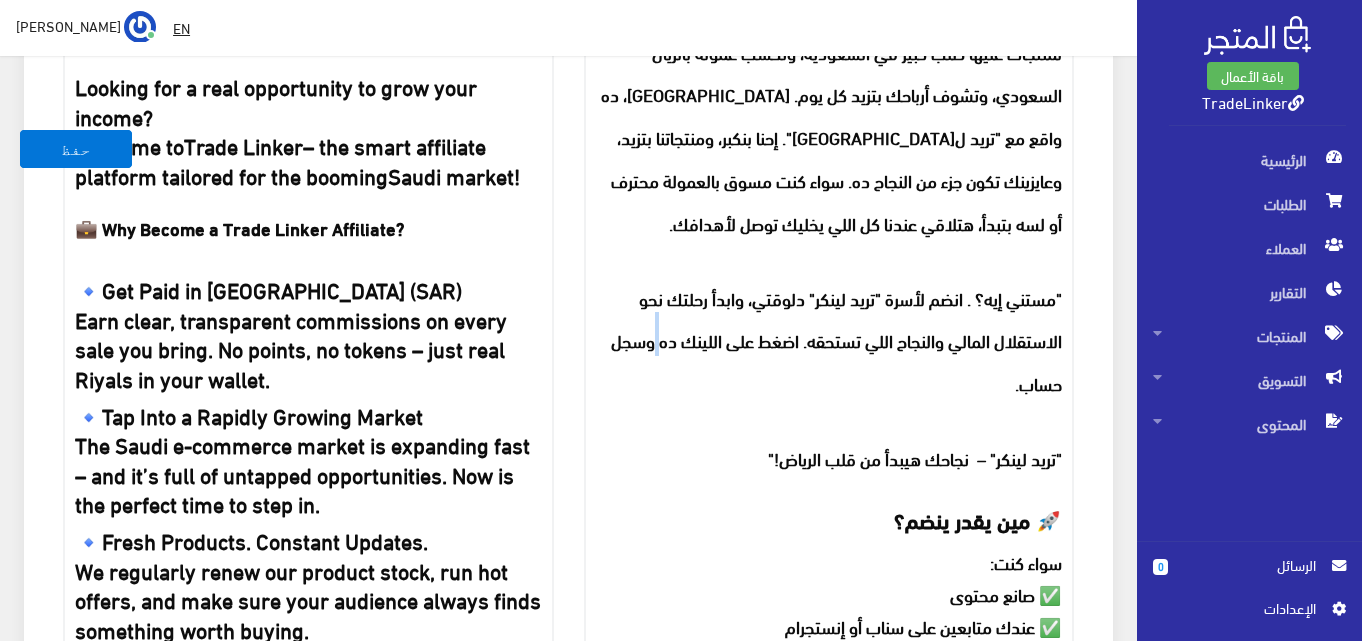 click on ""مستني إيه؟ . انضم لأسرة "تريد لينكر" دلوقتي، وابدأ رحلتك نحو الاستقلال المالي والنجاح اللي تستحقه. اضغط على اللينك ده وسجل حساب." at bounding box center (836, 340) 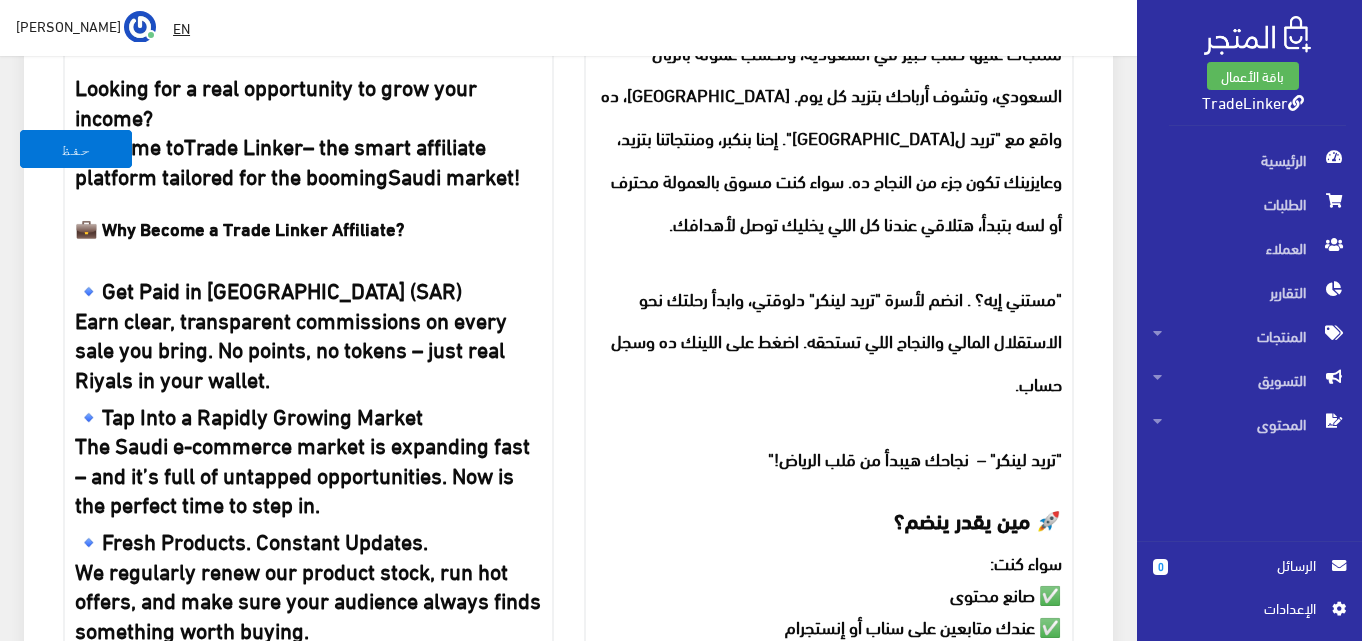 click on ""مستني إيه؟ . انضم لأسرة "تريد لينكر" دلوقتي، وابدأ رحلتك نحو الاستقلال المالي والنجاح اللي تستحقه. اضغط على اللينك ده وسجل حساب." at bounding box center [836, 340] 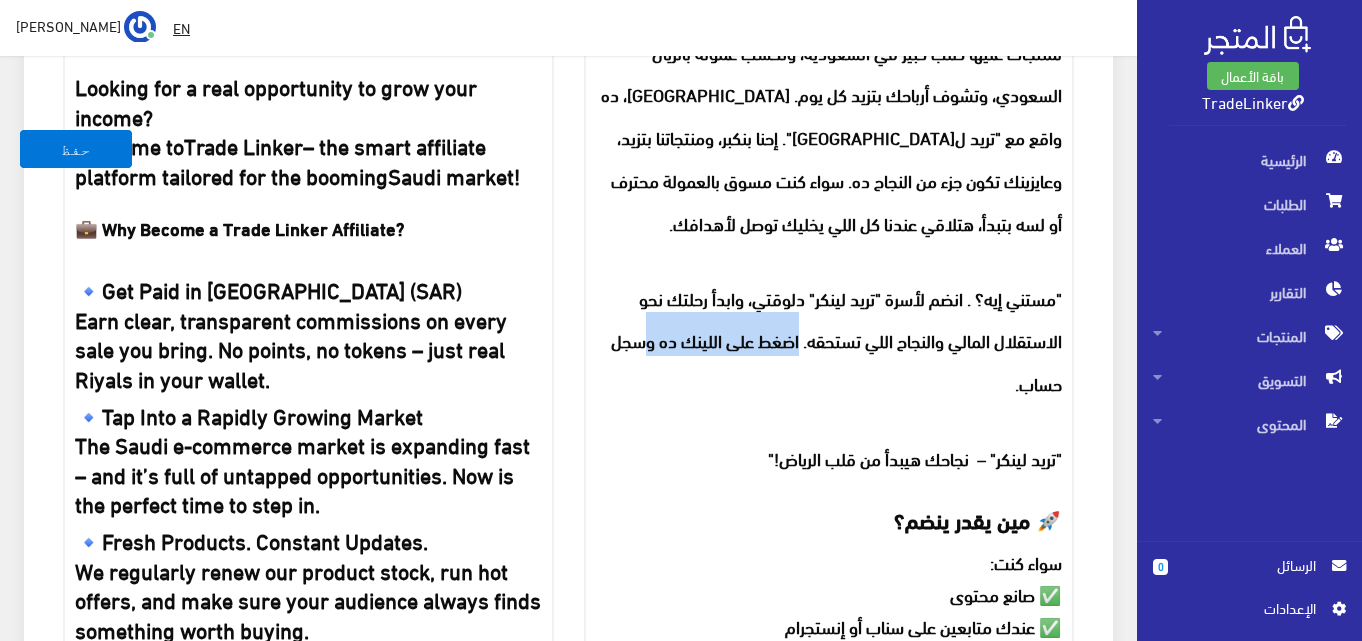 drag, startPoint x: 797, startPoint y: 331, endPoint x: 642, endPoint y: 346, distance: 155.72412 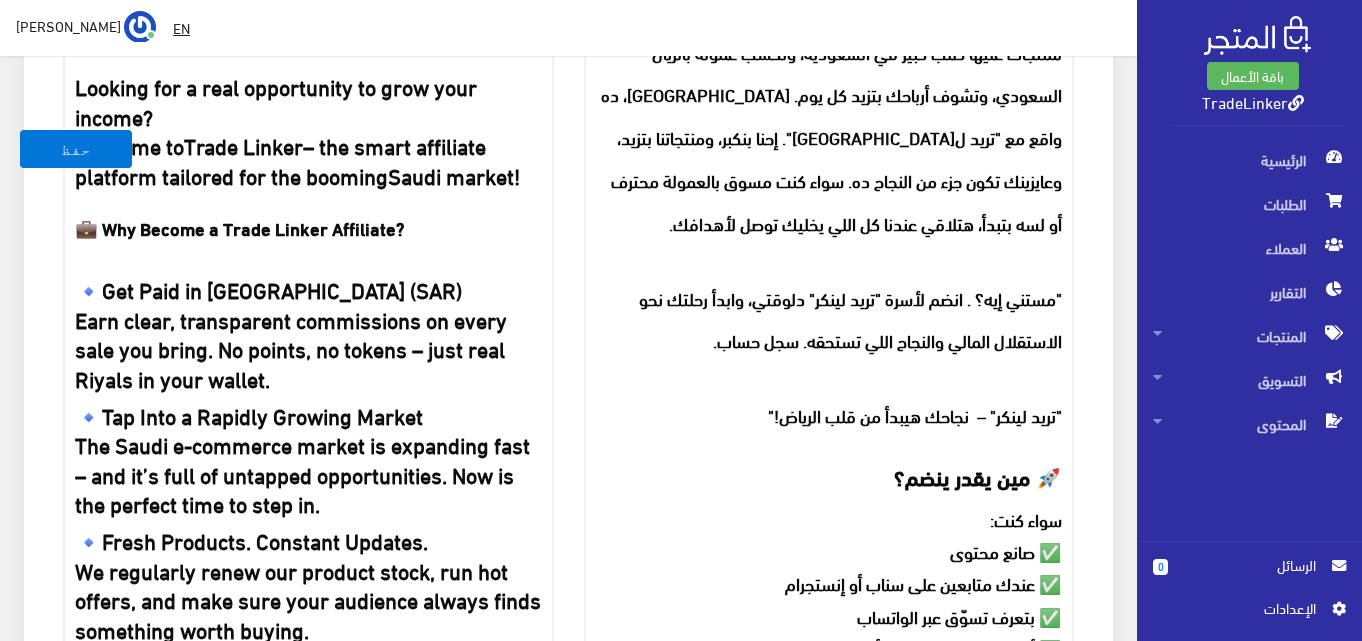 click on ""مستني إيه؟ . انضم لأسرة "تريد لينكر" دلوقتي، وابدأ رحلتك نحو الاستقلال المالي والنجاح اللي تستحقه. سجل حساب." at bounding box center [850, 319] 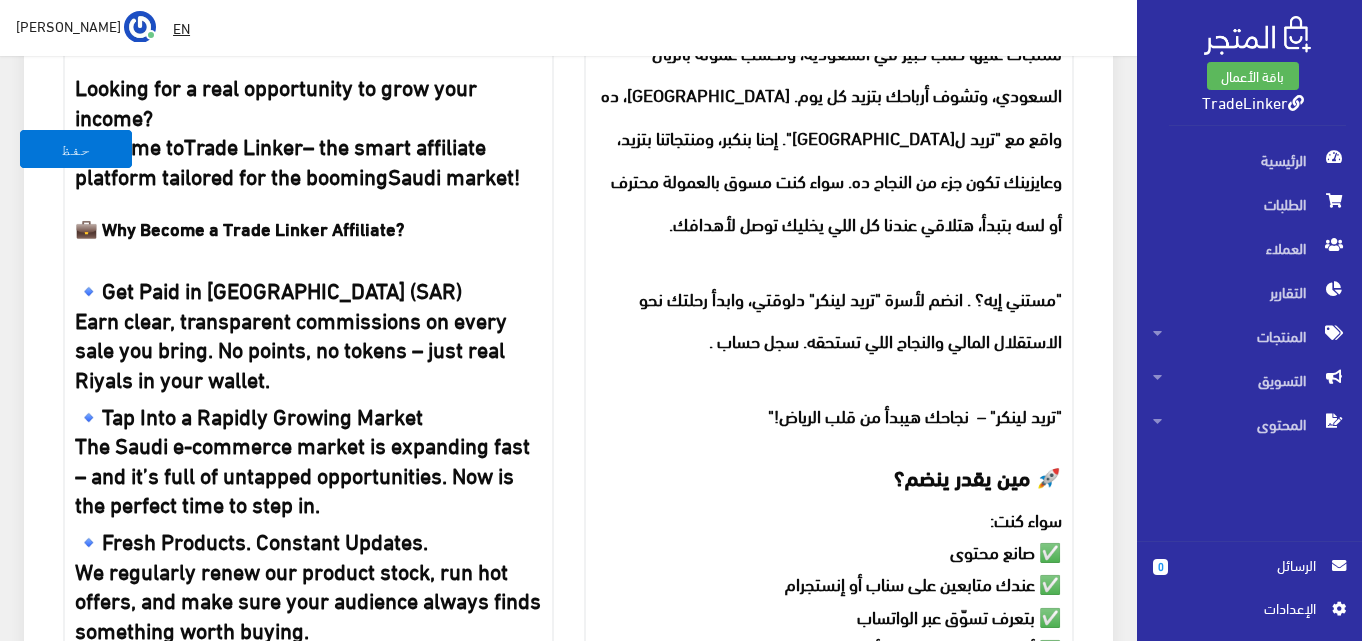 click on ""مستني إيه؟ . انضم لأسرة "تريد لينكر" دلوقتي، وابدأ رحلتك نحو الاستقلال المالي والنجاح اللي تستحقه. سجل حساب ." at bounding box center (850, 319) 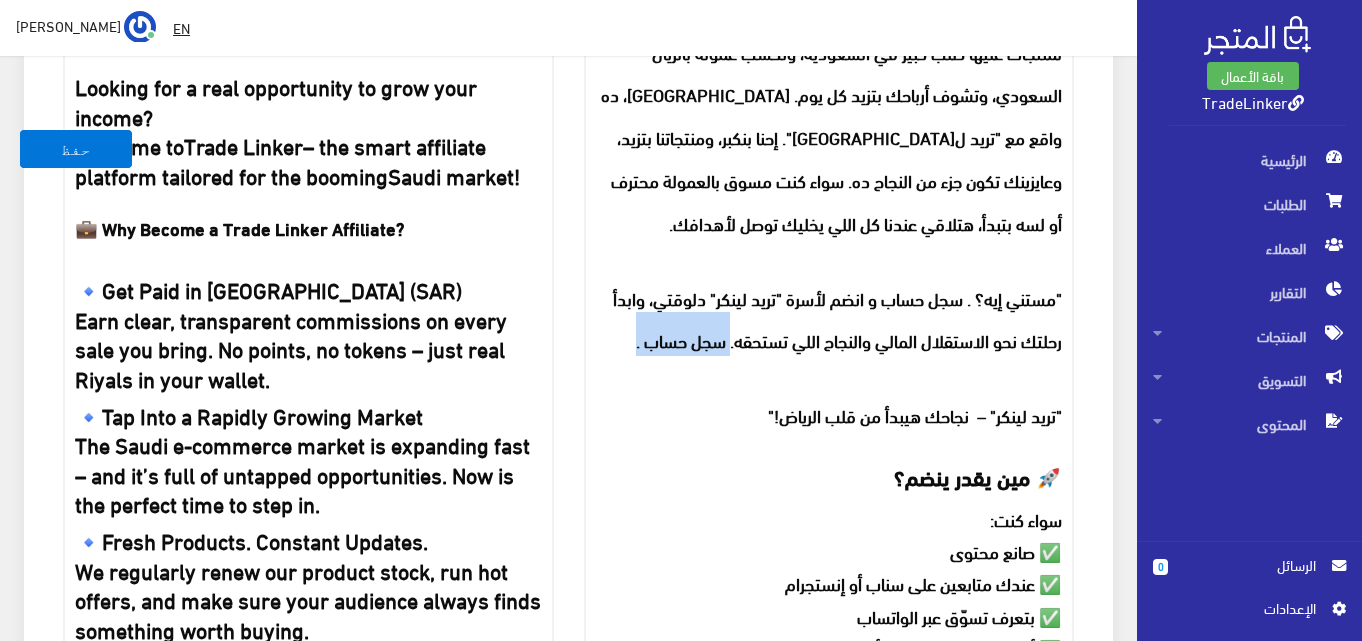 drag, startPoint x: 631, startPoint y: 343, endPoint x: 730, endPoint y: 330, distance: 99.849884 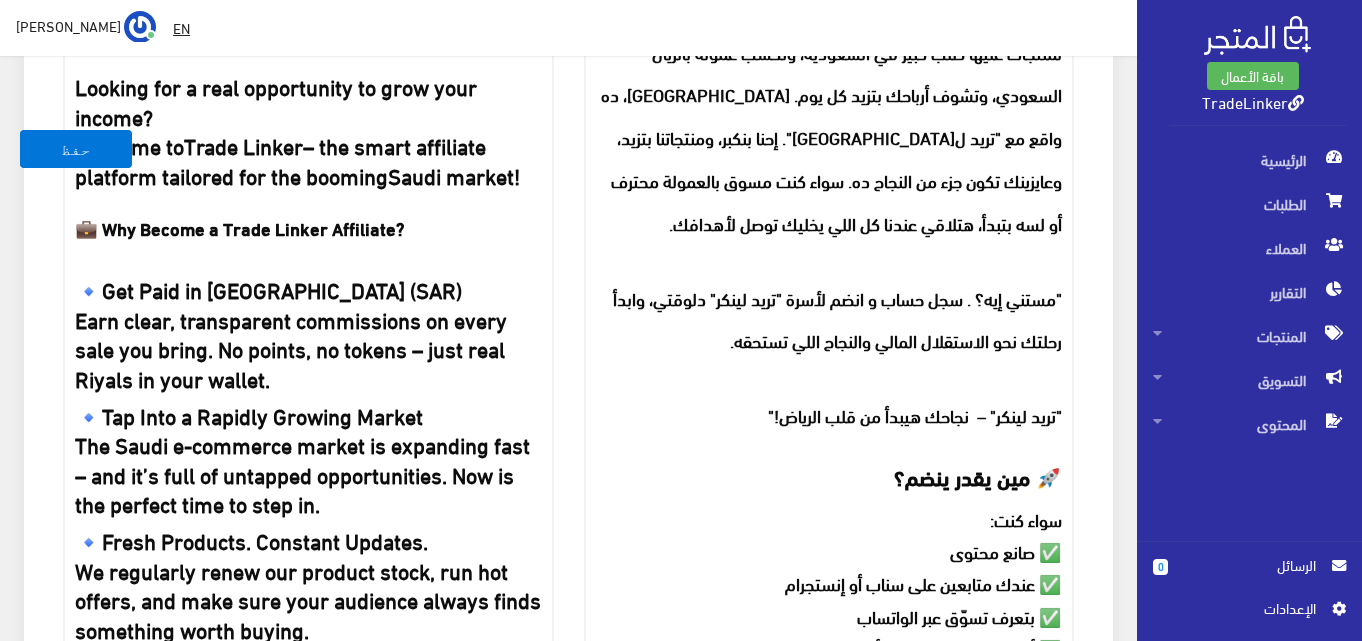 click on ""مستني إيه؟ . سجل حساب و انضم لأسرة "تريد لينكر" دلوقتي، وابدأ رحلتك نحو الاستقلال المالي والنجاح اللي تستحقه." at bounding box center [837, 319] 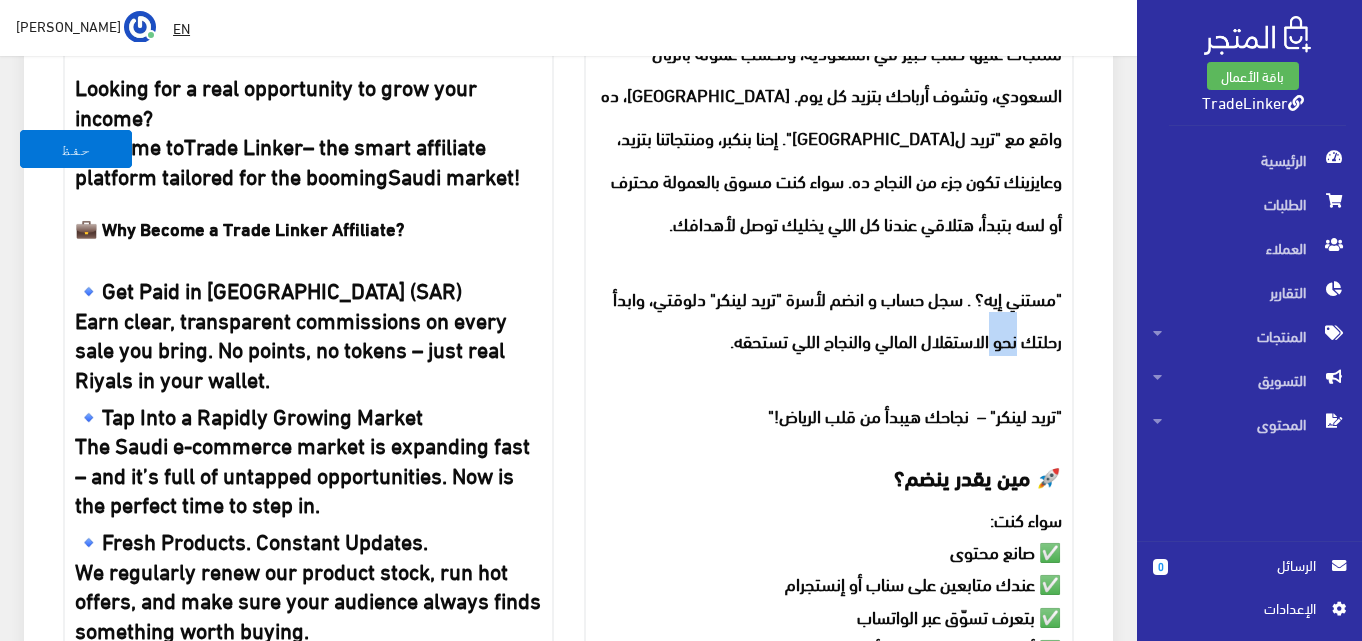 click on ""مستني إيه؟ . سجل حساب و انضم لأسرة "تريد لينكر" دلوقتي، وابدأ رحلتك نحو الاستقلال المالي والنجاح اللي تستحقه." at bounding box center (837, 319) 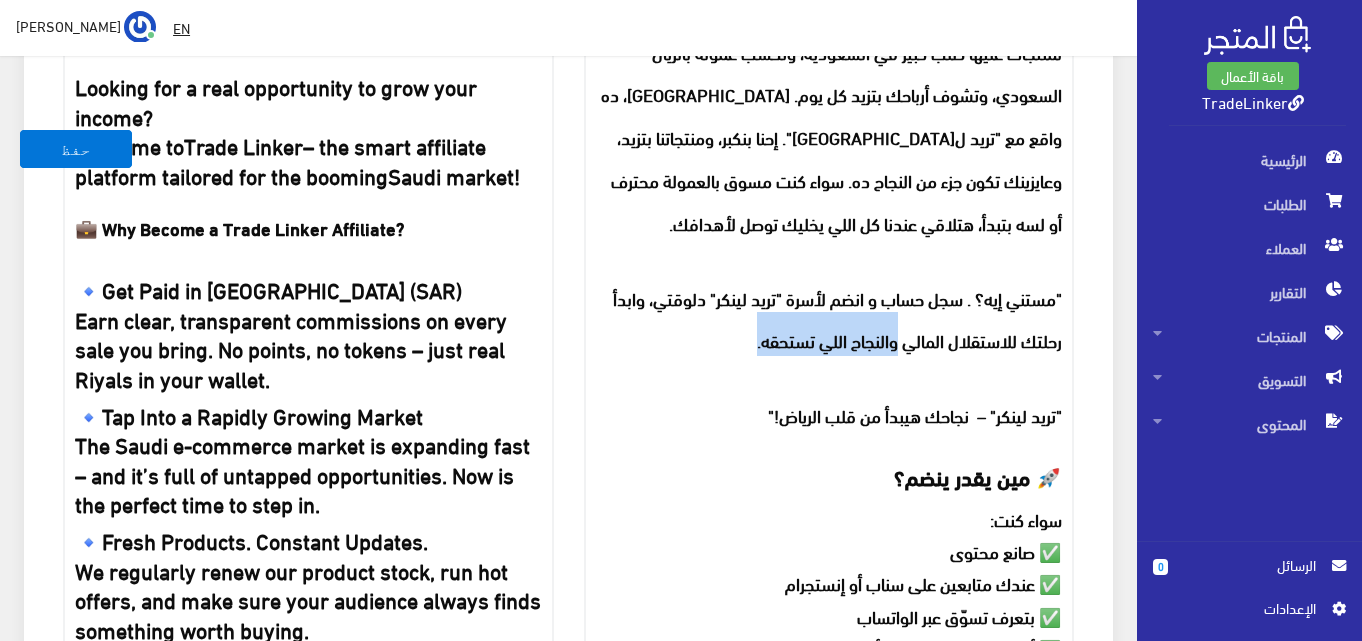 drag, startPoint x: 757, startPoint y: 340, endPoint x: 894, endPoint y: 332, distance: 137.23338 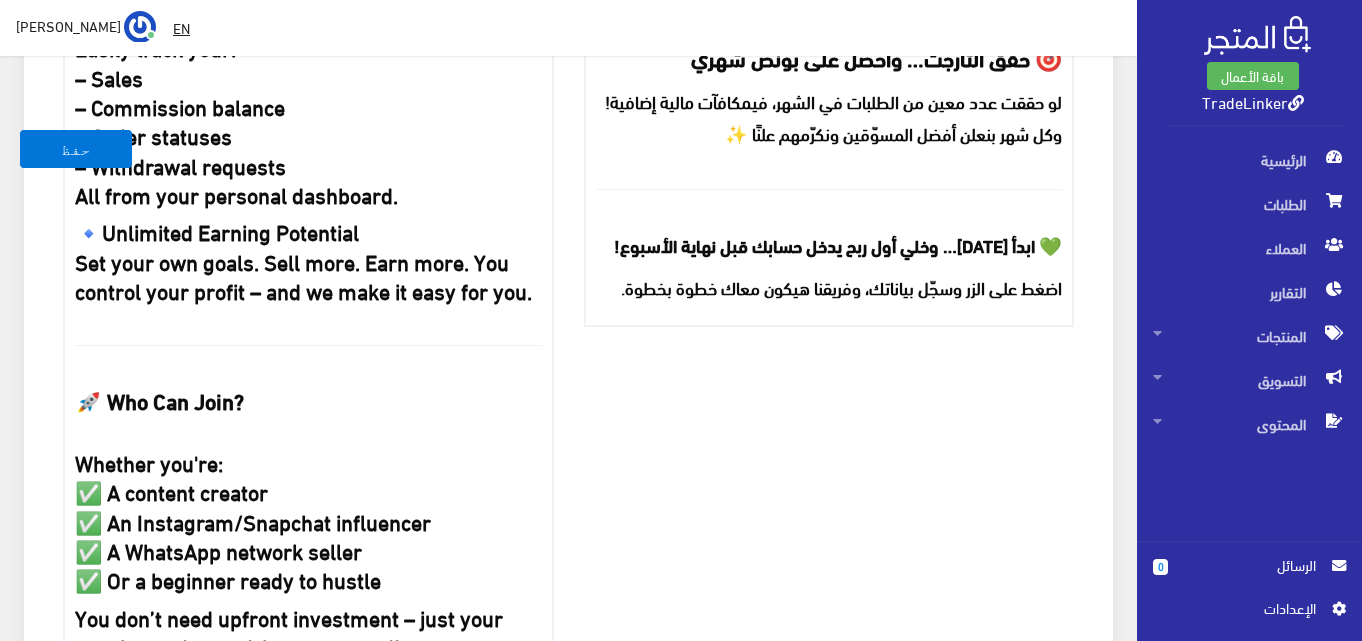 scroll, scrollTop: 2117, scrollLeft: 0, axis: vertical 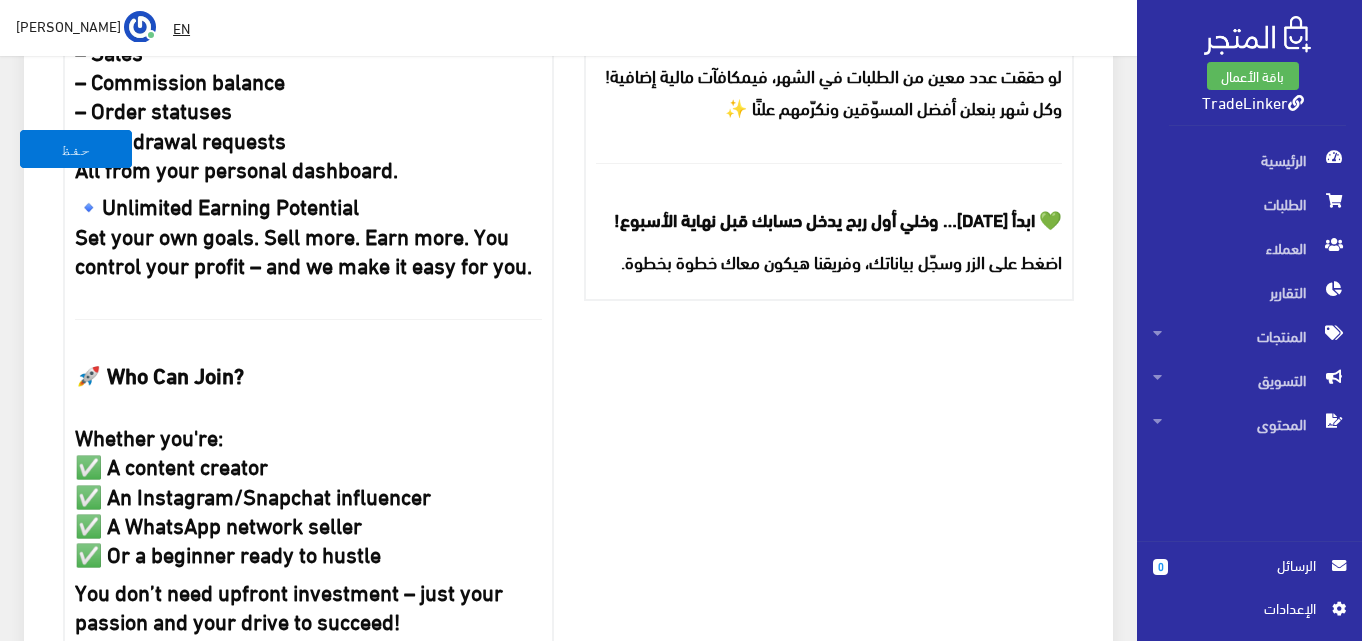 click on "💚 ابدأ اليوم… وخلي أول ربح يدخل حسابك قبل نهاية الأسبوع!" at bounding box center [829, 218] 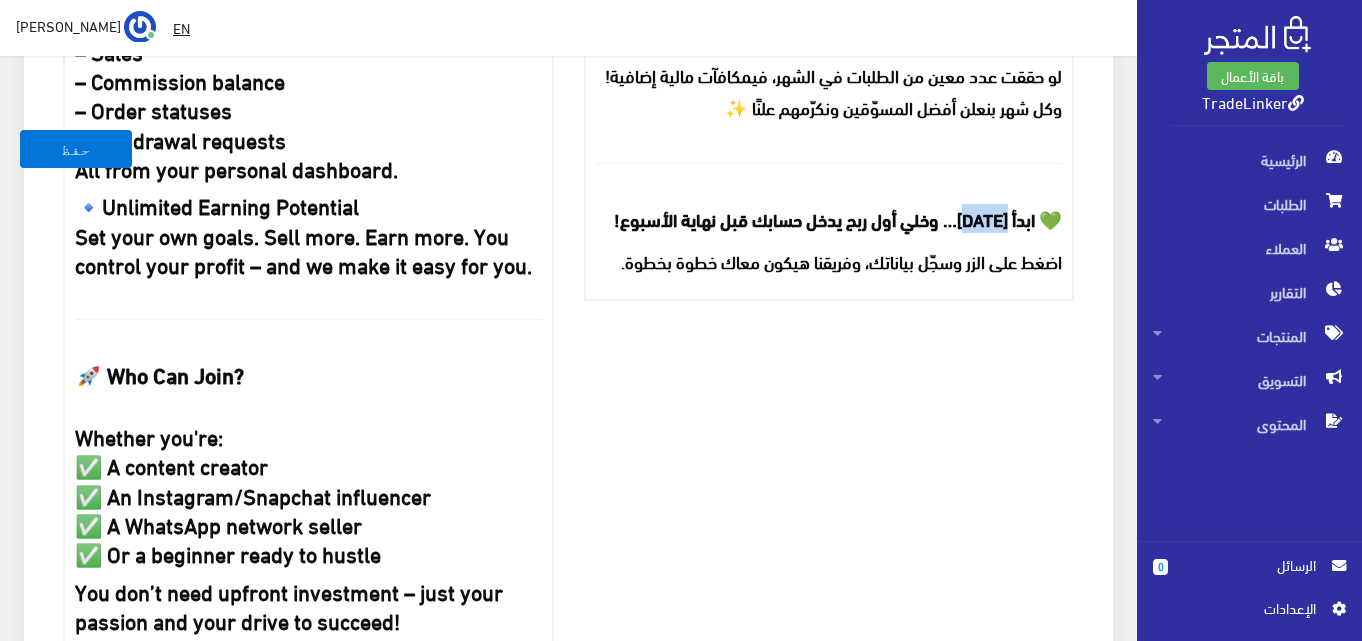click on "💚 ابدأ اليوم… وخلي أول ربح يدخل حسابك قبل نهاية الأسبوع!" at bounding box center [829, 218] 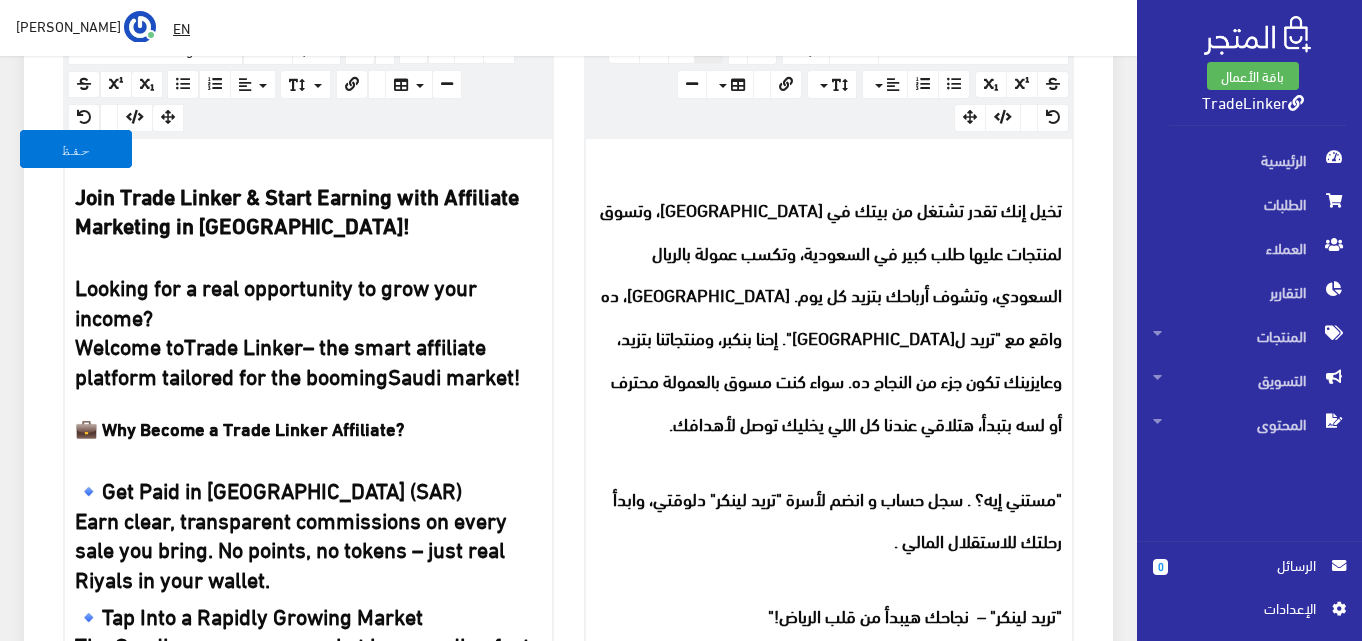 scroll, scrollTop: 1217, scrollLeft: 0, axis: vertical 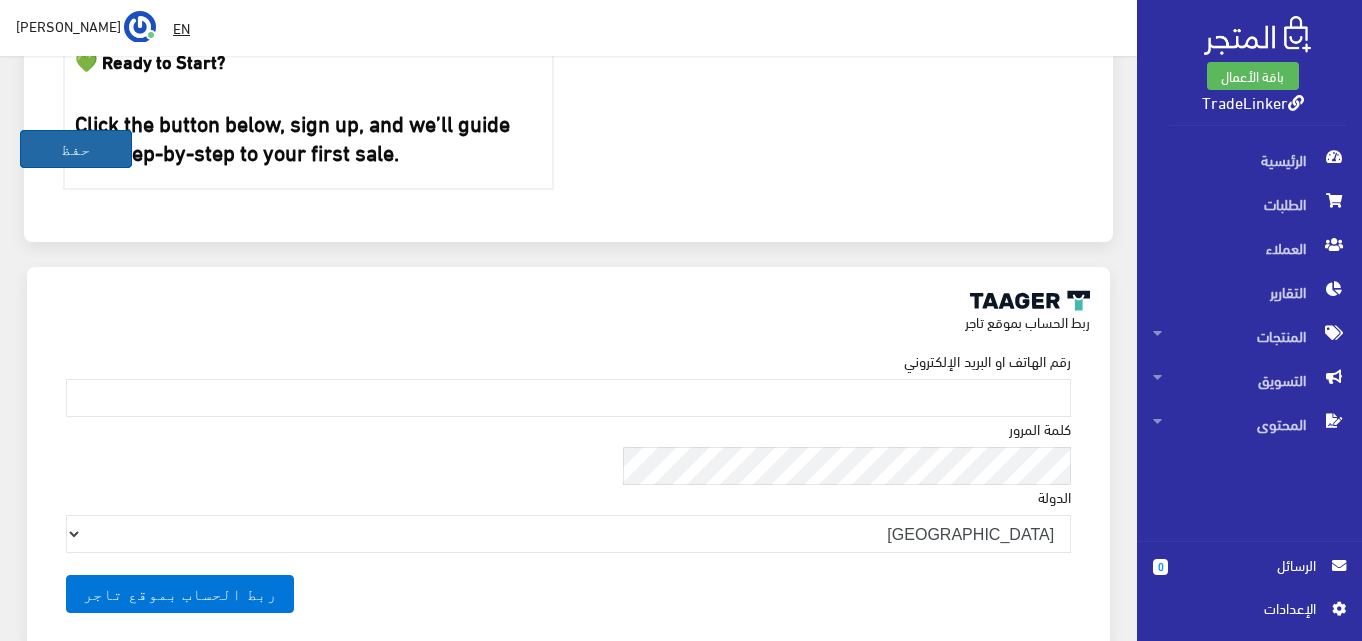 click on "حفظ" at bounding box center (76, 149) 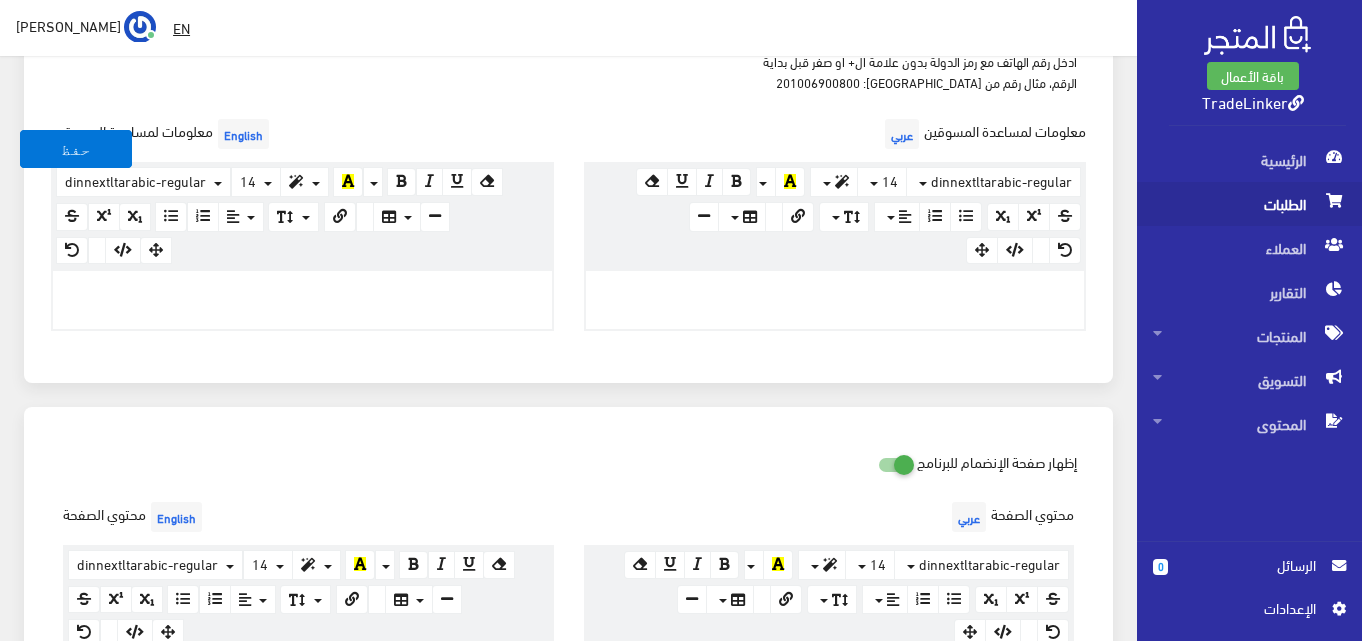 scroll, scrollTop: 600, scrollLeft: 0, axis: vertical 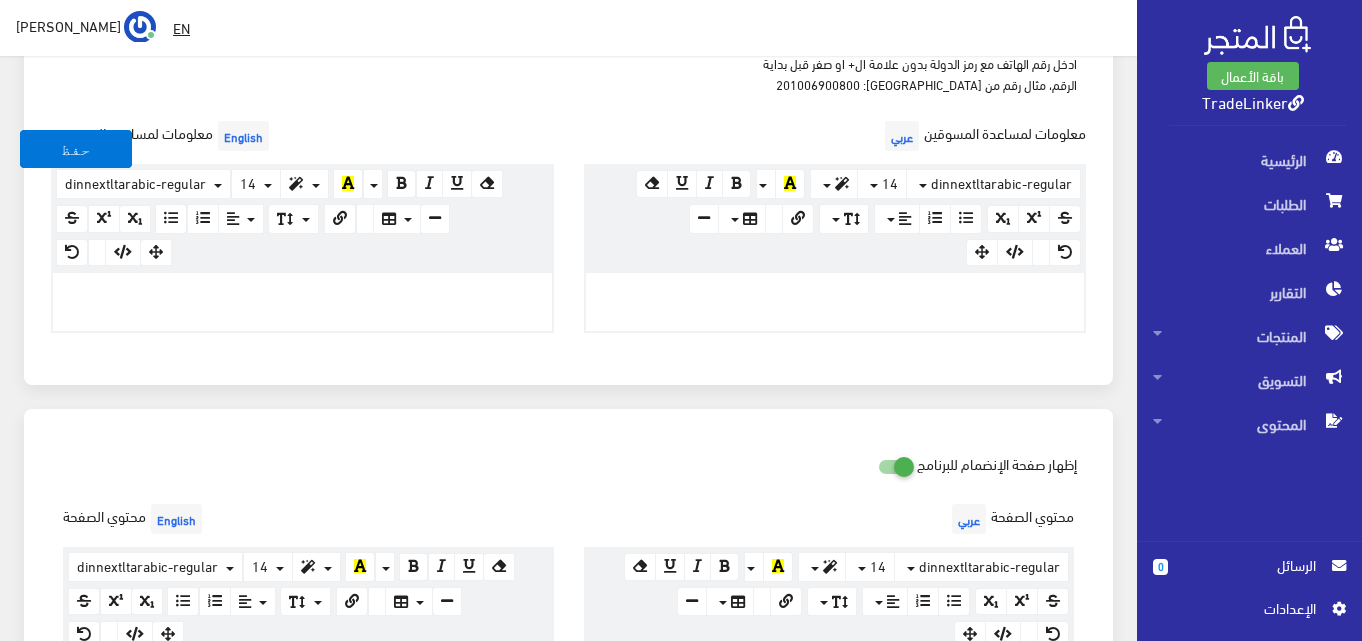 click on "باقة الأعمال
TradeLinker" at bounding box center (1249, 69) 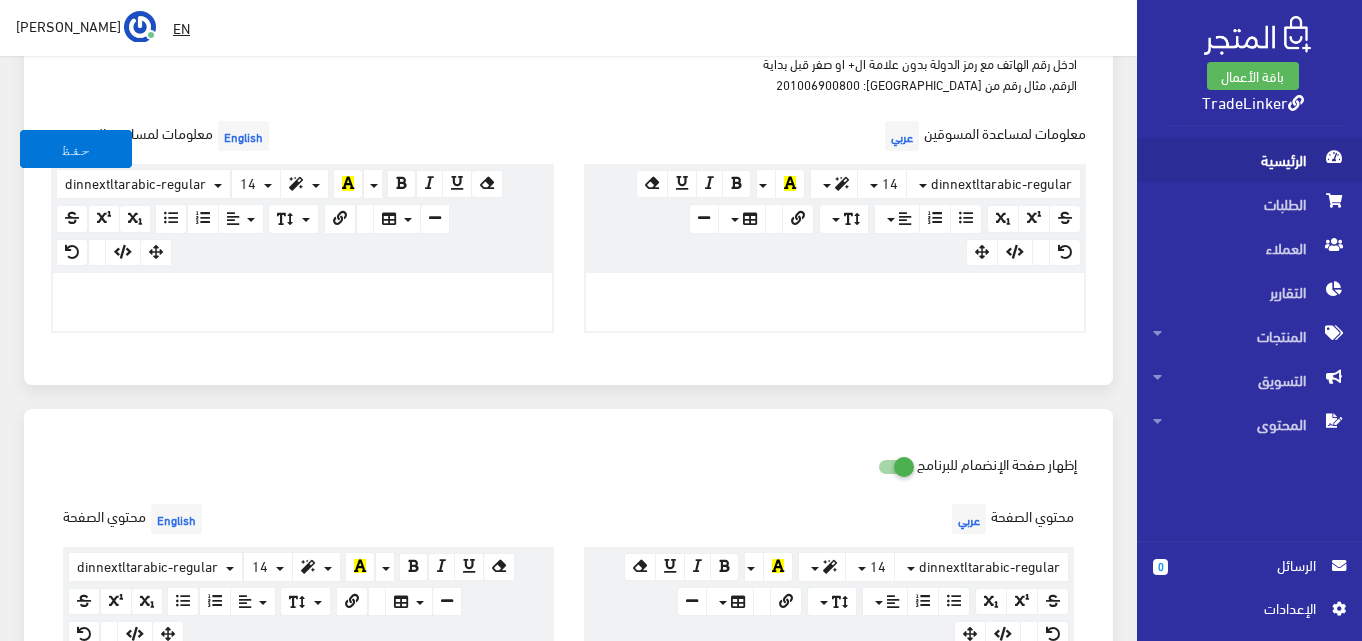 click on "الرئيسية" at bounding box center (1249, 160) 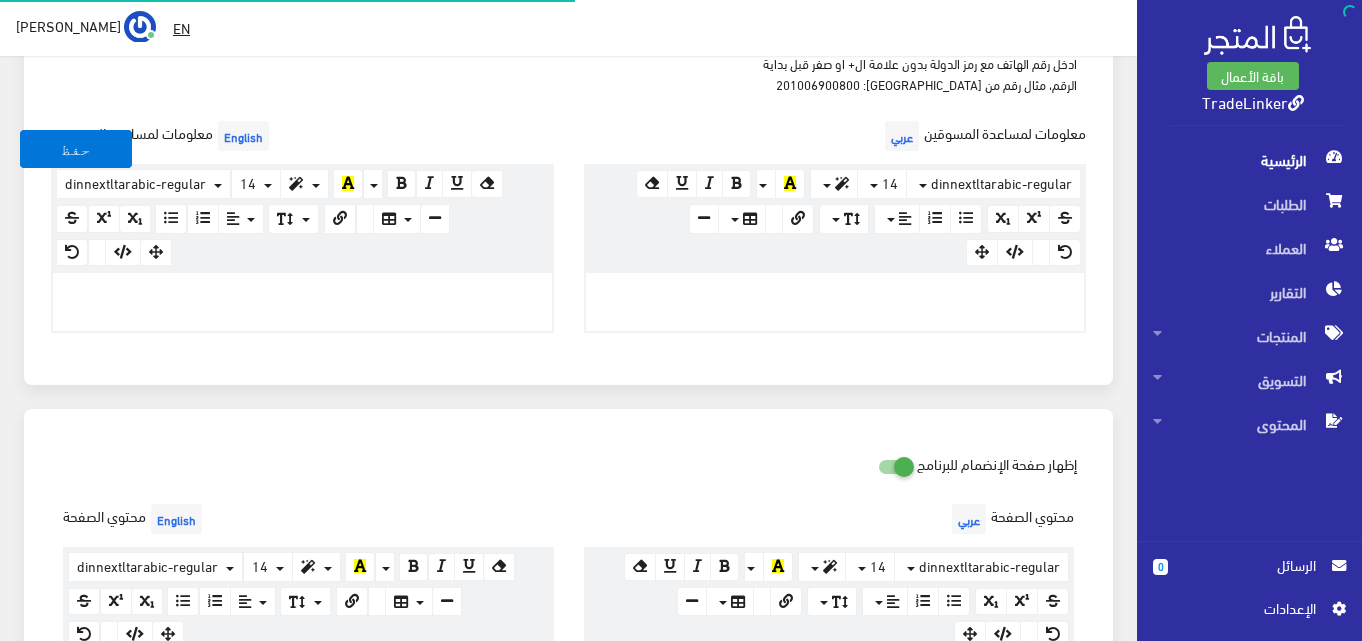 scroll, scrollTop: 0, scrollLeft: 0, axis: both 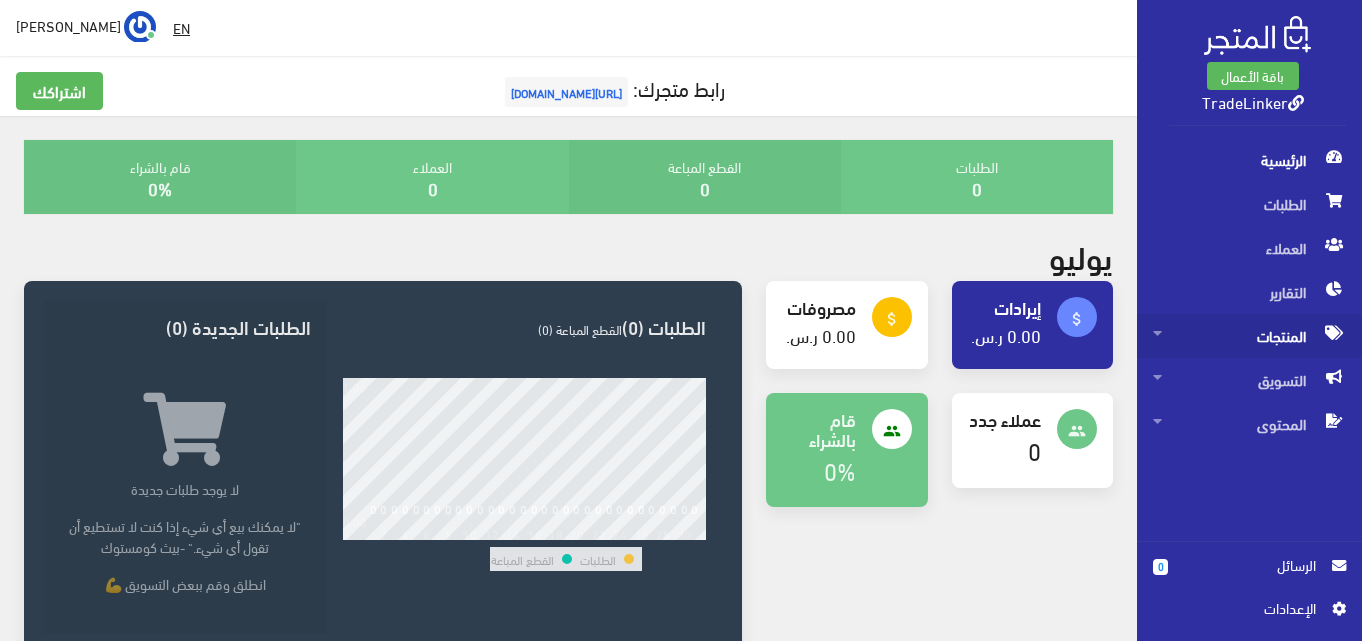 click on "المنتجات" at bounding box center [1249, 336] 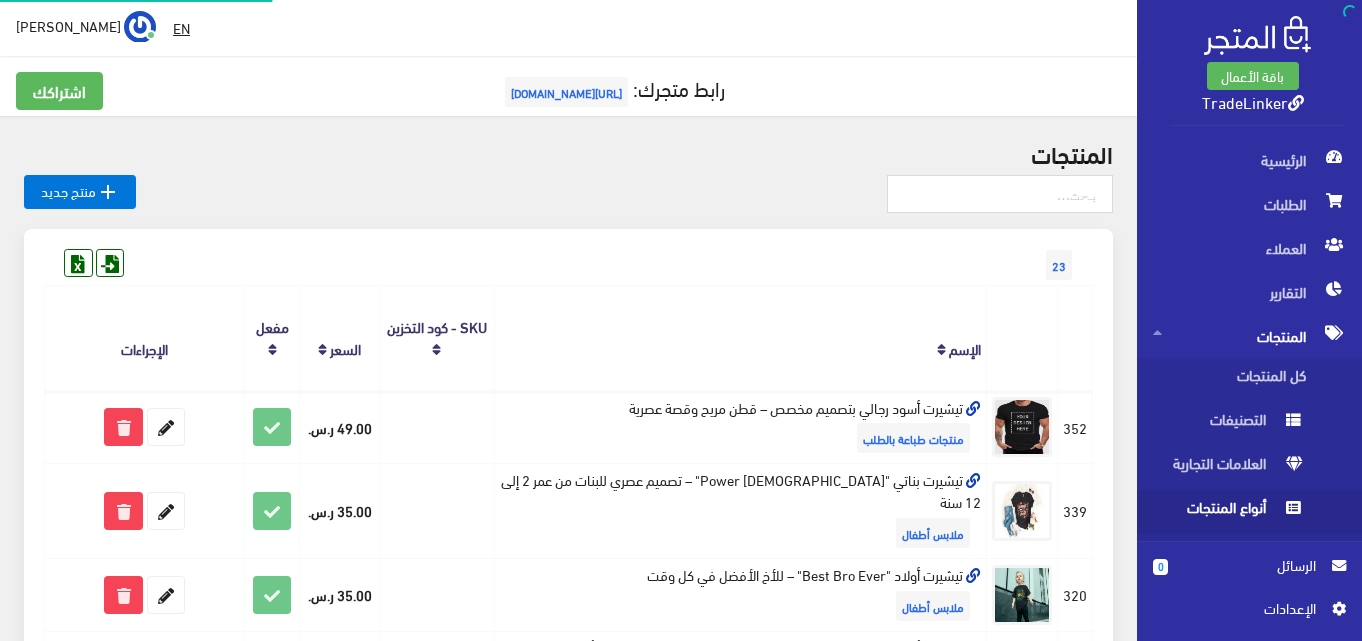 scroll, scrollTop: 100, scrollLeft: 0, axis: vertical 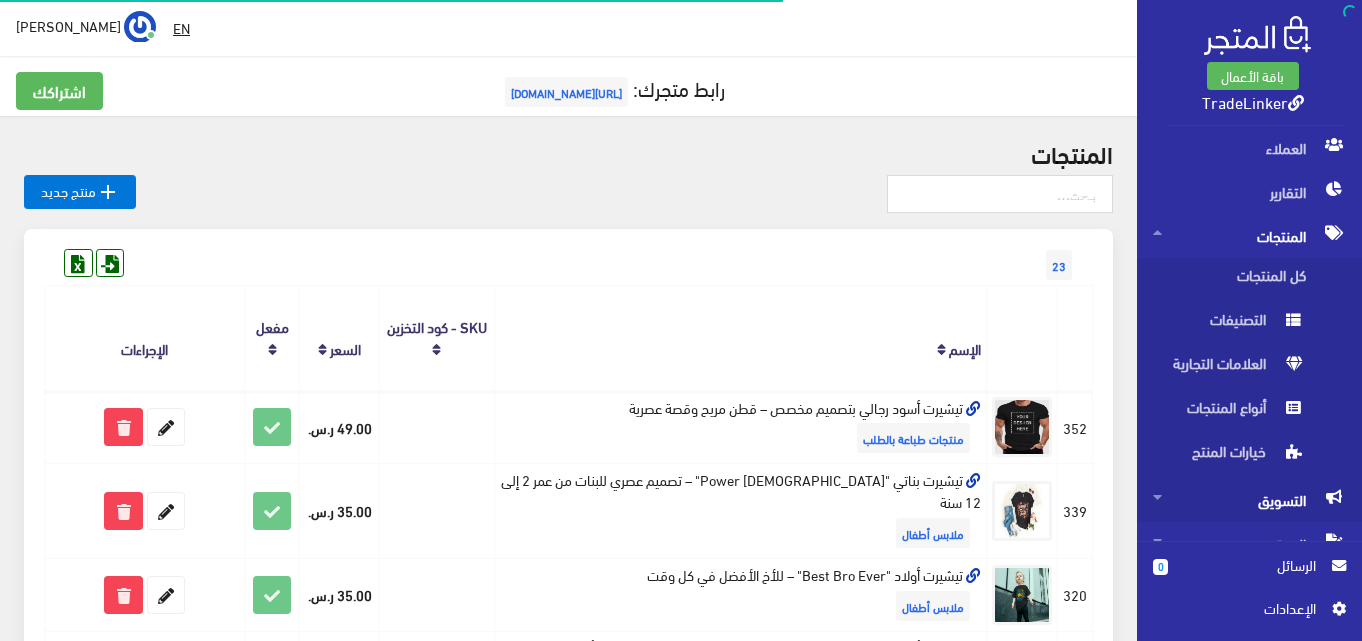 click on "التسويق" at bounding box center [1249, 500] 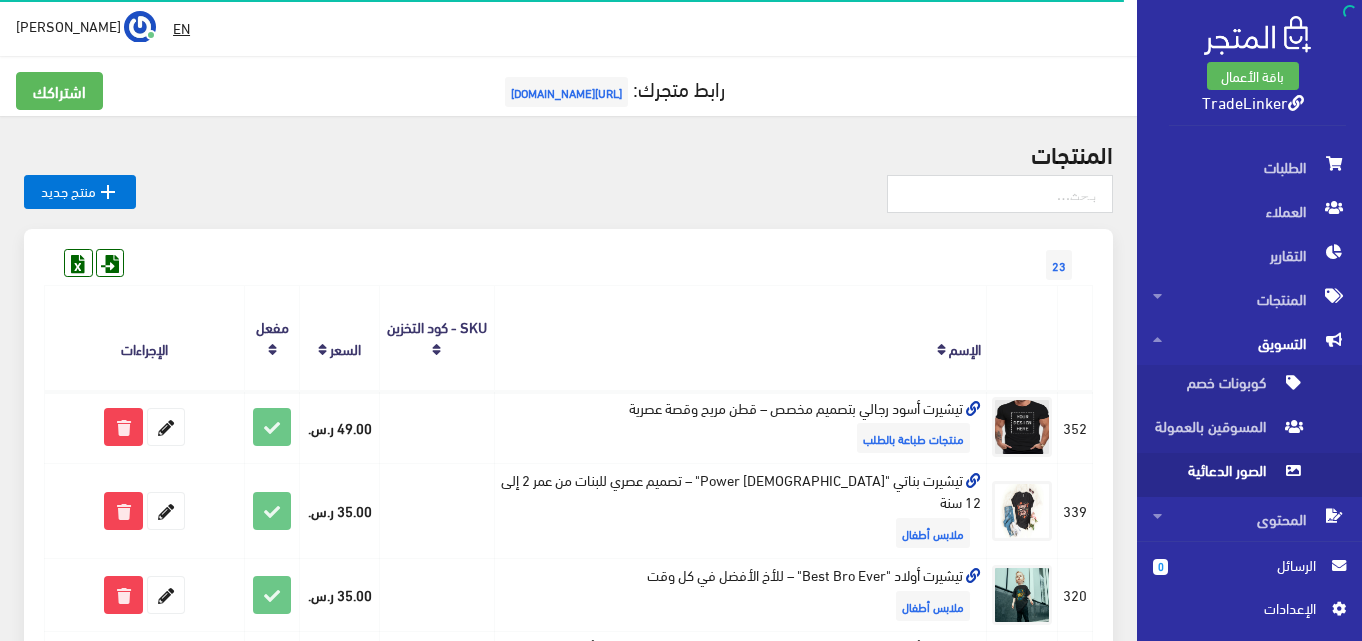 scroll, scrollTop: 37, scrollLeft: 0, axis: vertical 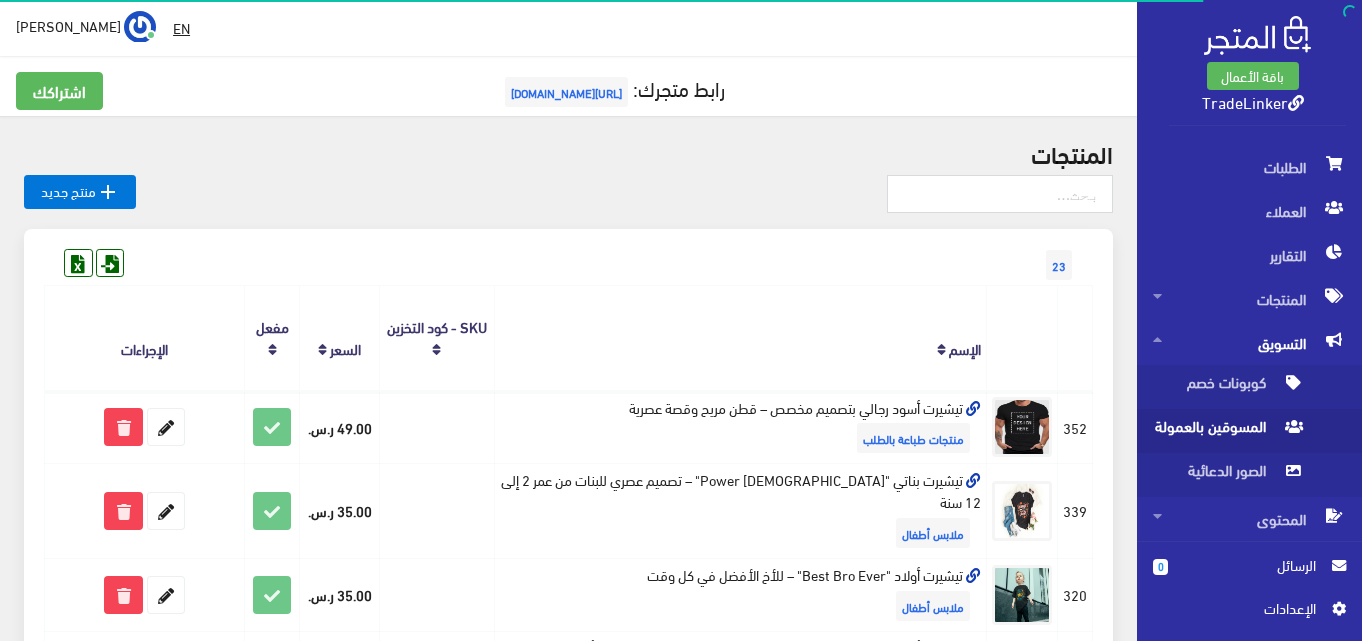 click on "المسوقين بالعمولة" at bounding box center [1229, 431] 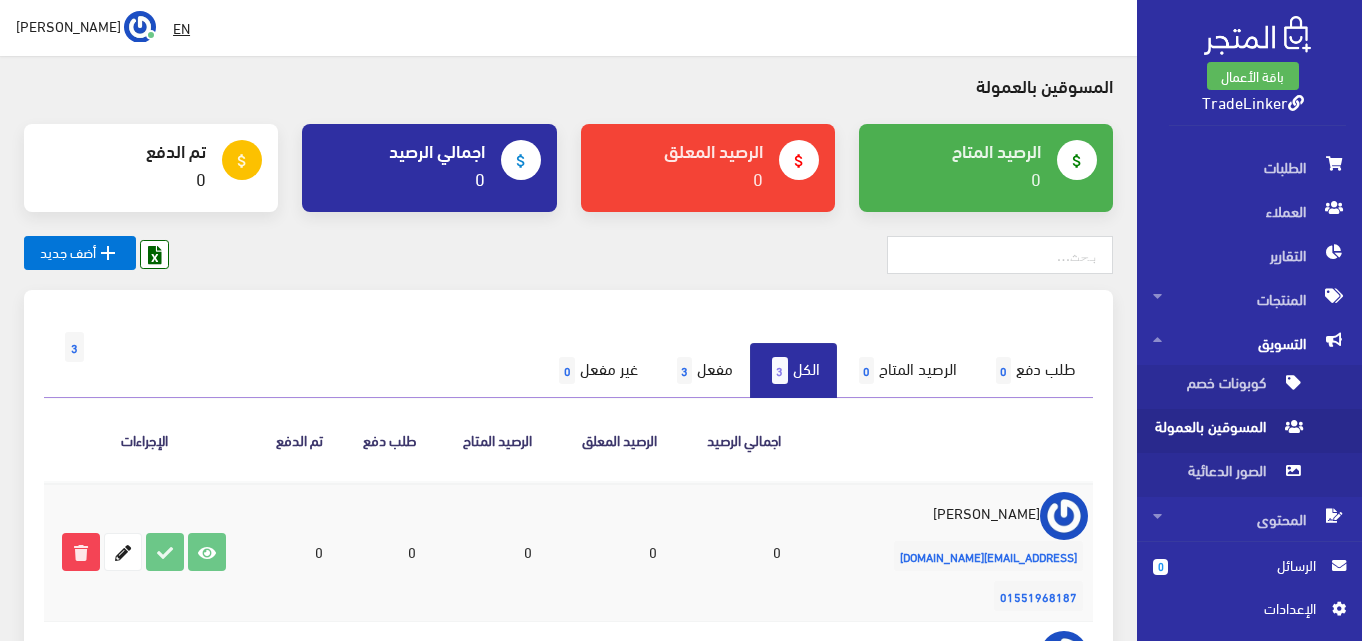 scroll, scrollTop: 100, scrollLeft: 0, axis: vertical 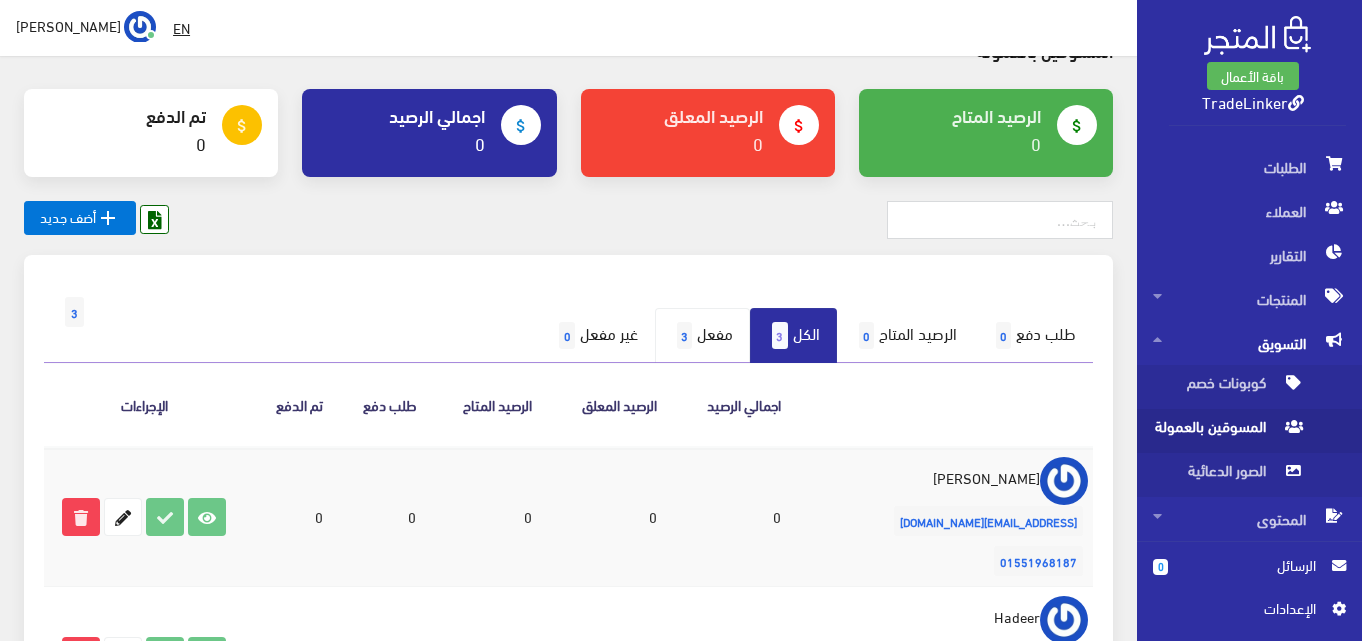 click on "مفعل
3" at bounding box center (702, 336) 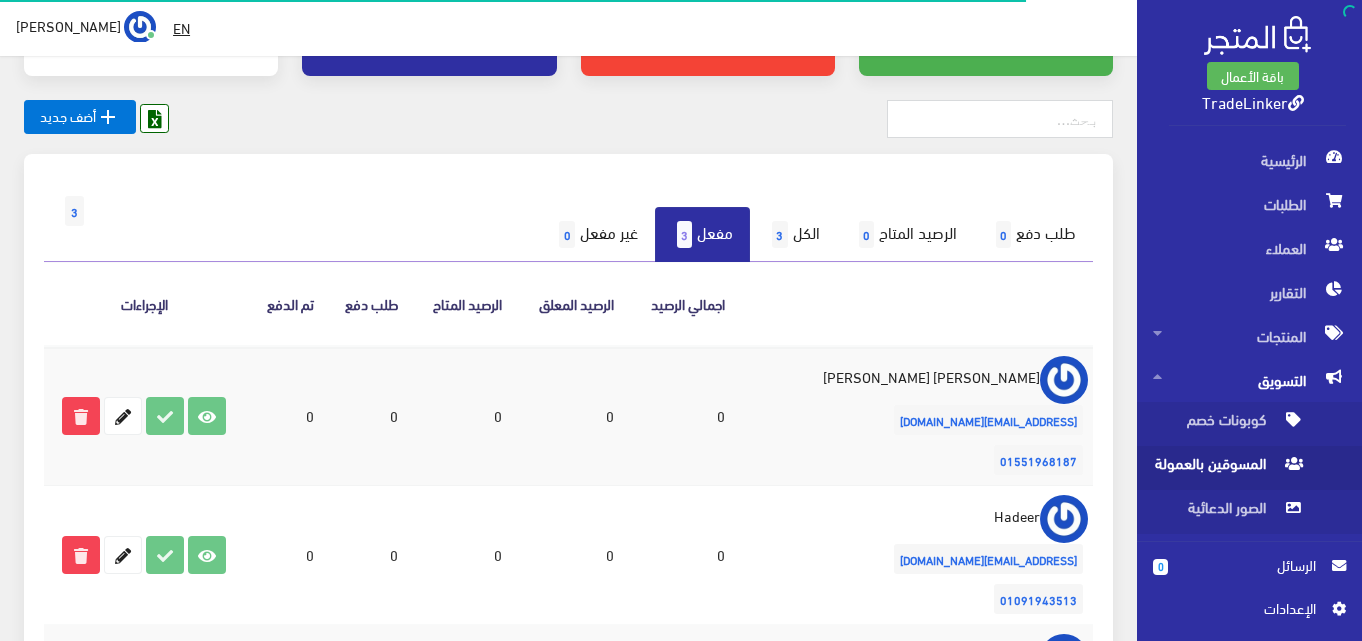 scroll, scrollTop: 300, scrollLeft: 0, axis: vertical 